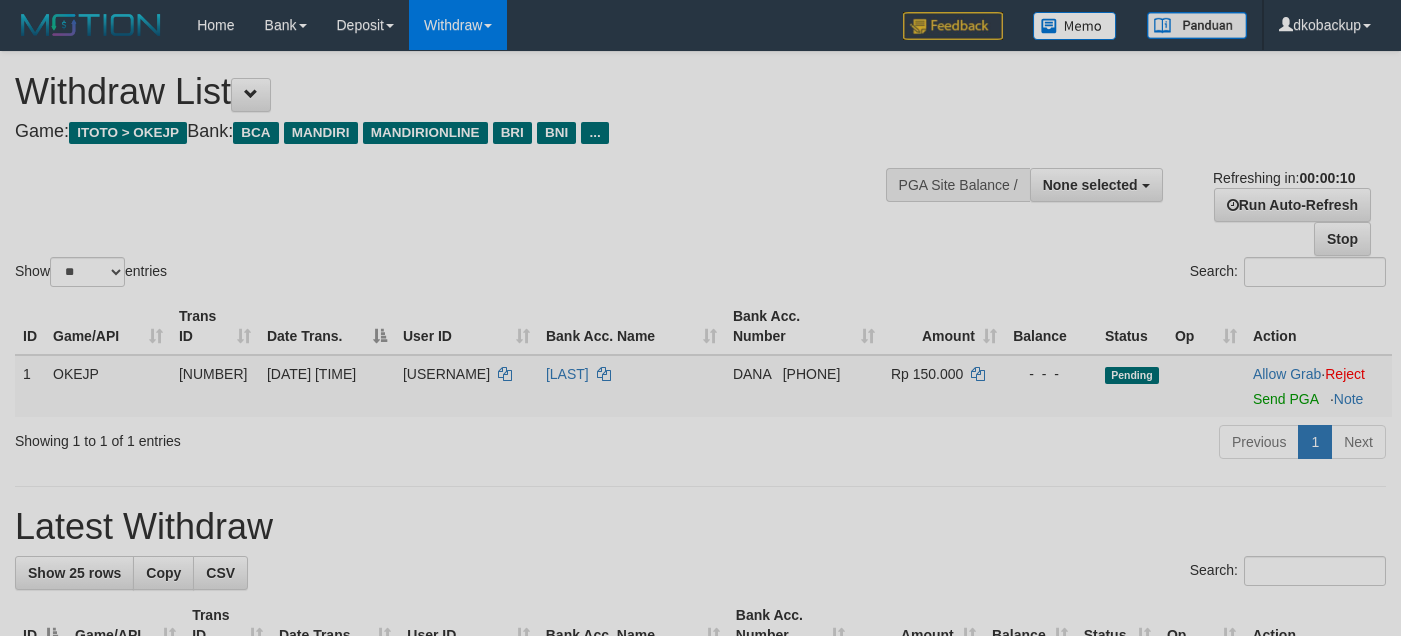 scroll, scrollTop: 0, scrollLeft: 0, axis: both 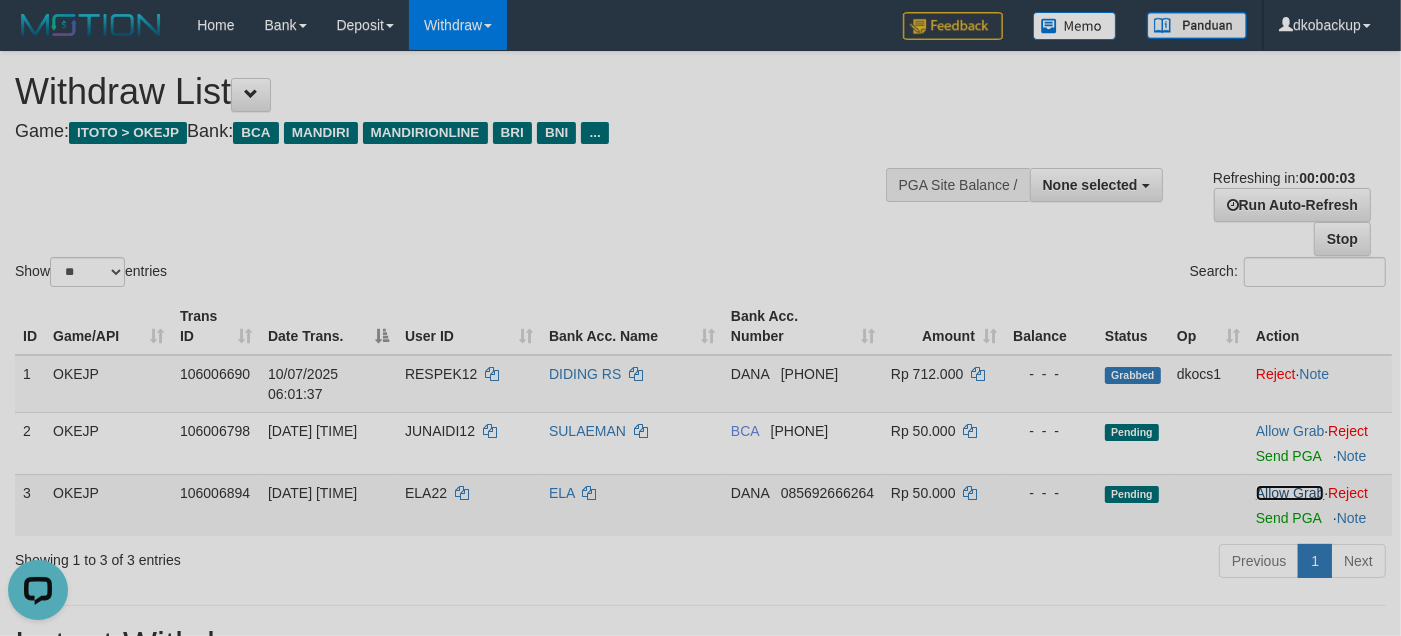 click on "Allow Grab" at bounding box center [1290, 493] 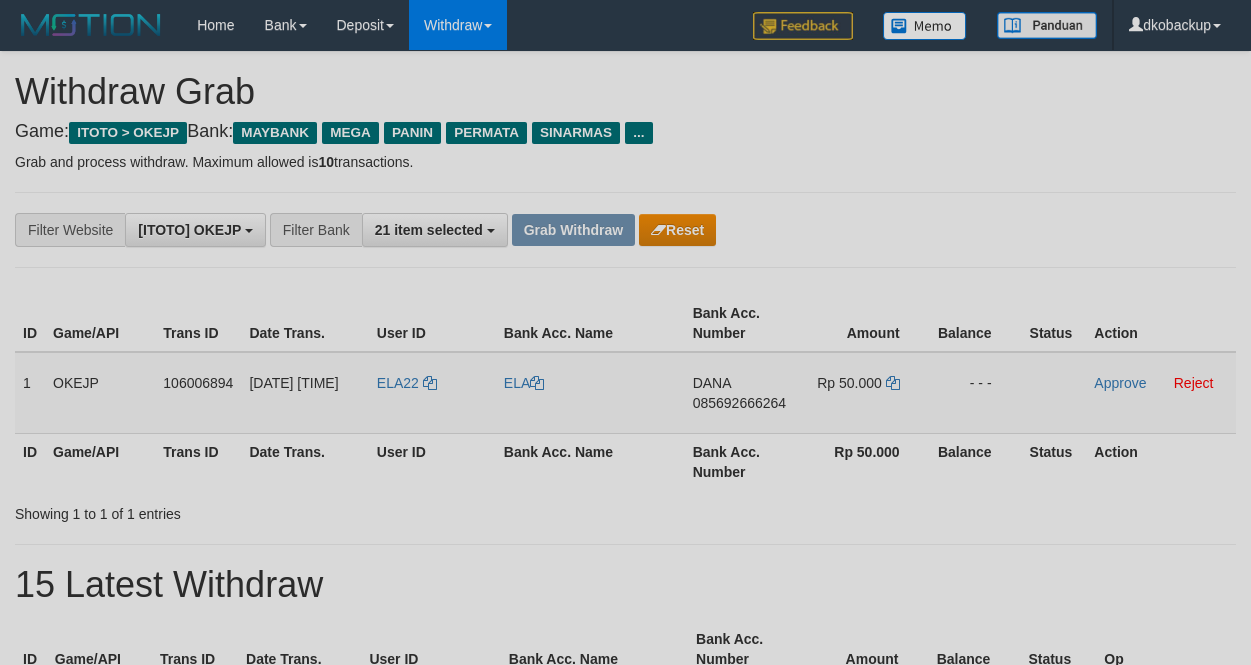 scroll, scrollTop: 0, scrollLeft: 0, axis: both 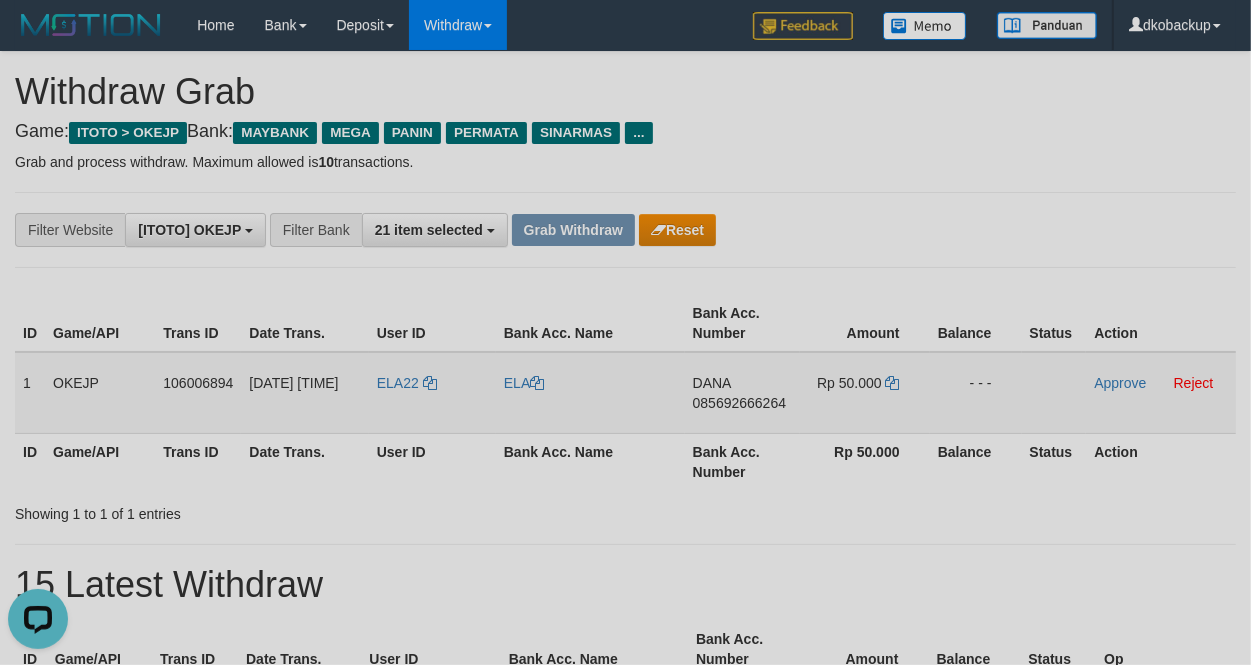 click on "[DATE] [TIME]" at bounding box center [304, 393] 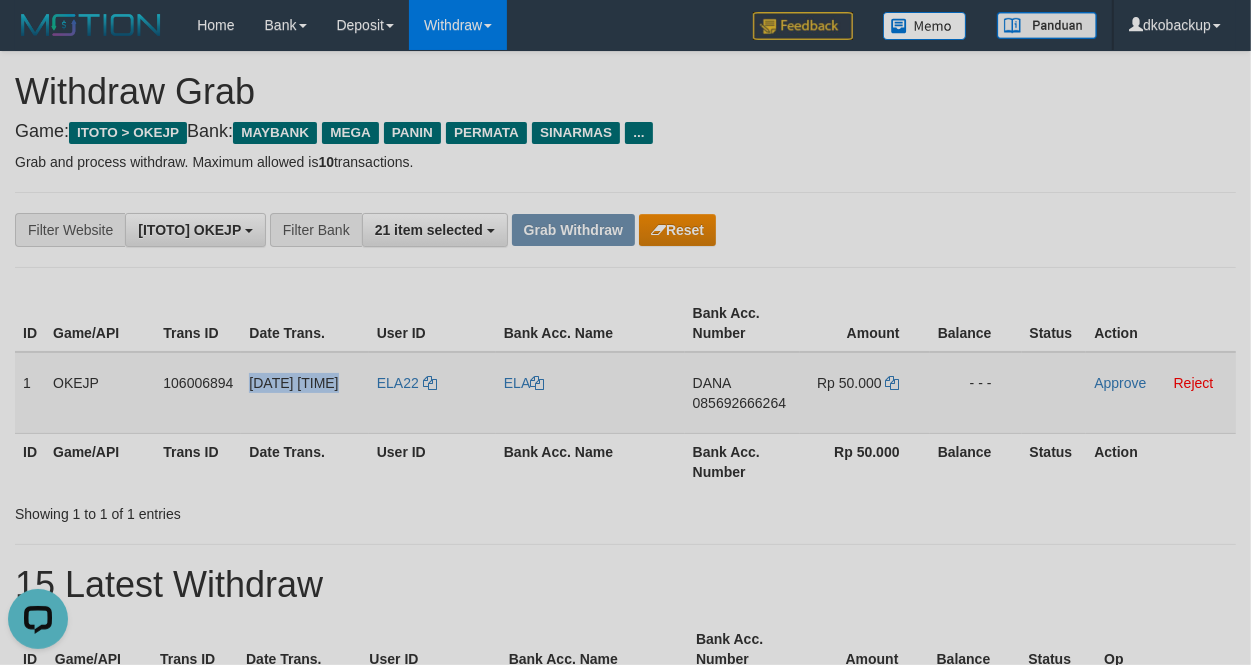 click on "[DATE] [TIME]" at bounding box center (304, 393) 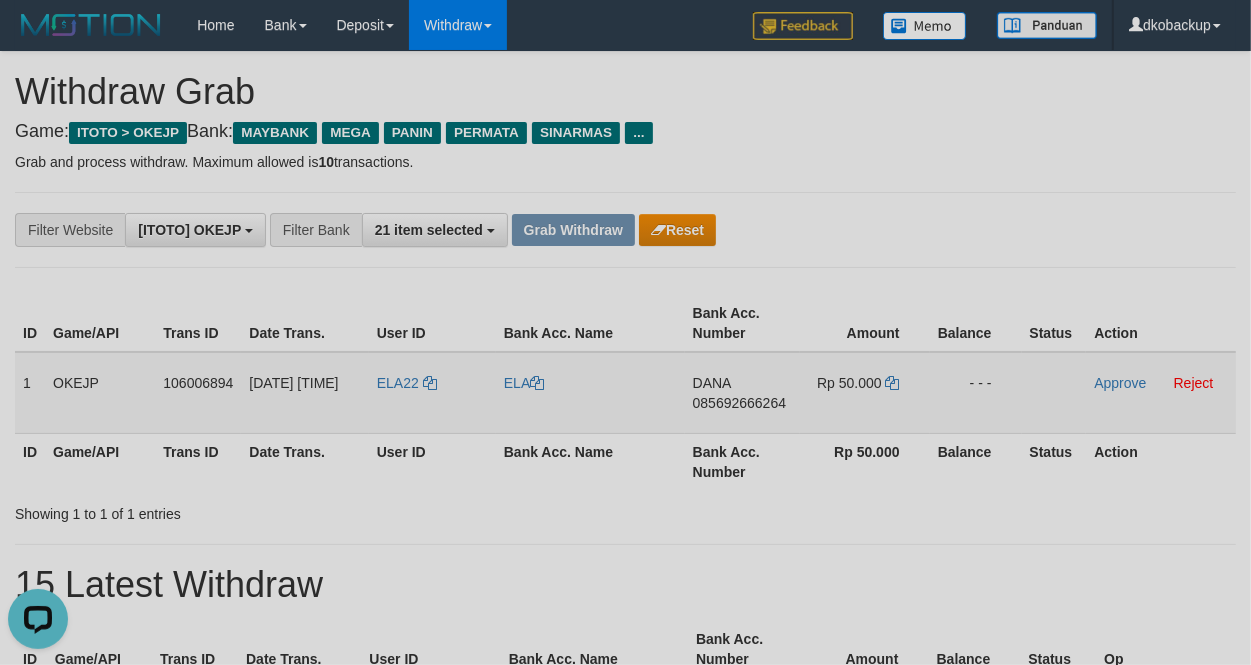 click on "ELA22" at bounding box center [432, 393] 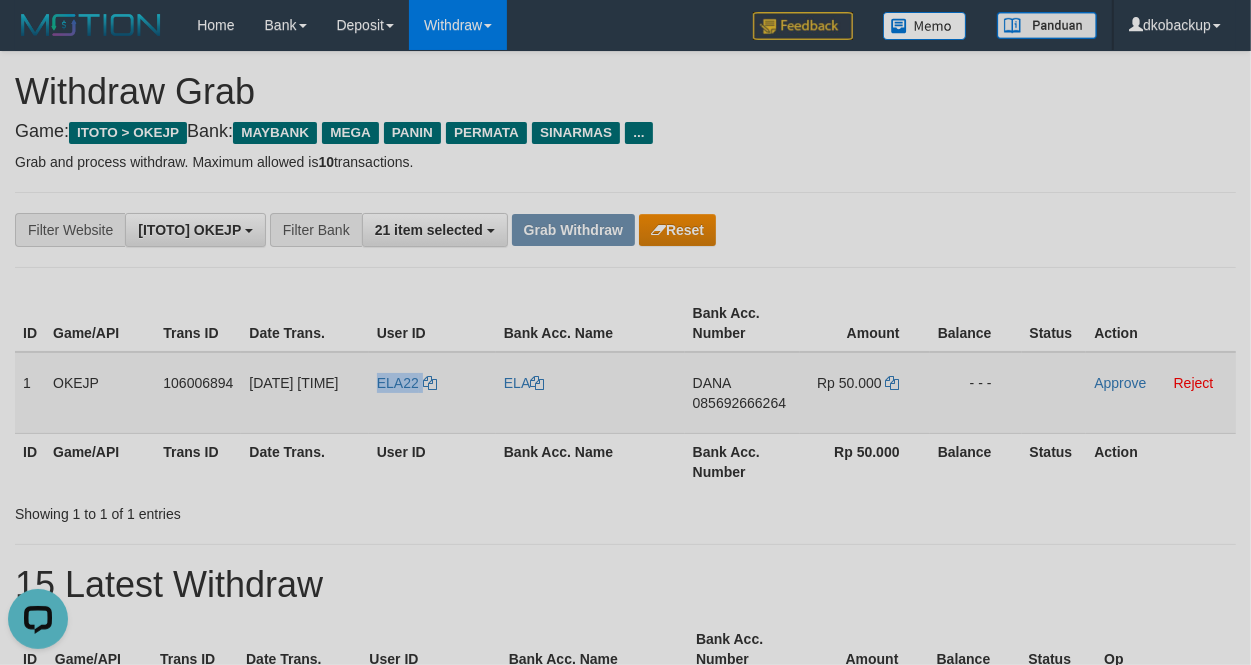click on "ELA22" at bounding box center [432, 393] 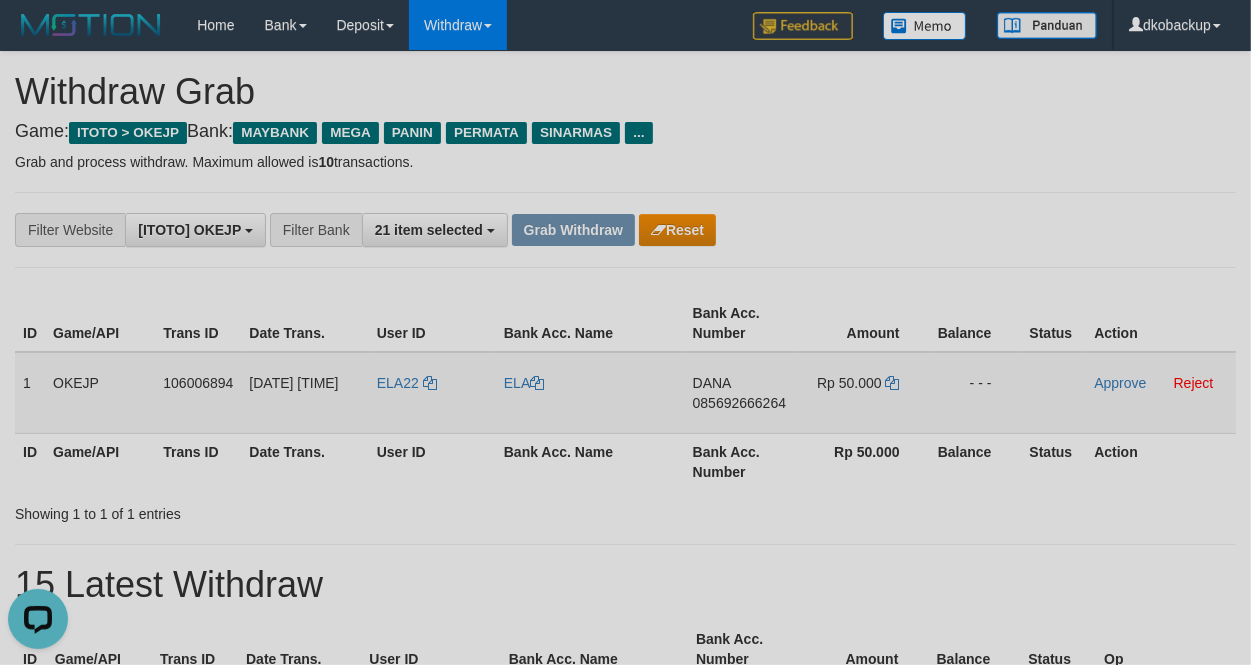 click on "DANA
085692666264" at bounding box center [742, 393] 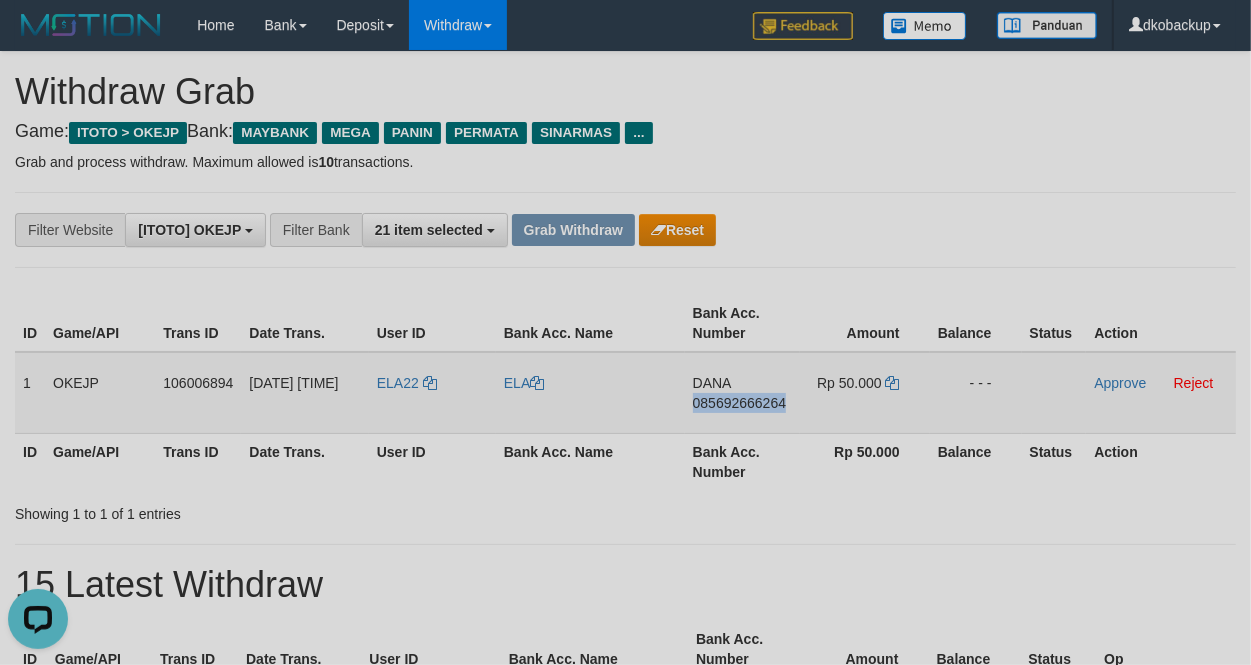click on "DANA
085692666264" at bounding box center [742, 393] 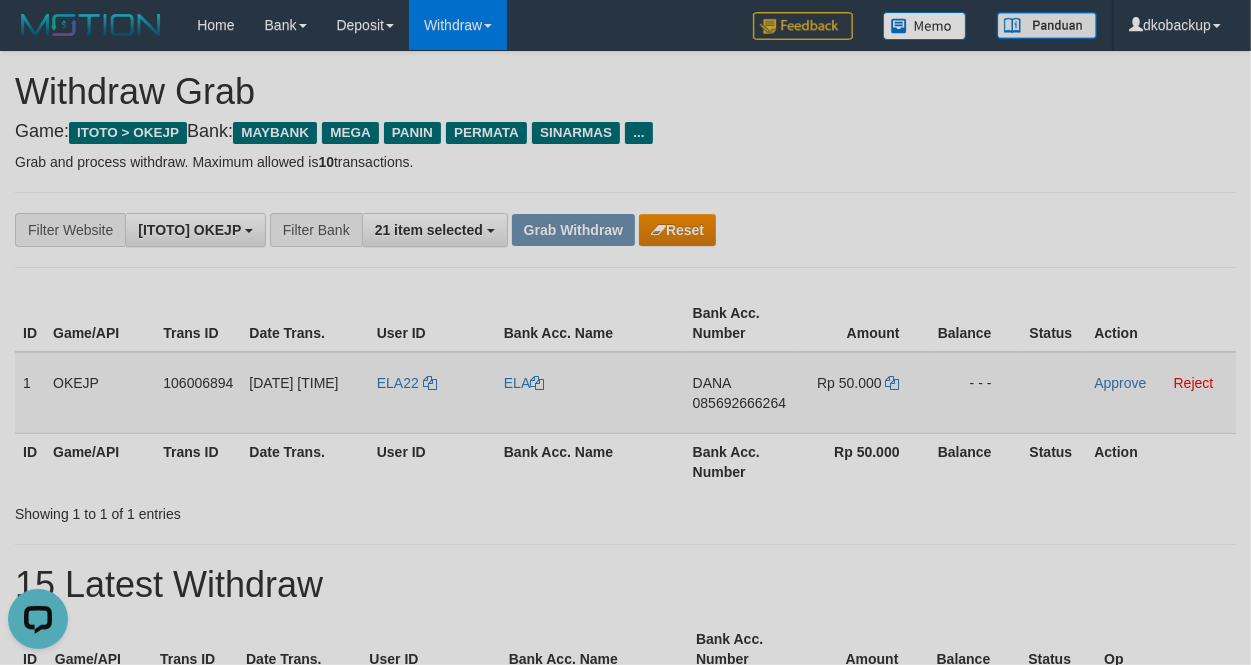 click on "ELA22" at bounding box center (432, 393) 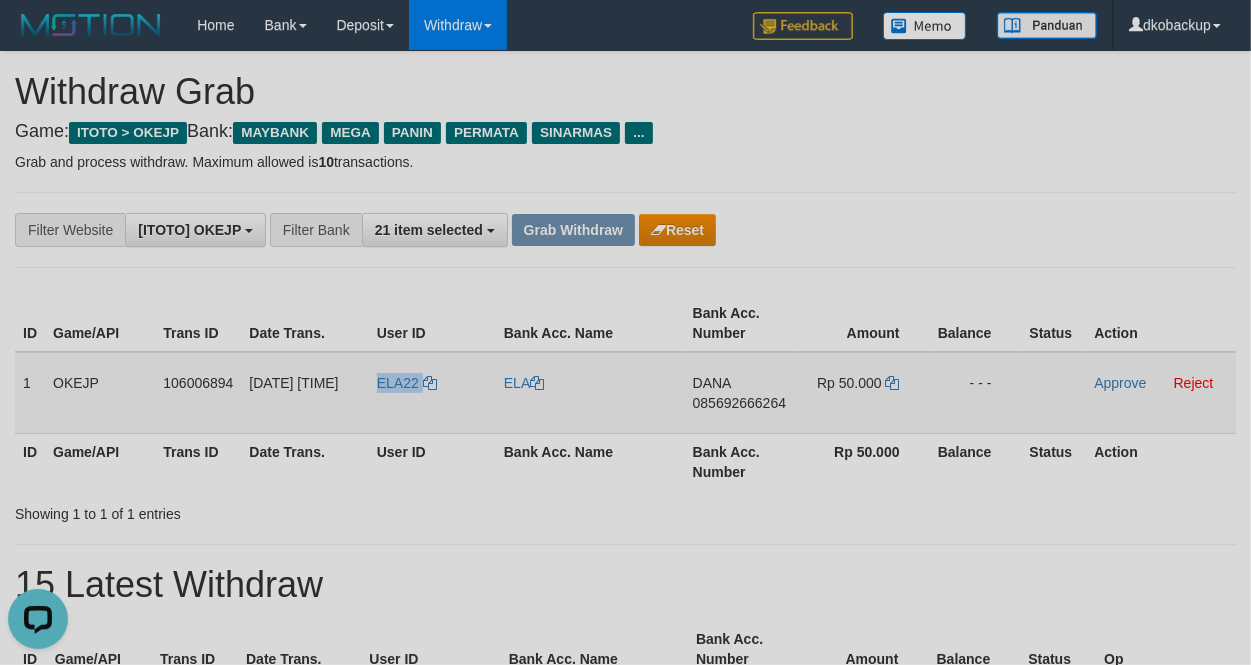 click on "ELA22" at bounding box center [432, 393] 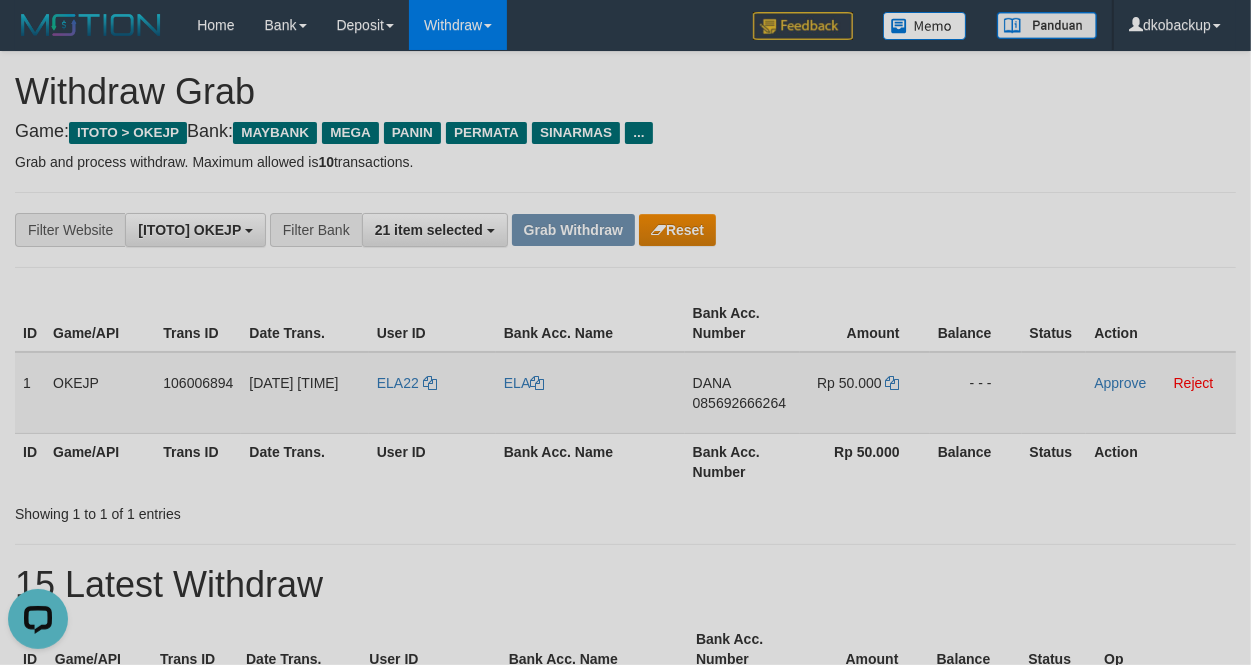 click on "ELA" at bounding box center (590, 393) 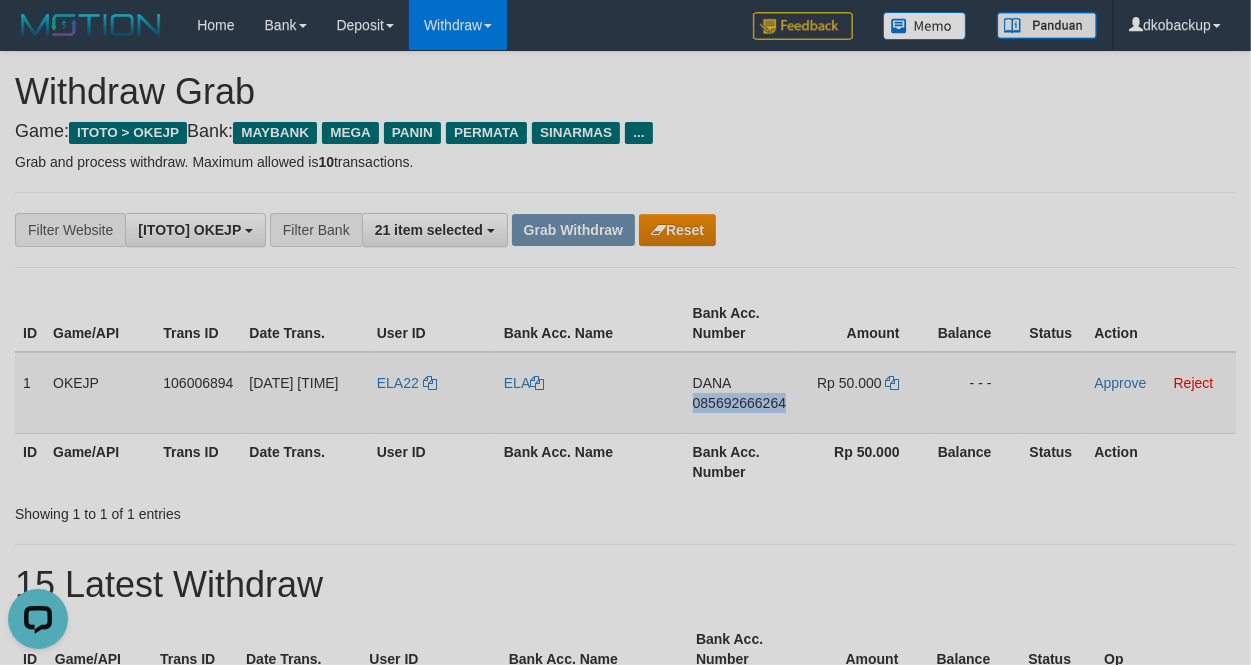 click on "DANA
085692666264" at bounding box center (742, 393) 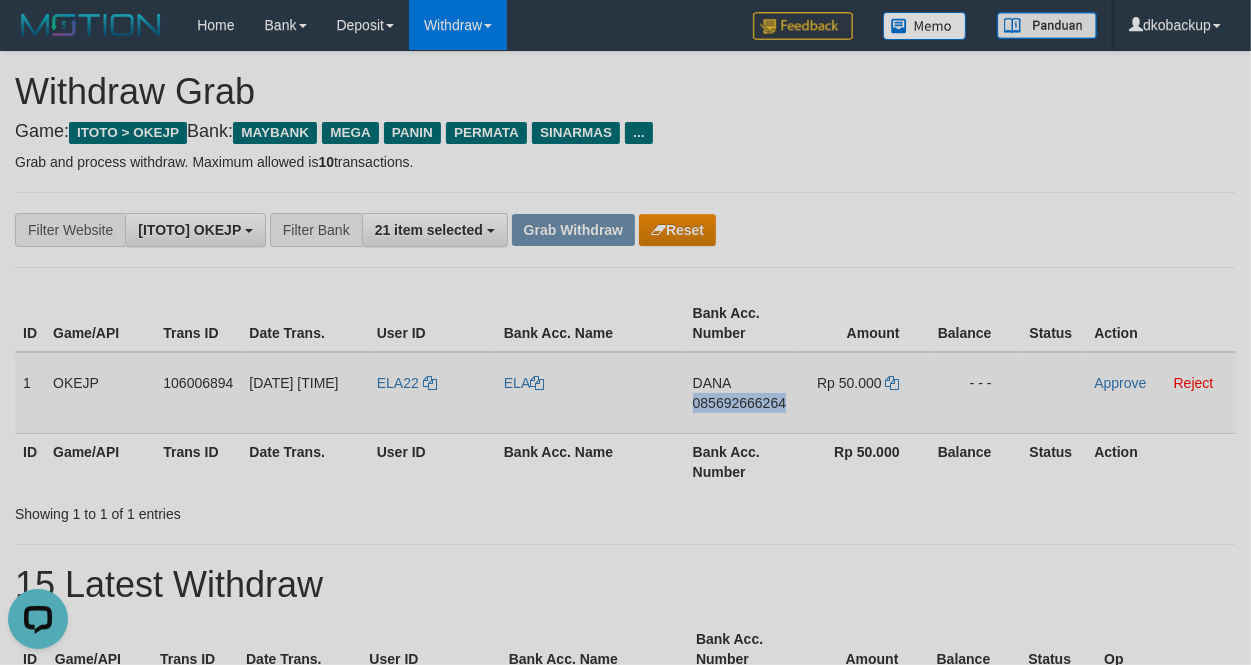 copy on "085692666264" 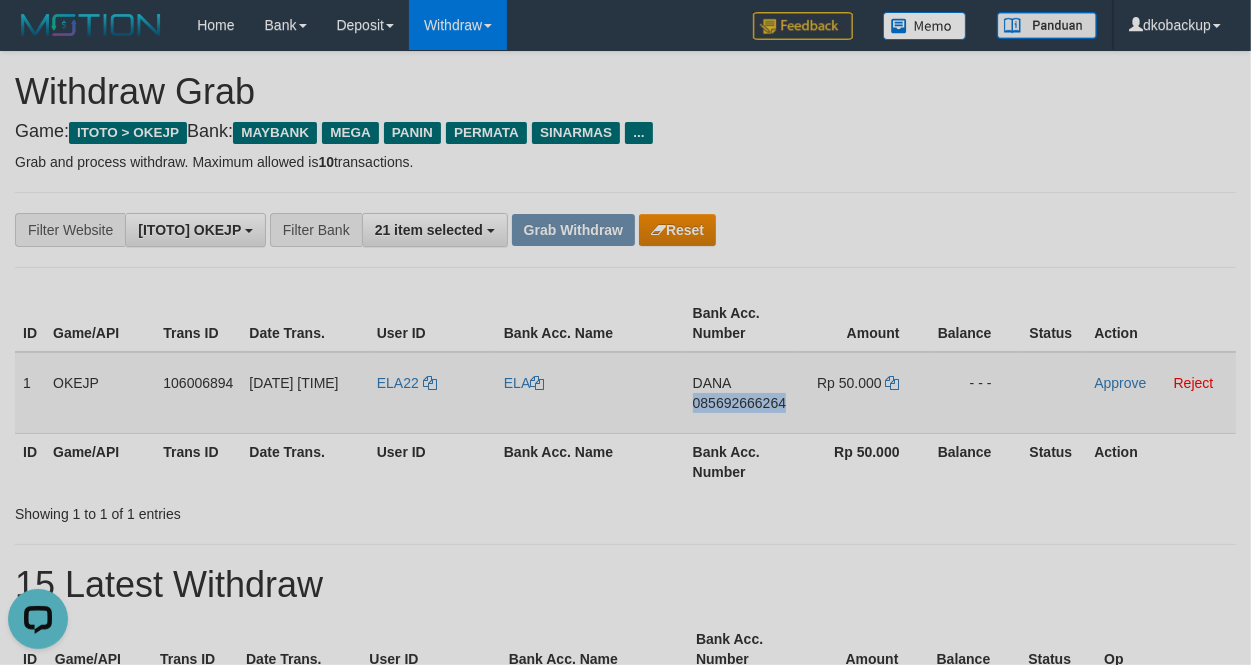 click on "DANA
085692666264" at bounding box center (742, 393) 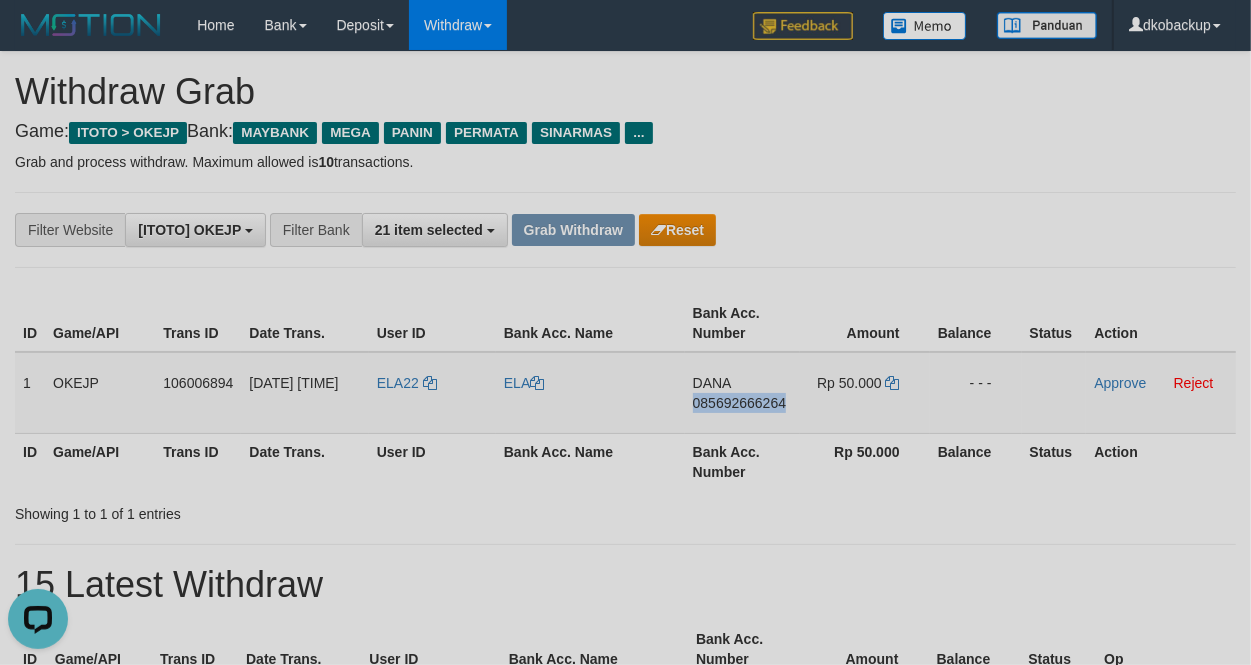 copy on "085692666264" 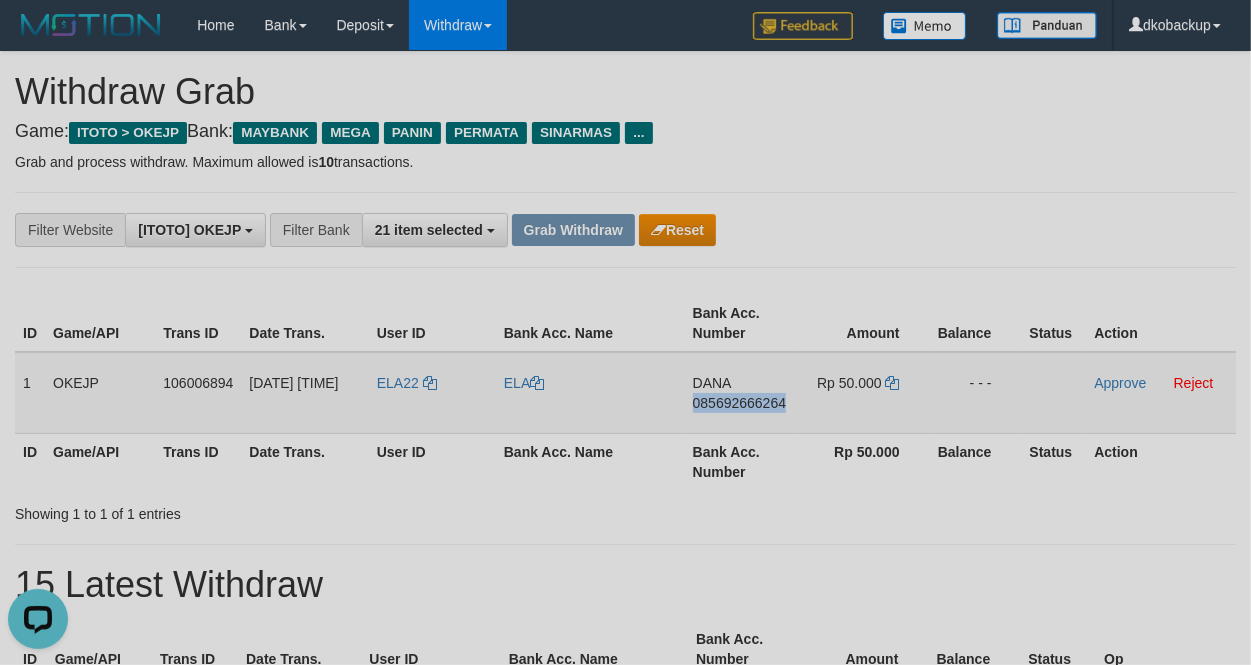 click on "DANA
085692666264" at bounding box center [742, 393] 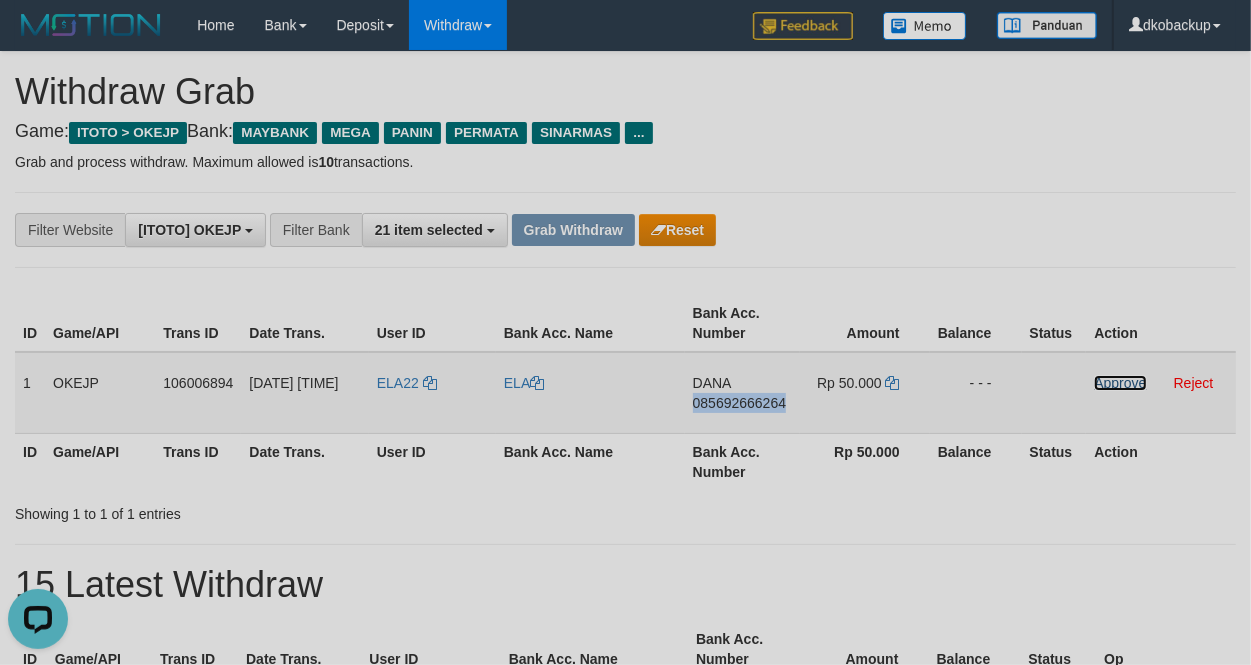 click on "Approve" at bounding box center [1120, 383] 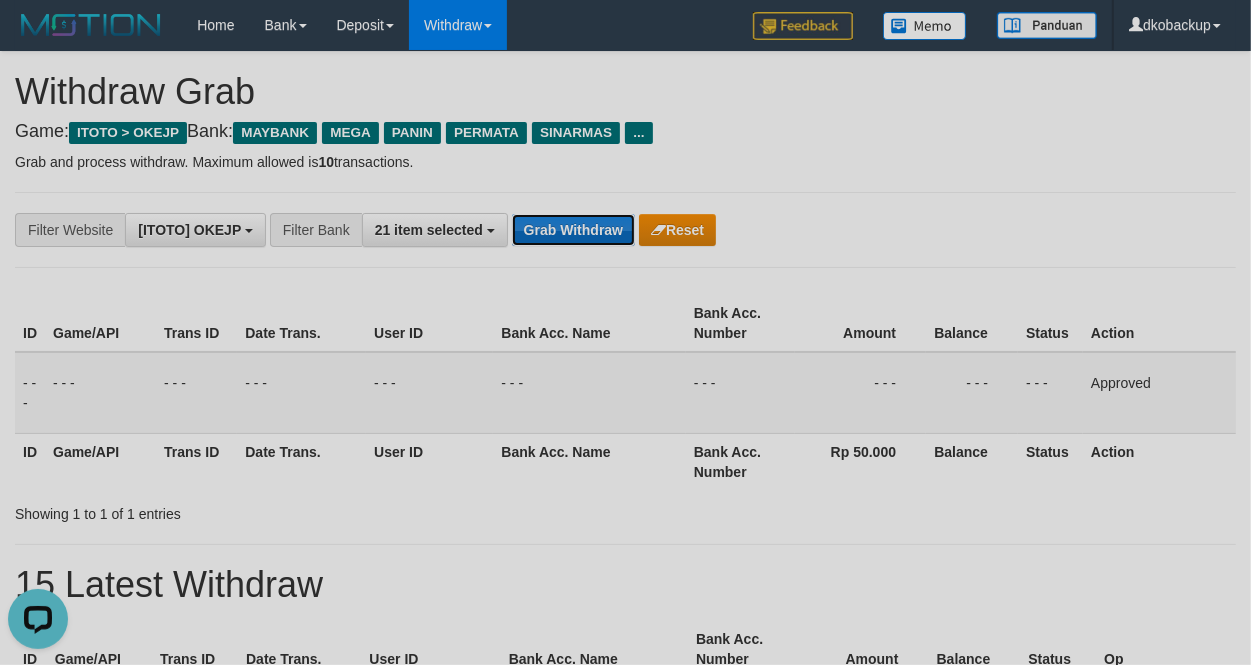 click on "Grab Withdraw" at bounding box center [573, 230] 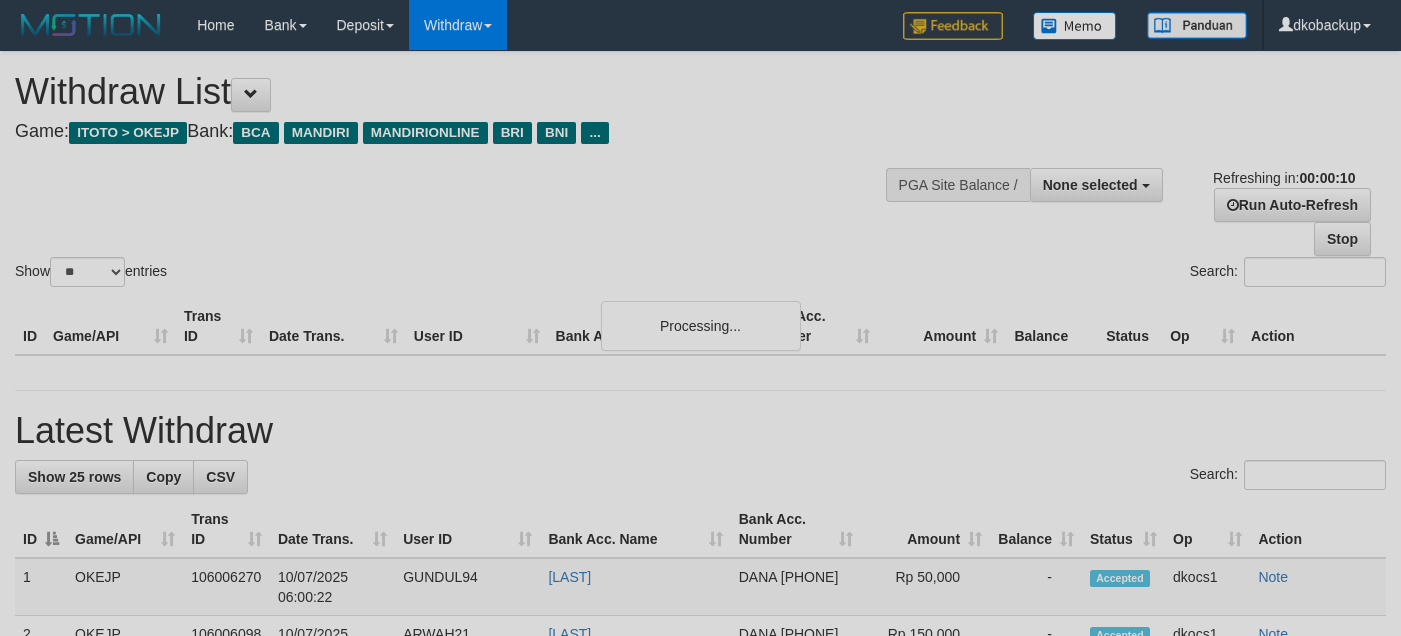 scroll, scrollTop: 0, scrollLeft: 0, axis: both 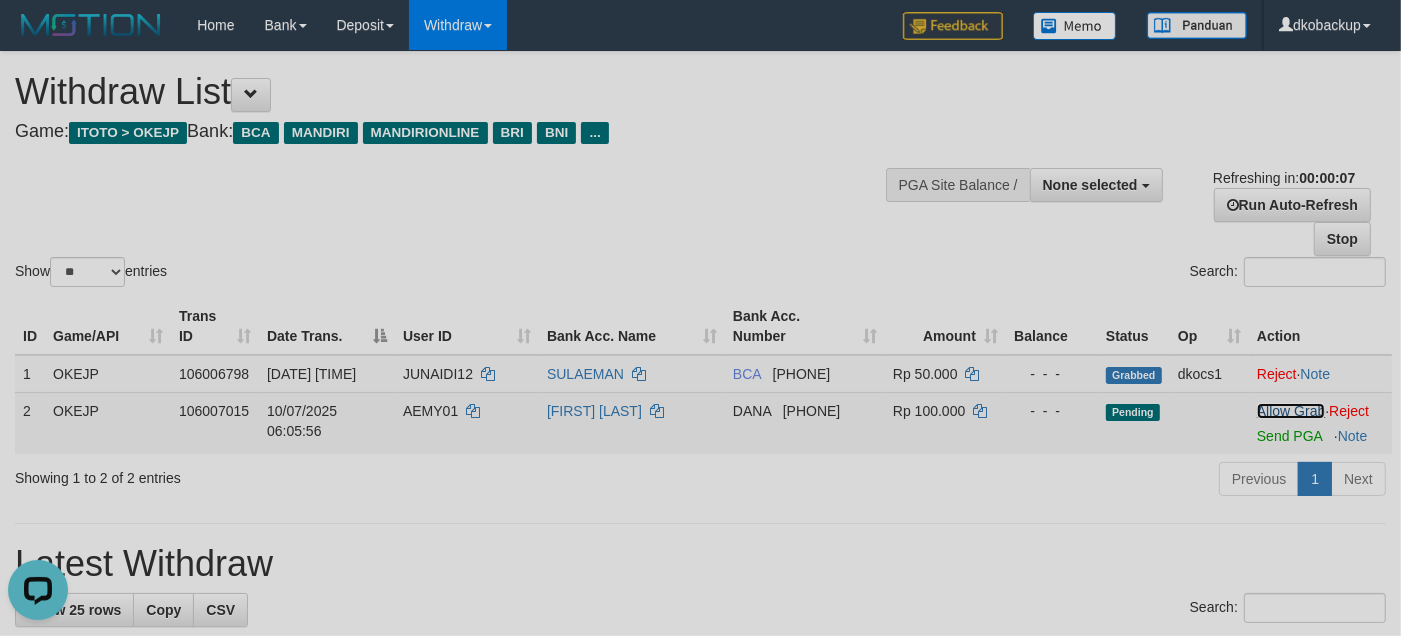 click on "Allow Grab" at bounding box center [1291, 411] 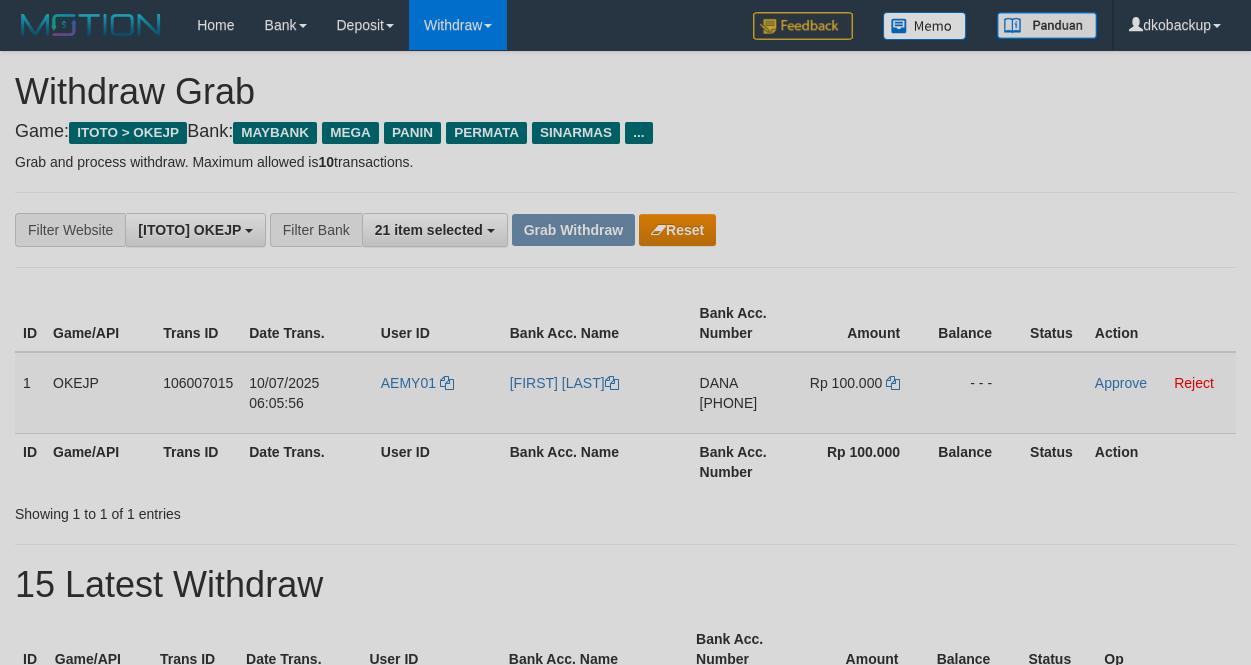 scroll, scrollTop: 0, scrollLeft: 0, axis: both 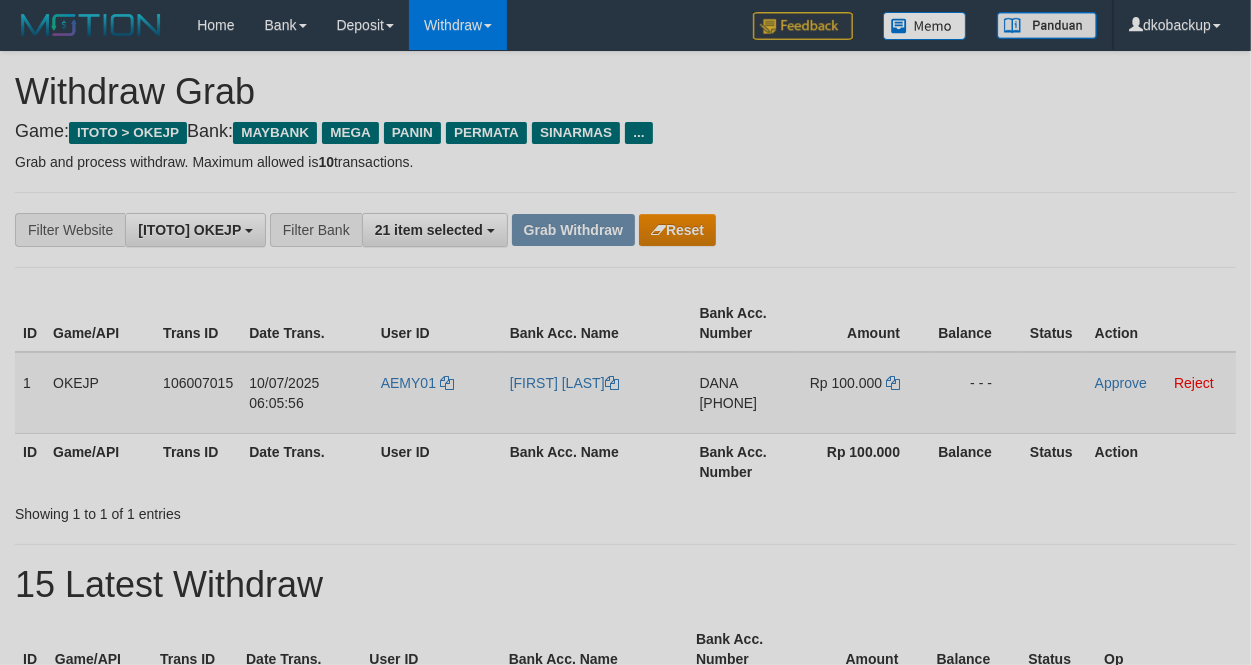 click on "AEMY01" at bounding box center [437, 393] 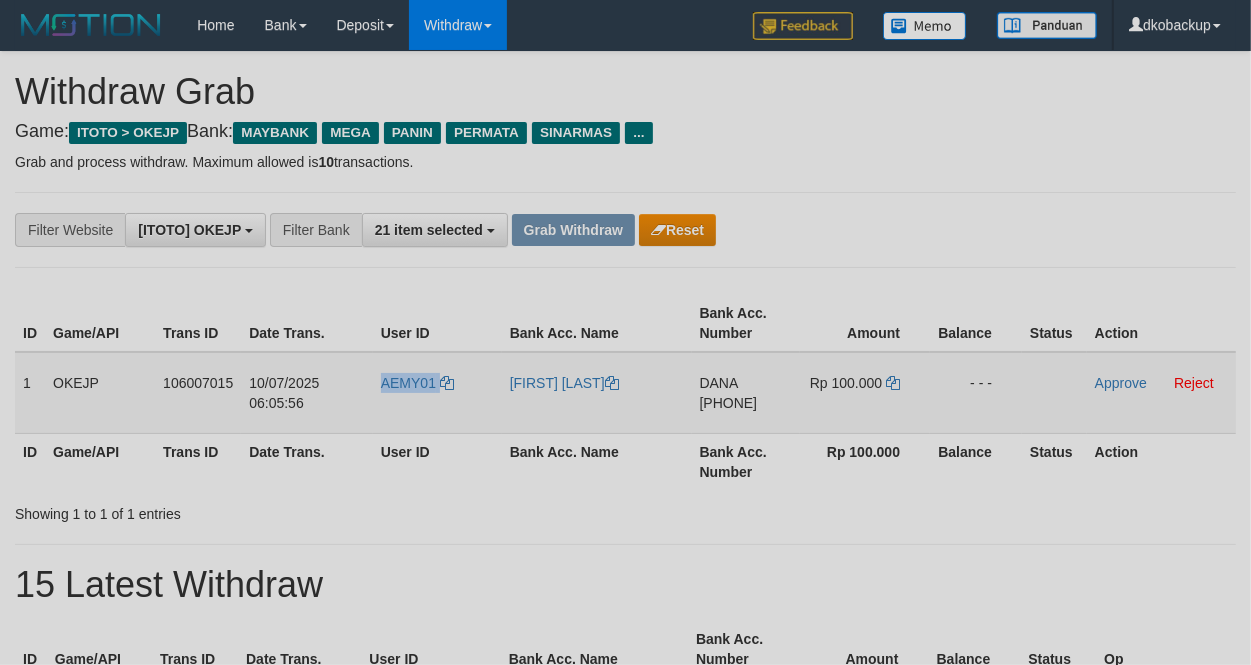 click on "AEMY01" at bounding box center [437, 393] 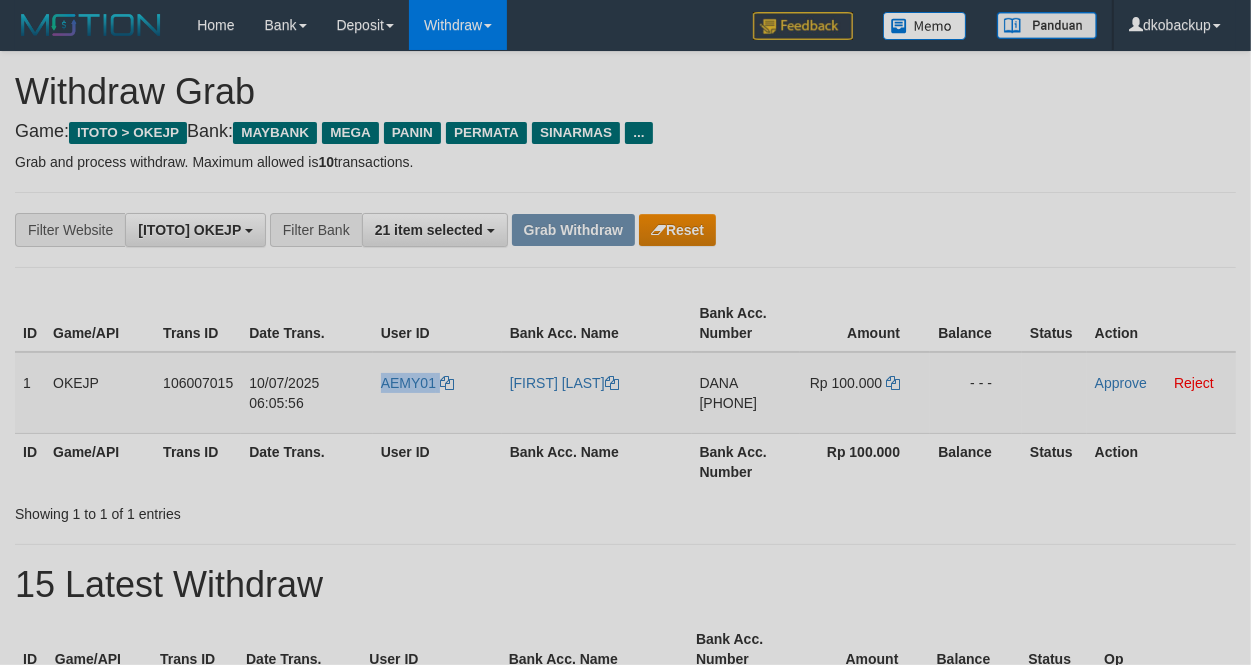 copy on "AEMY01" 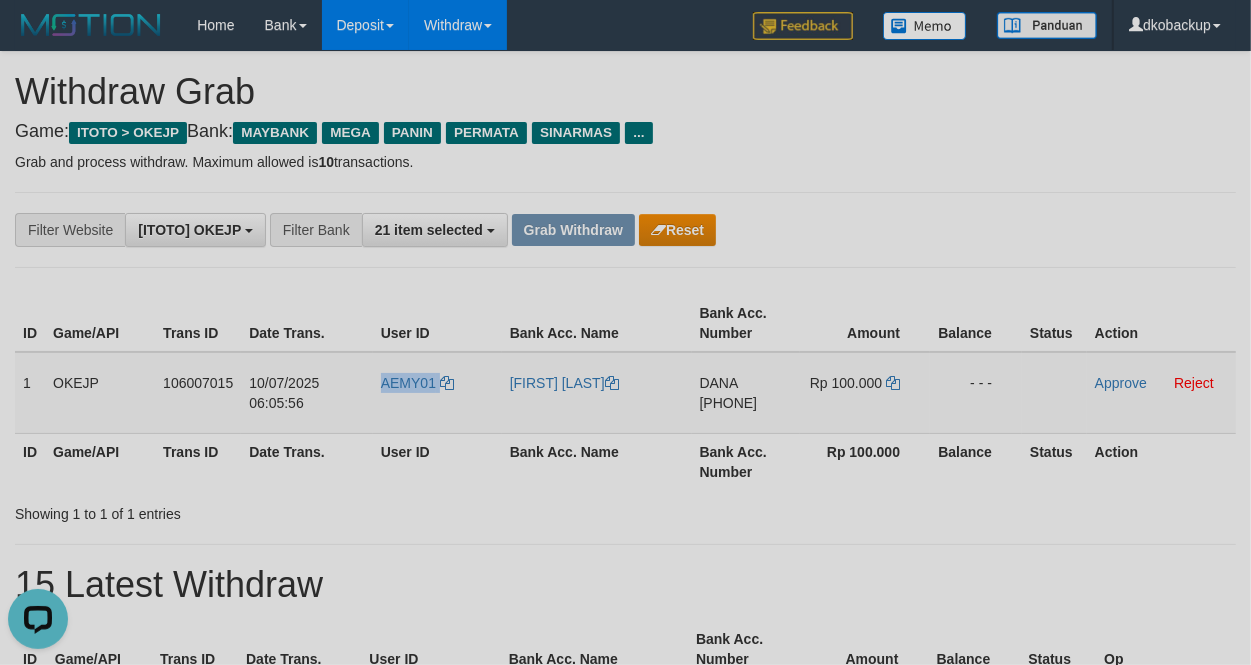 scroll, scrollTop: 0, scrollLeft: 0, axis: both 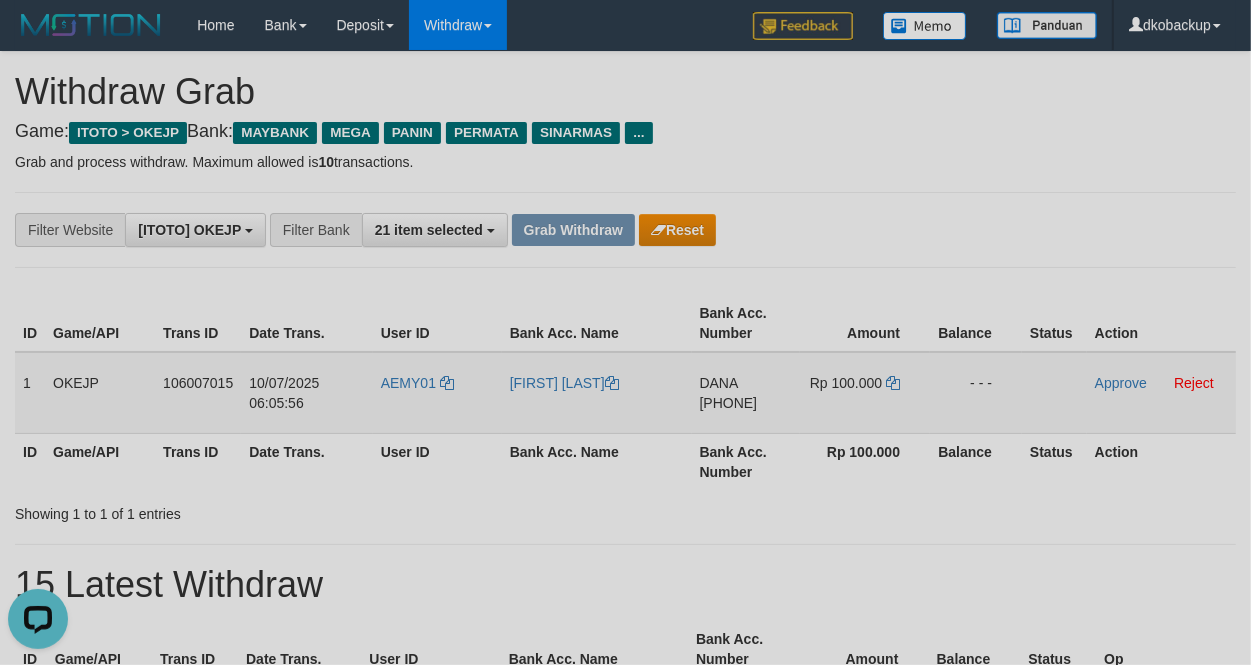 click on "DANA
087849240246" at bounding box center (746, 393) 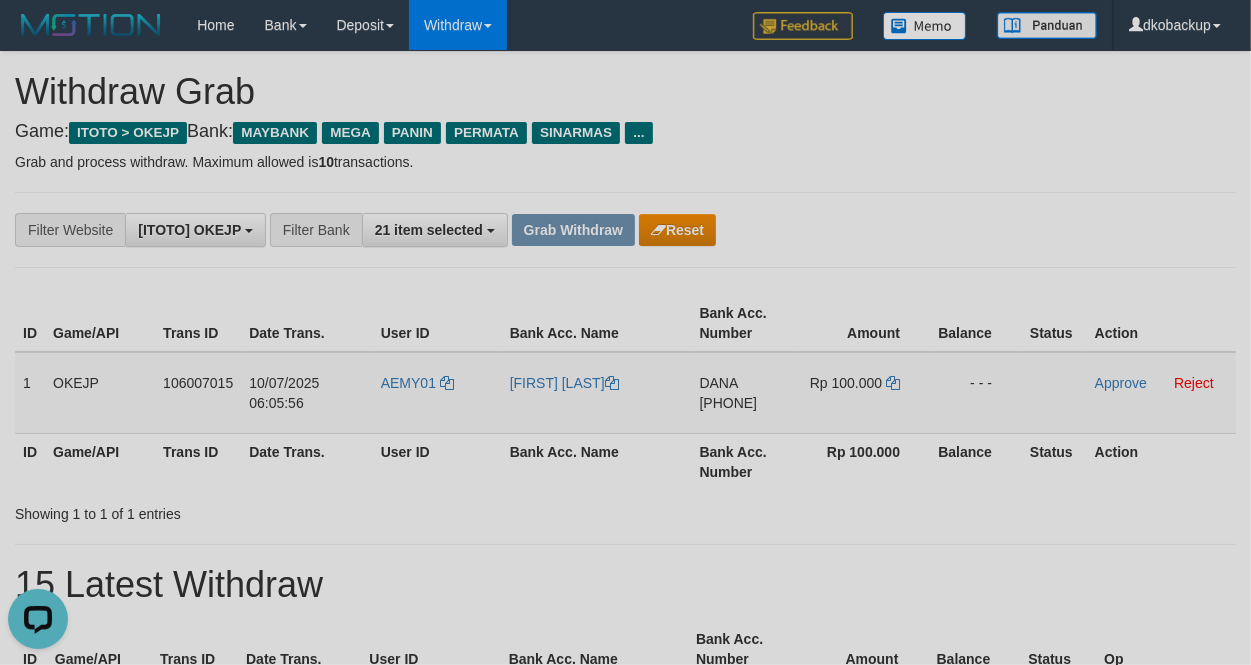 copy on "[PHONE]" 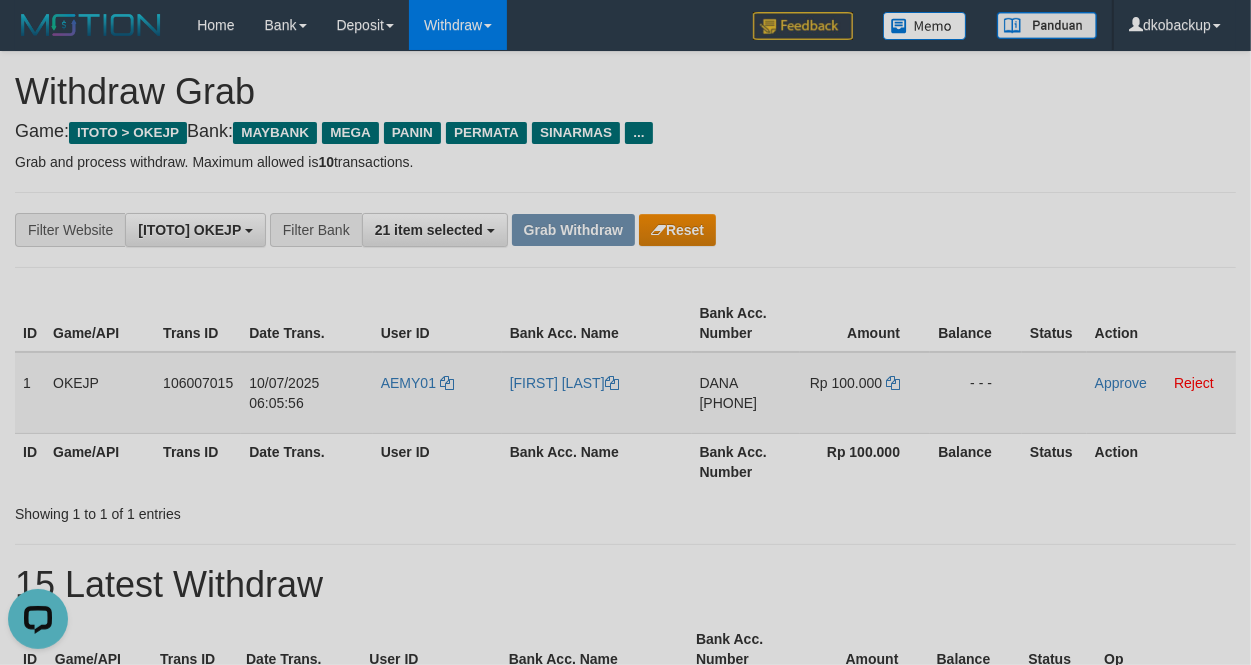 click on "AEMY01" at bounding box center [437, 393] 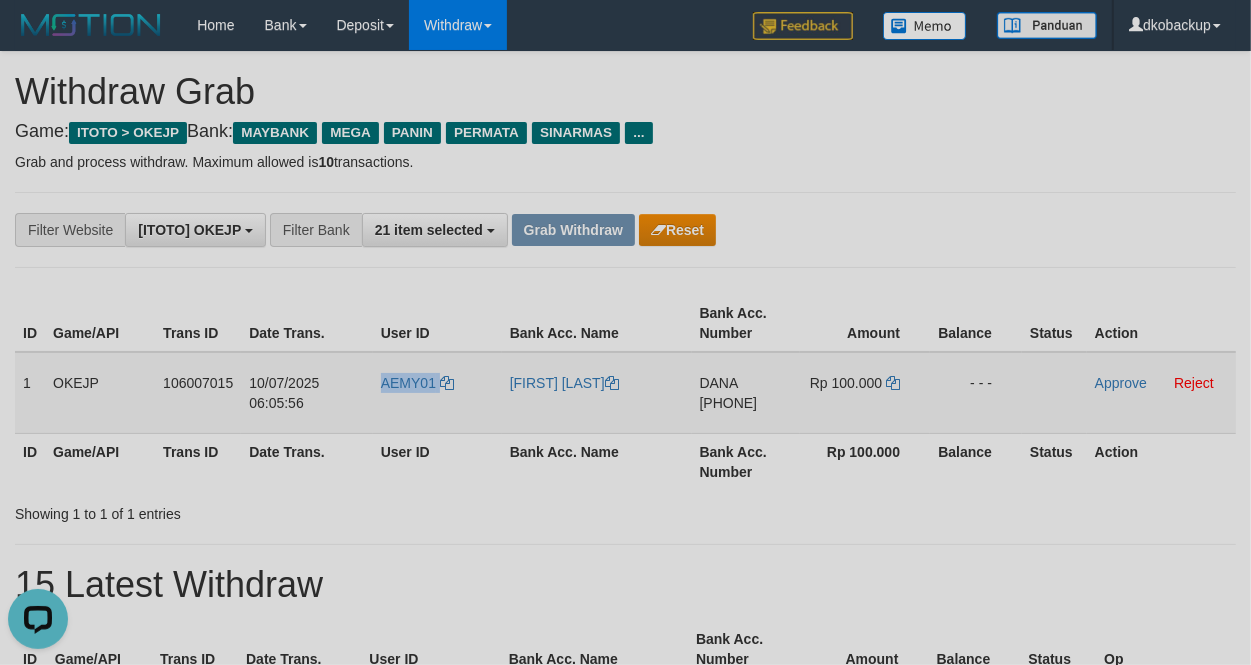 click on "AEMY01" at bounding box center [437, 393] 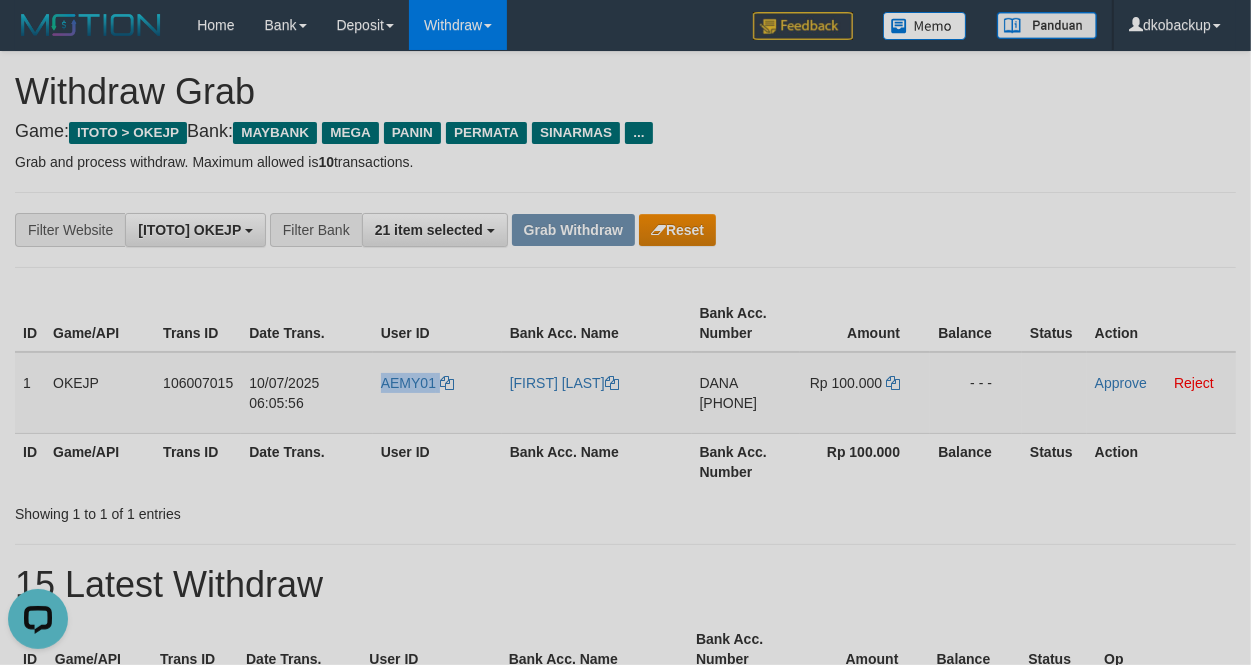 copy on "AEMY01" 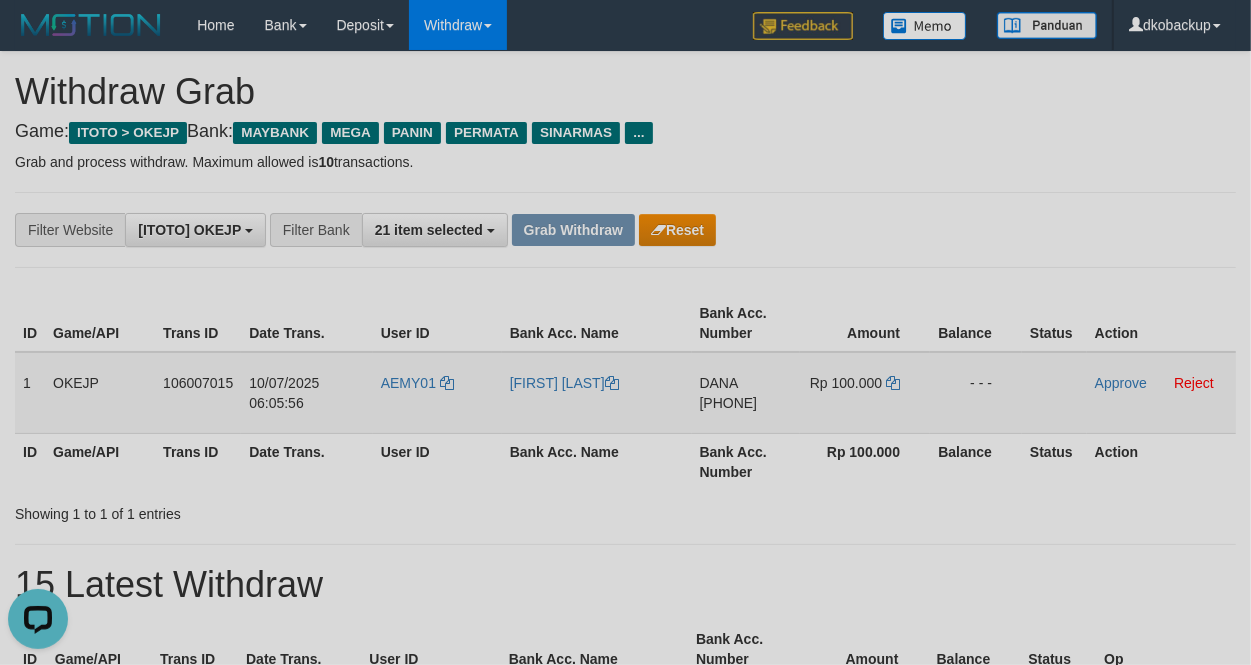 click on "[LAST] [LAST]" at bounding box center [597, 393] 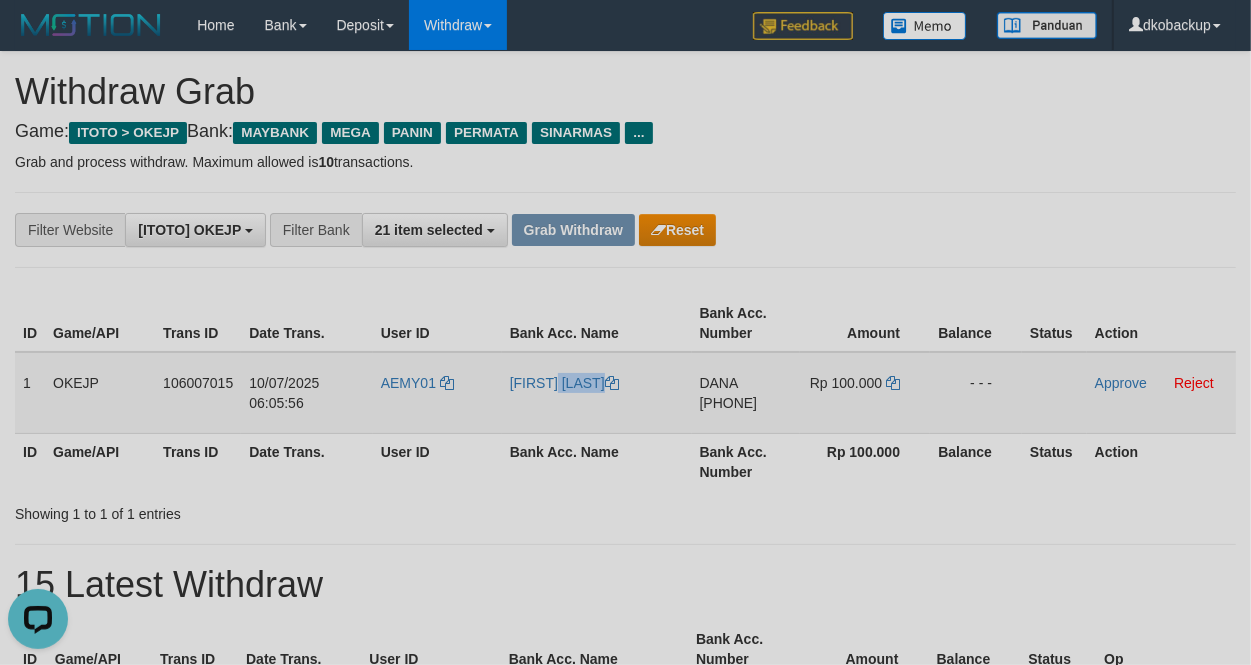 click on "[LAST] [LAST]" at bounding box center (597, 393) 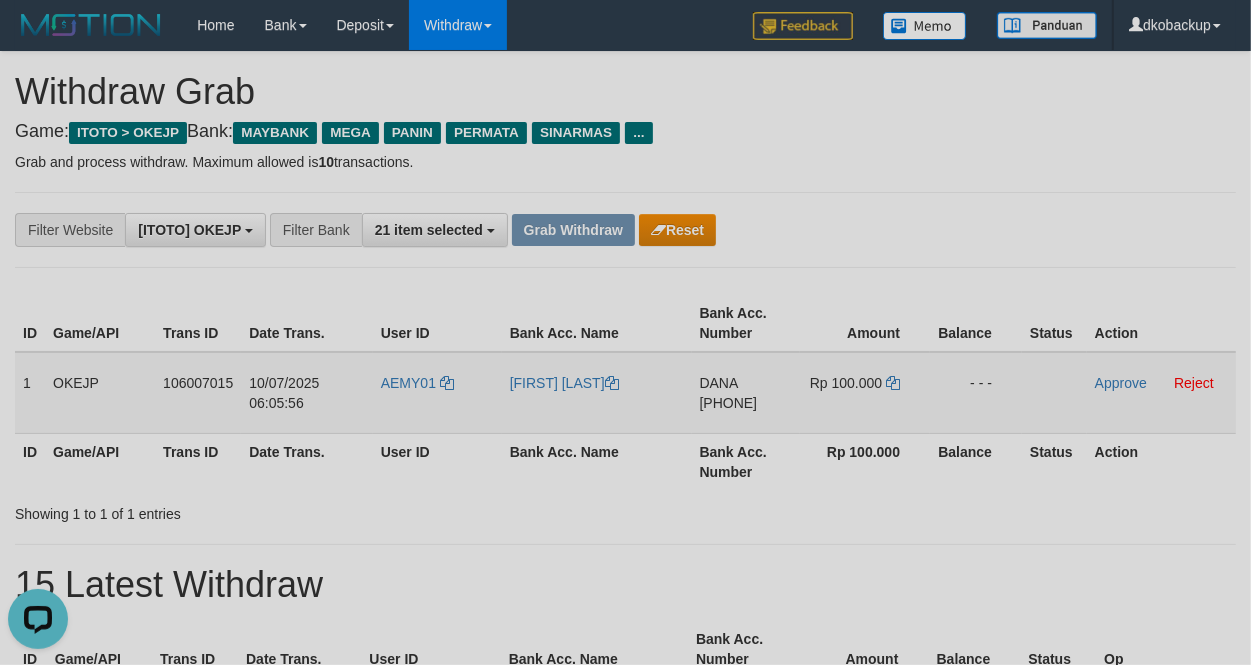 click on "DANA
087849240246" at bounding box center [746, 393] 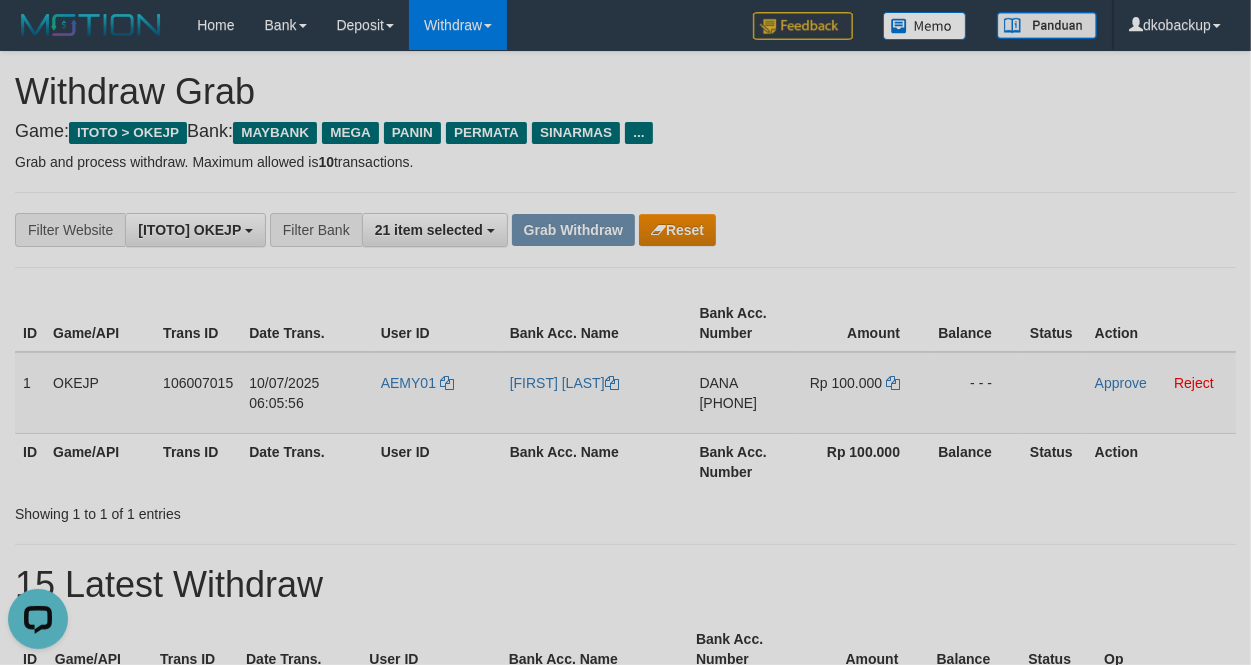 drag, startPoint x: 746, startPoint y: 423, endPoint x: 1175, endPoint y: 308, distance: 444.14636 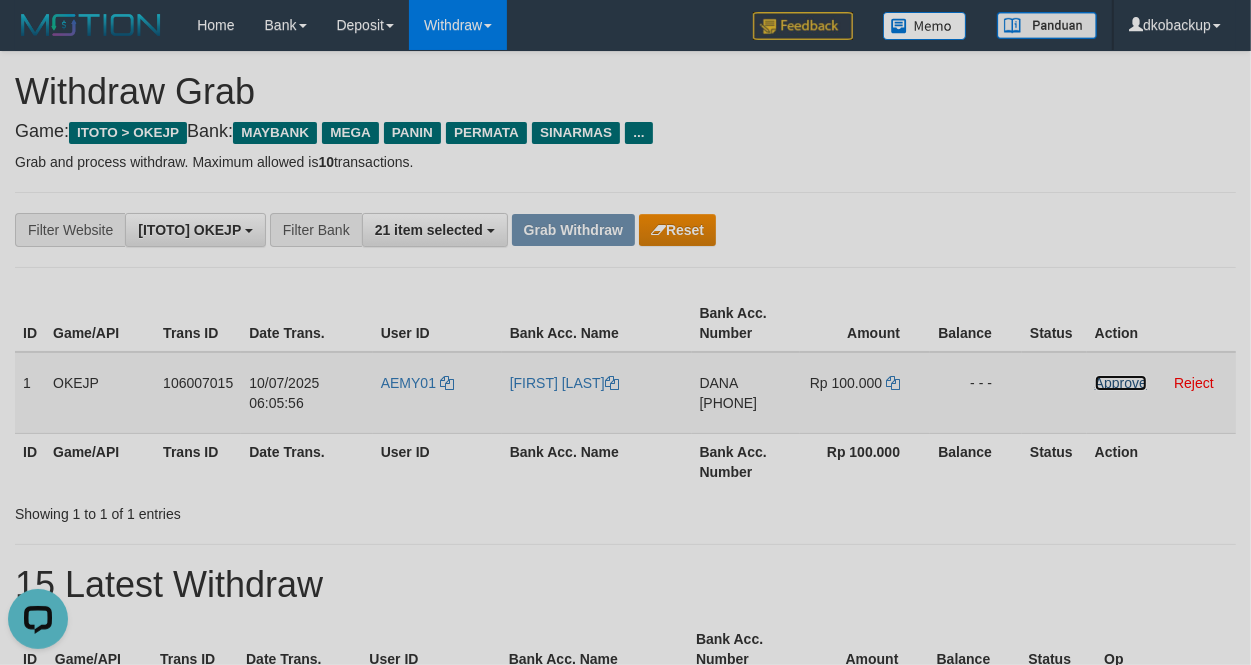 click on "Approve" at bounding box center [1121, 383] 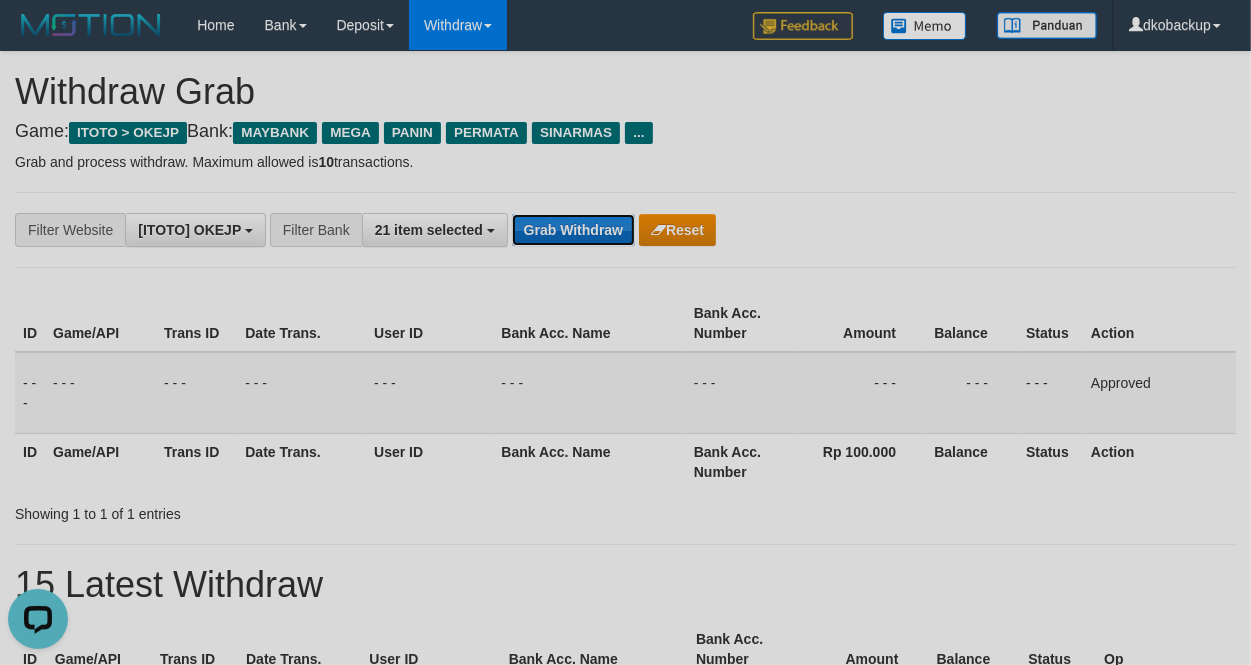 click on "Grab Withdraw" at bounding box center [573, 230] 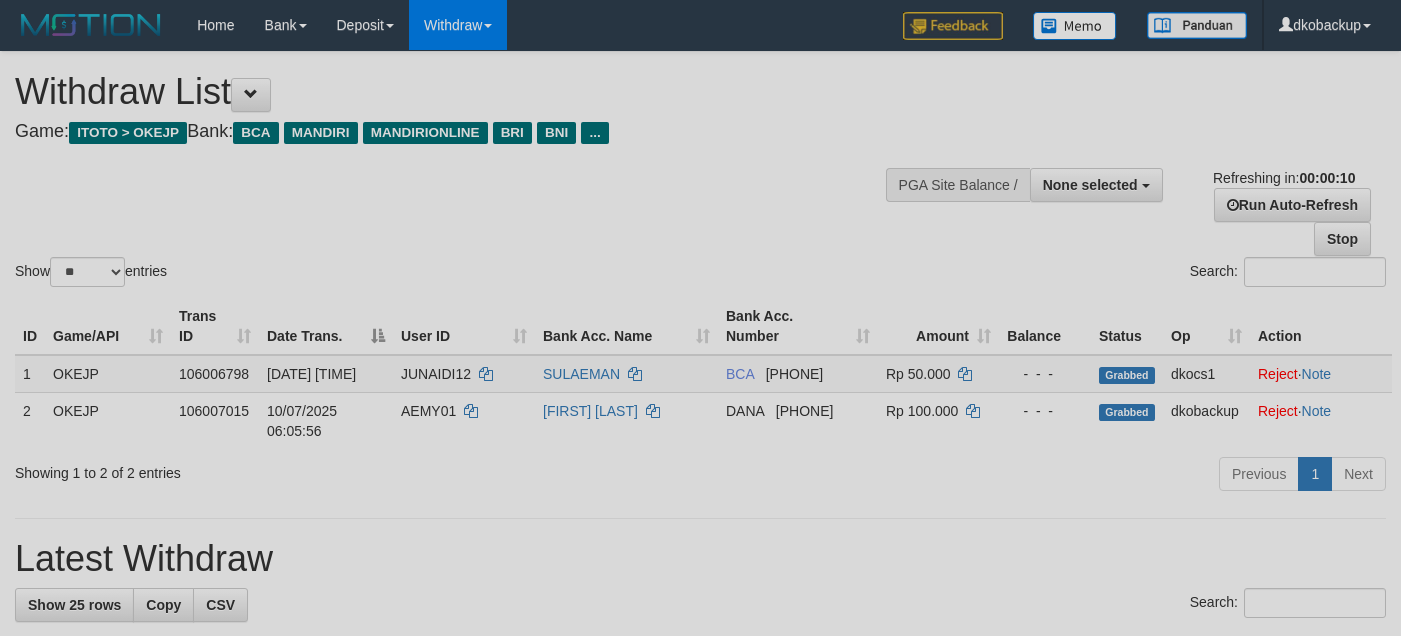 scroll, scrollTop: 0, scrollLeft: 0, axis: both 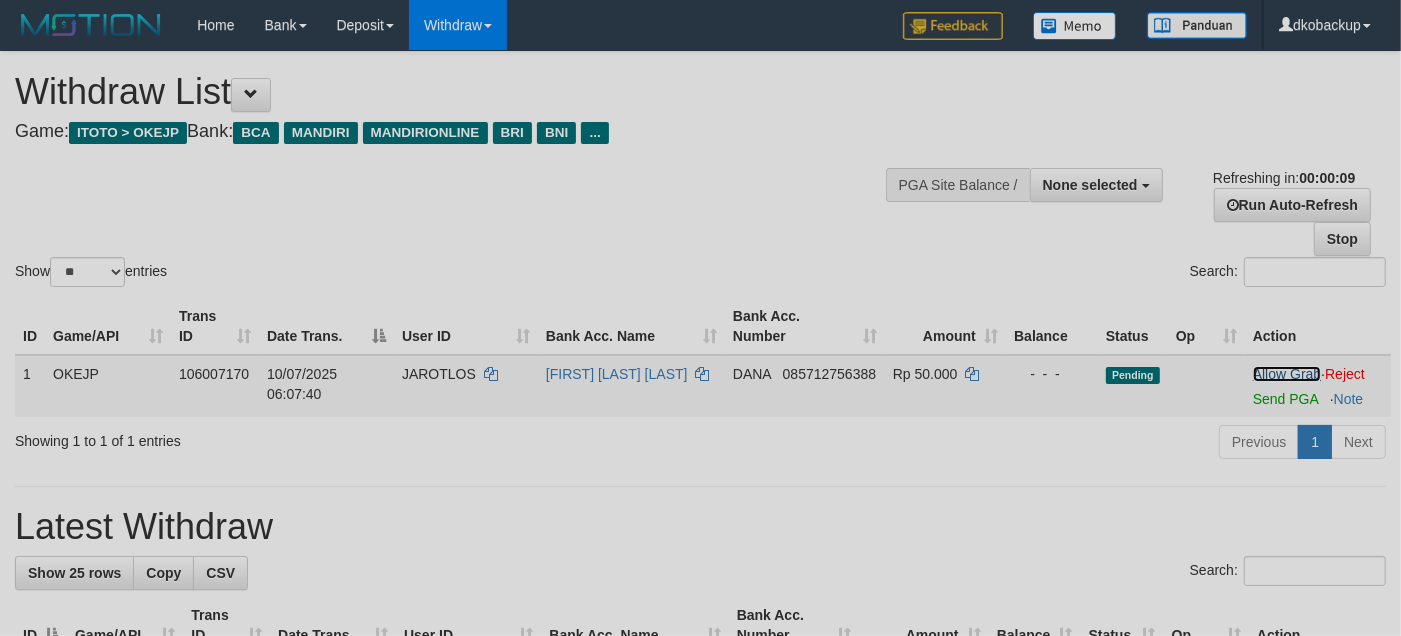 click on "Allow Grab" at bounding box center (1287, 374) 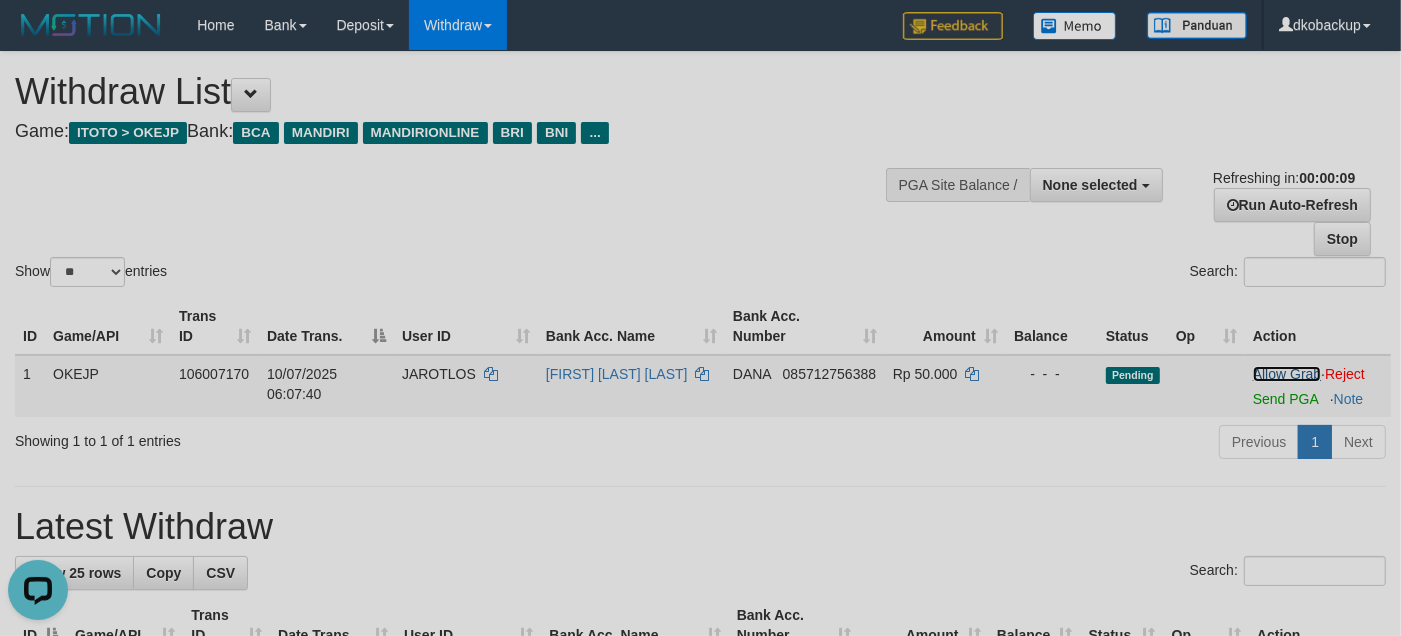 scroll, scrollTop: 0, scrollLeft: 0, axis: both 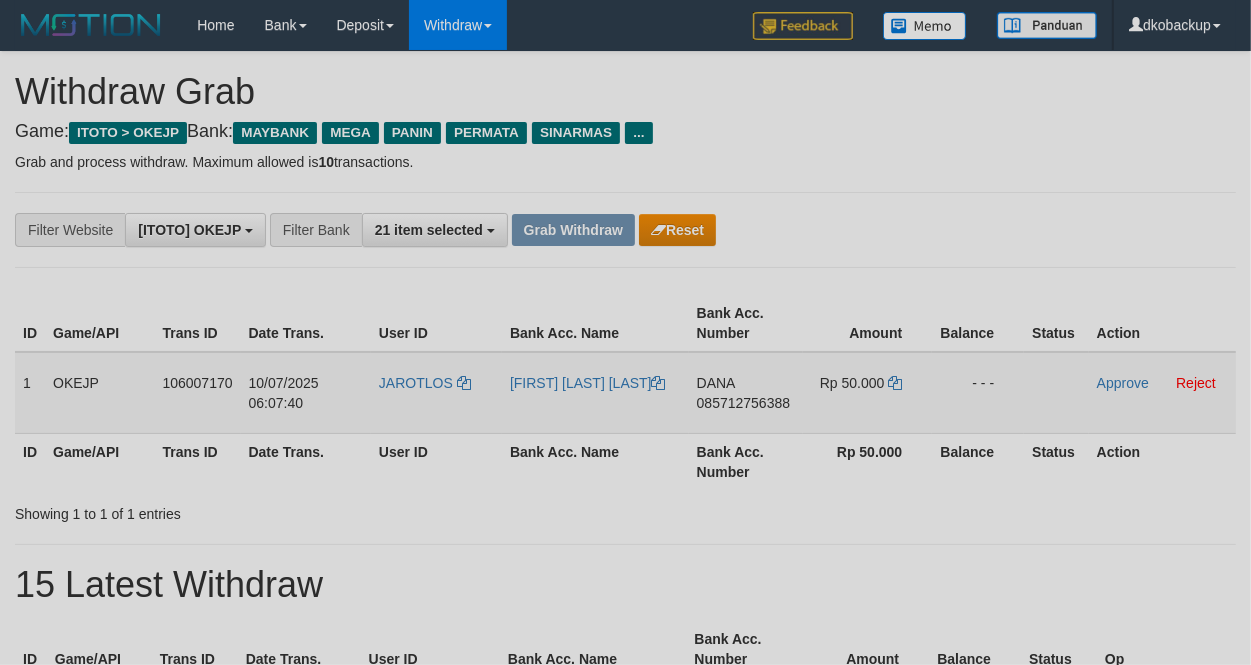 click on "JAROTLOS" at bounding box center (436, 393) 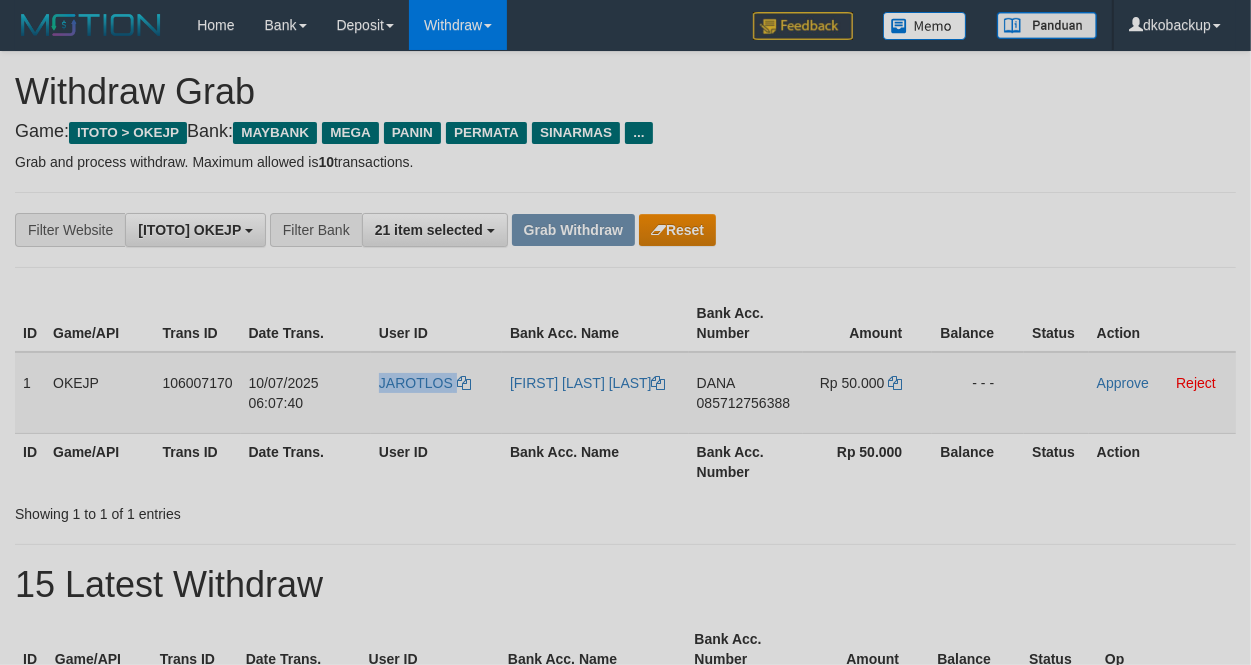 click on "JAROTLOS" at bounding box center (436, 393) 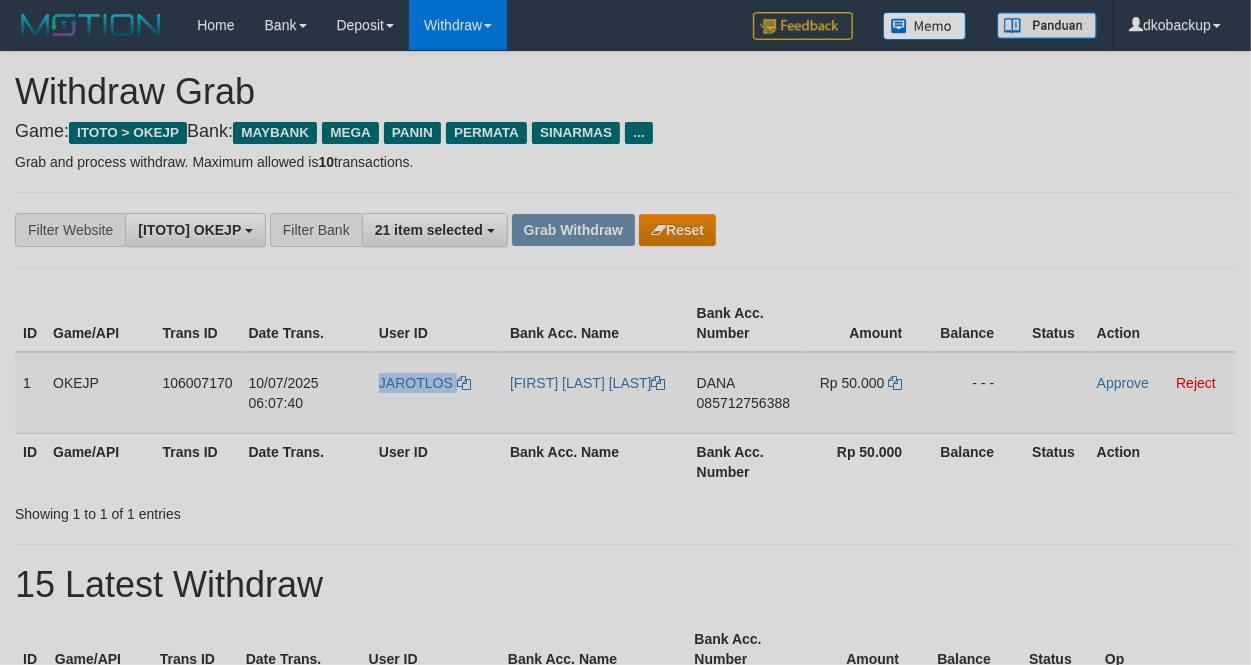 copy on "JAROTLOS" 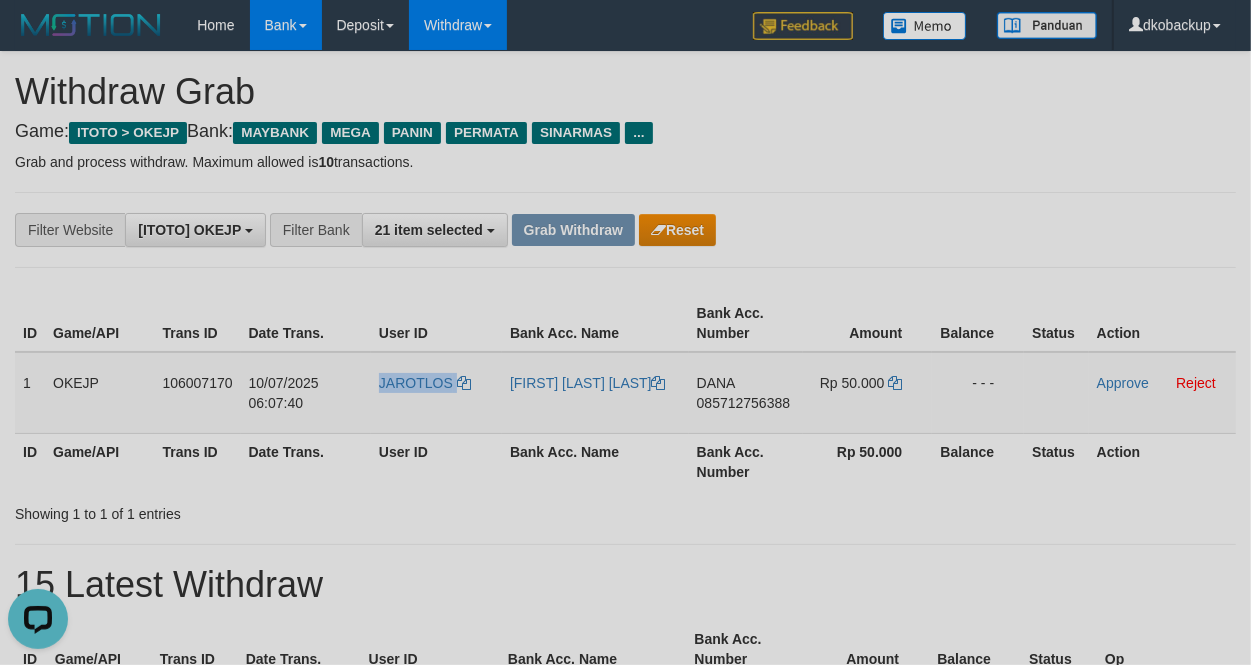 scroll, scrollTop: 0, scrollLeft: 0, axis: both 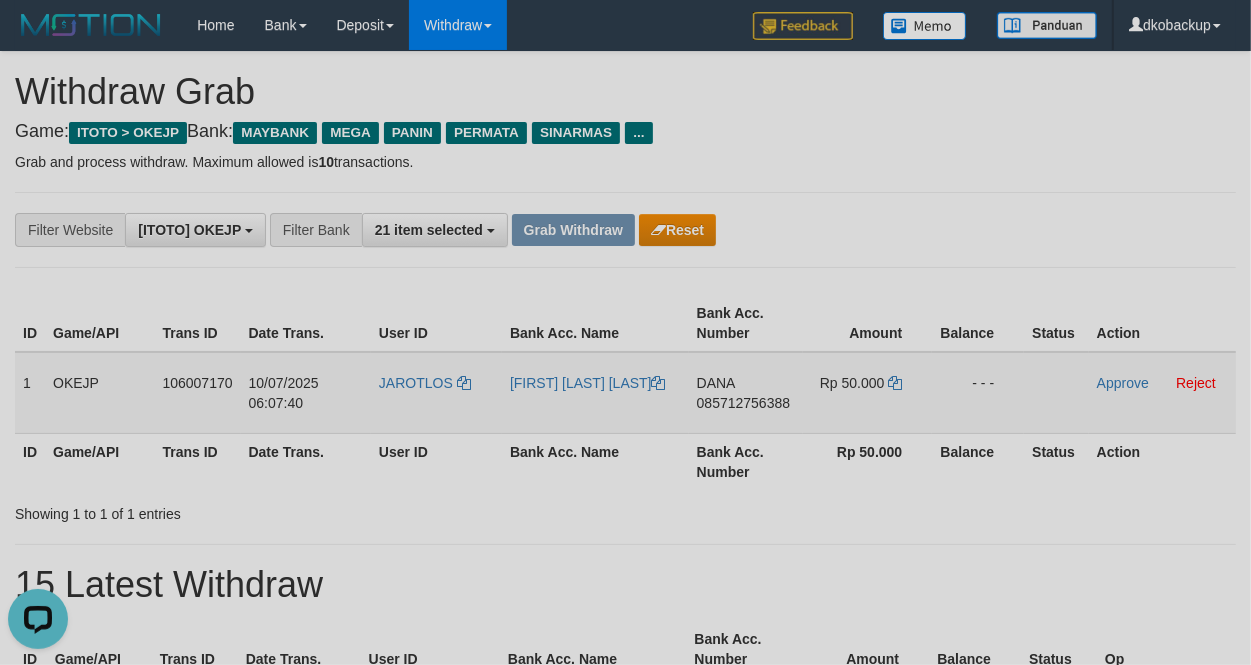 click on "DANA
085712756388" at bounding box center (746, 393) 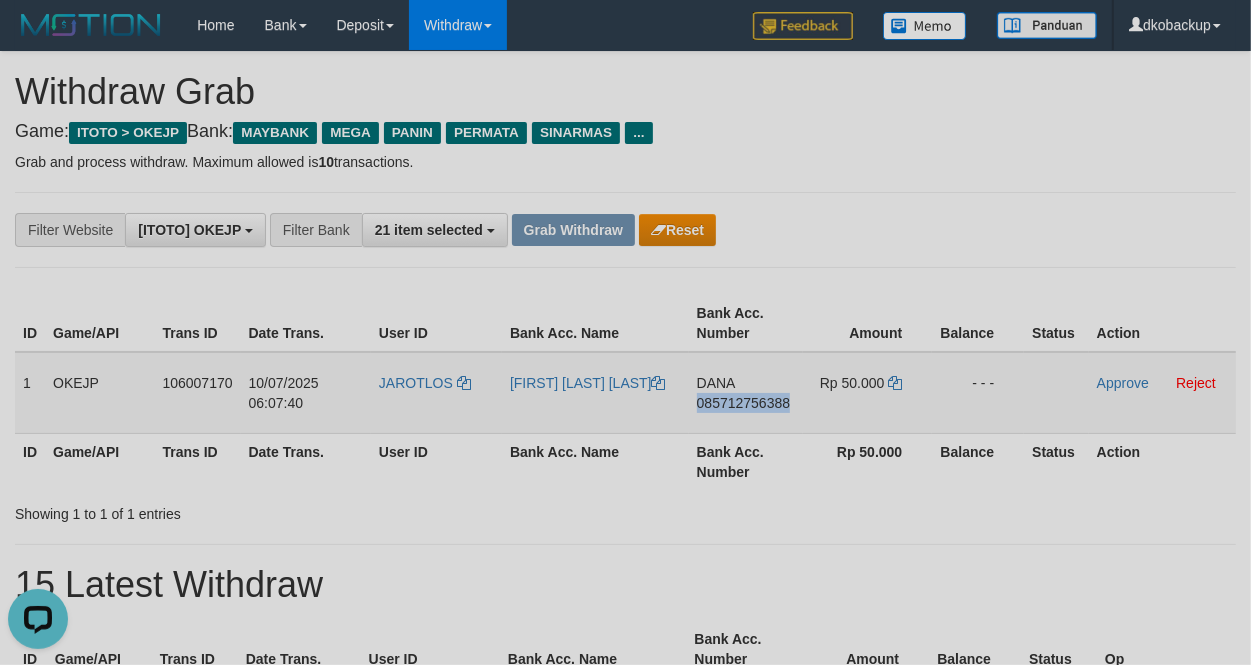 click on "DANA
085712756388" at bounding box center (746, 393) 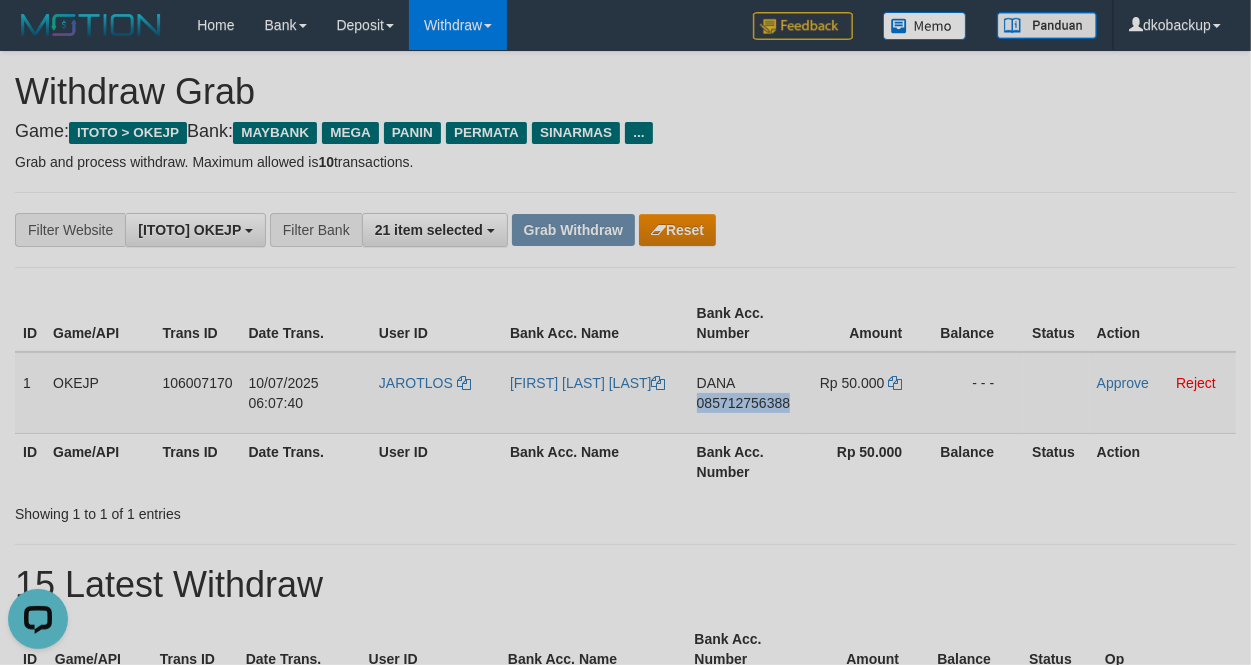 copy on "085712756388" 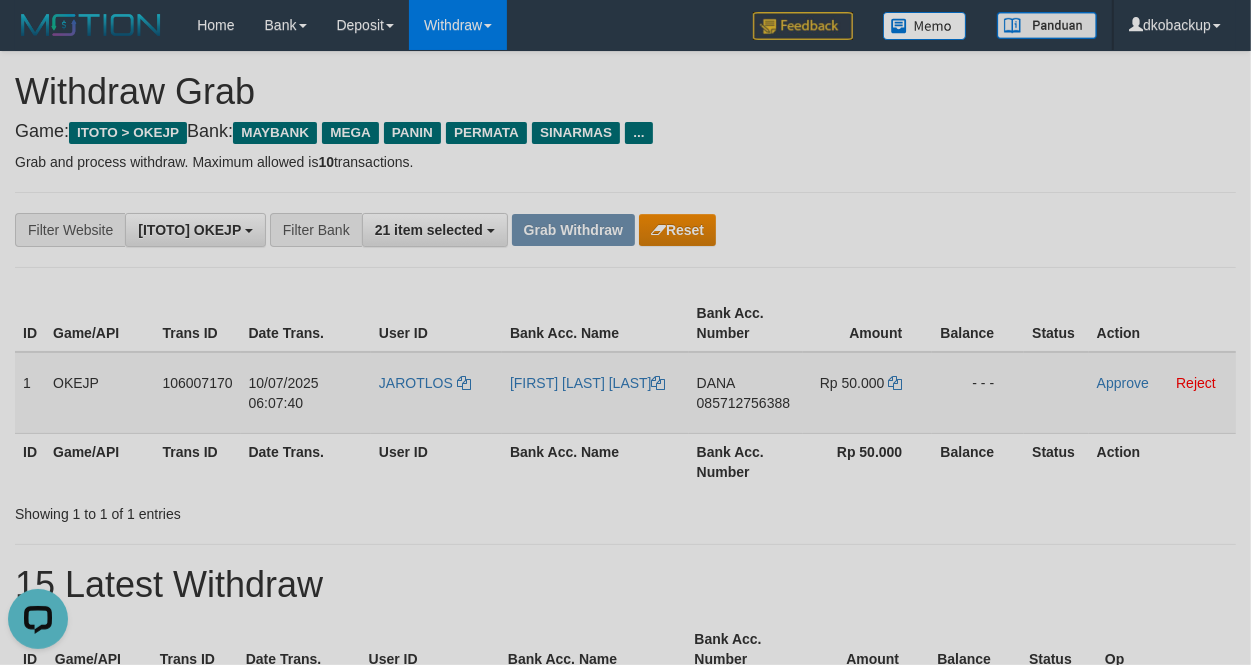 click on "JAROTLOS" at bounding box center [436, 393] 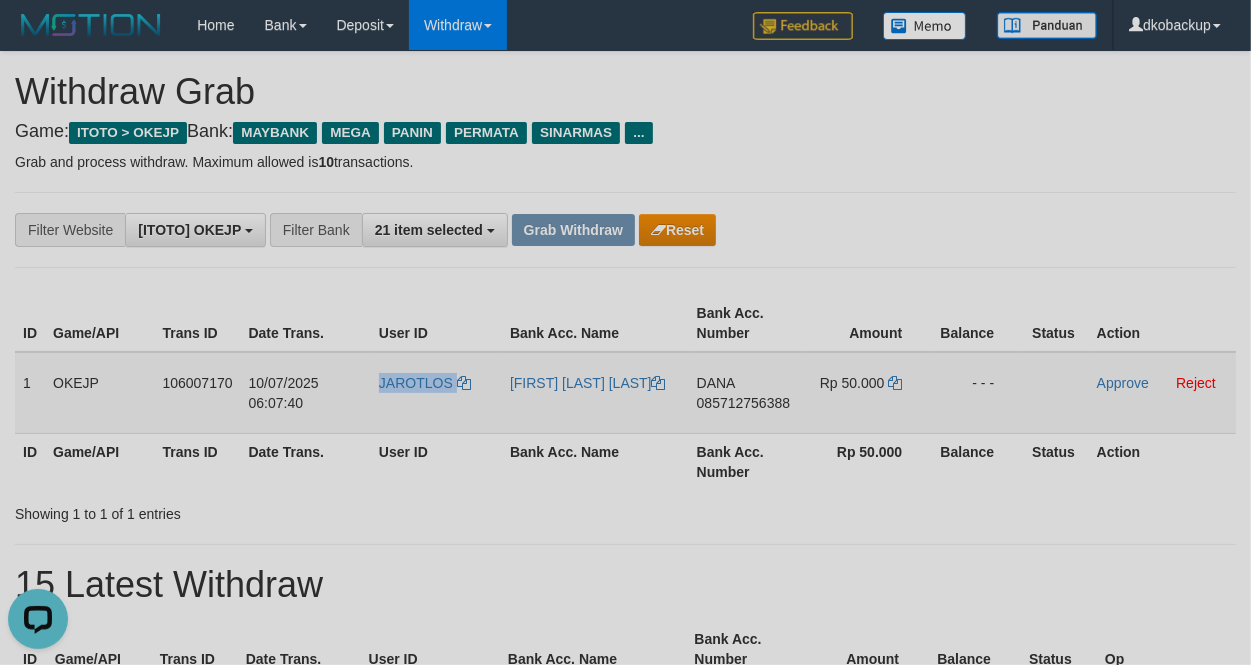 click on "JAROTLOS" at bounding box center [436, 393] 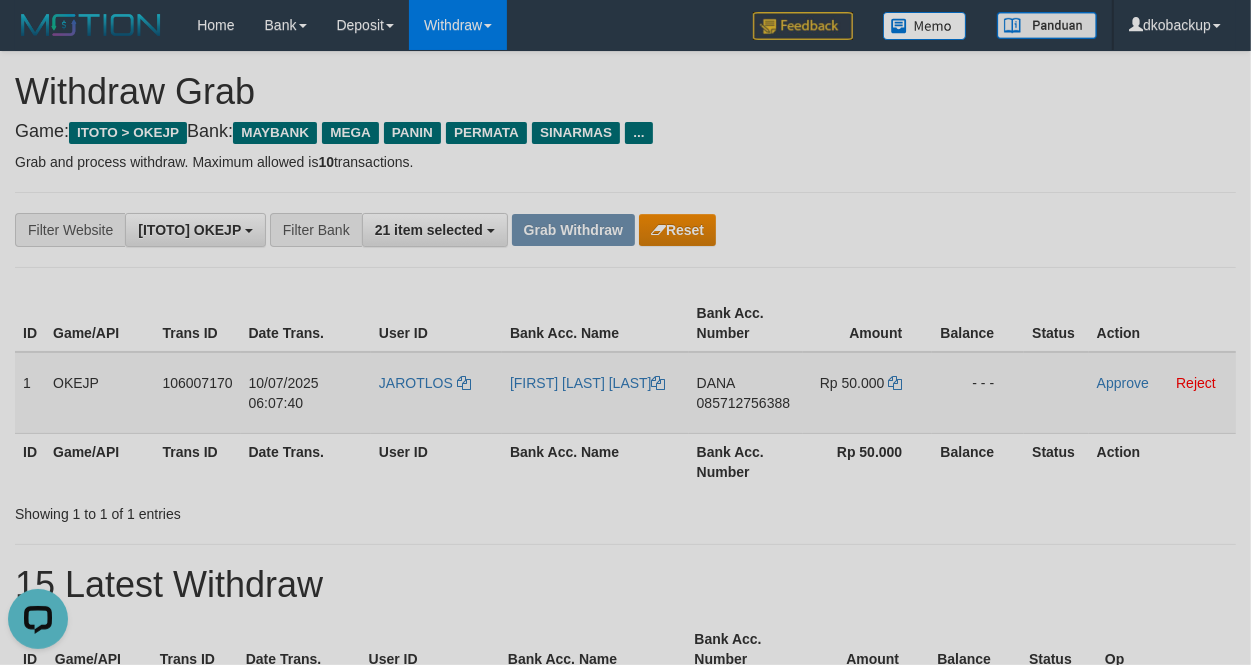 click on "[FIRST] [LAST]" at bounding box center (595, 393) 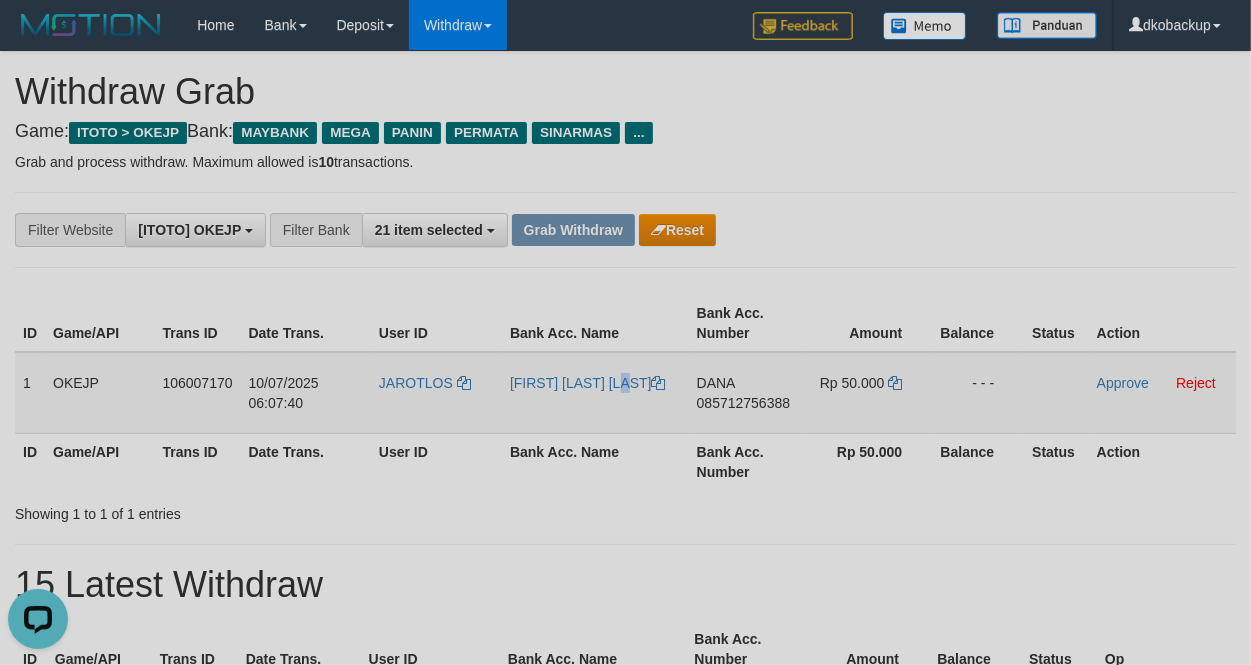 click on "[FIRST] [LAST]" at bounding box center [595, 393] 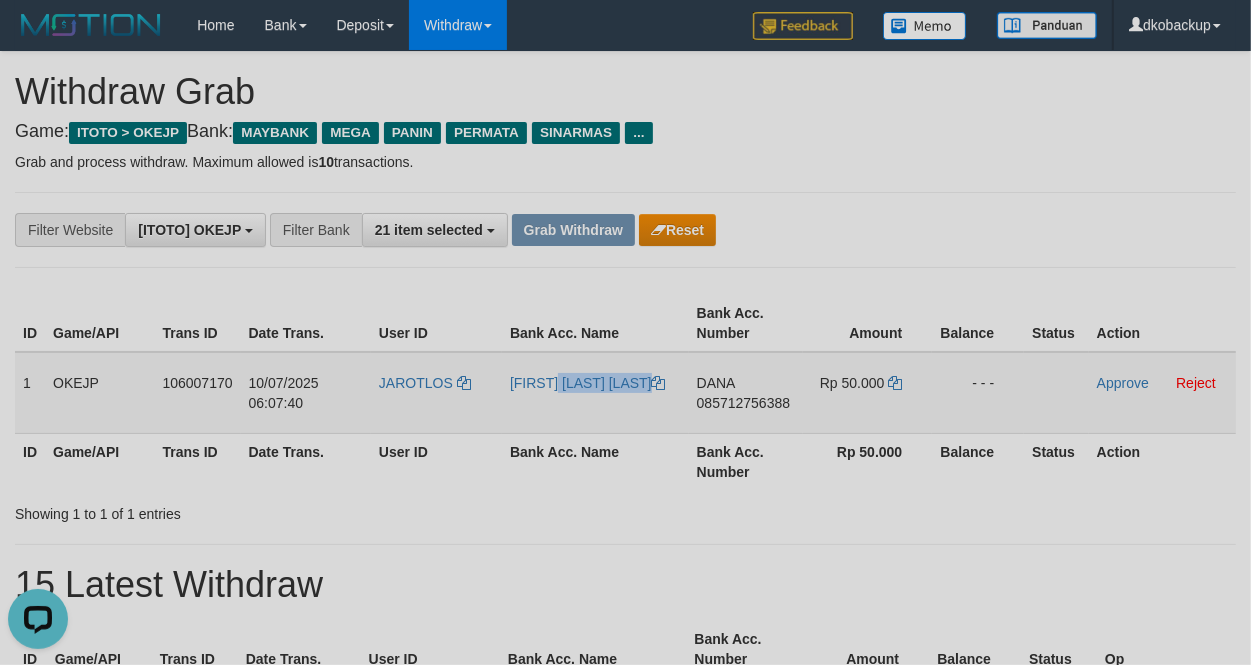 click on "[FIRST] [LAST]" at bounding box center [595, 393] 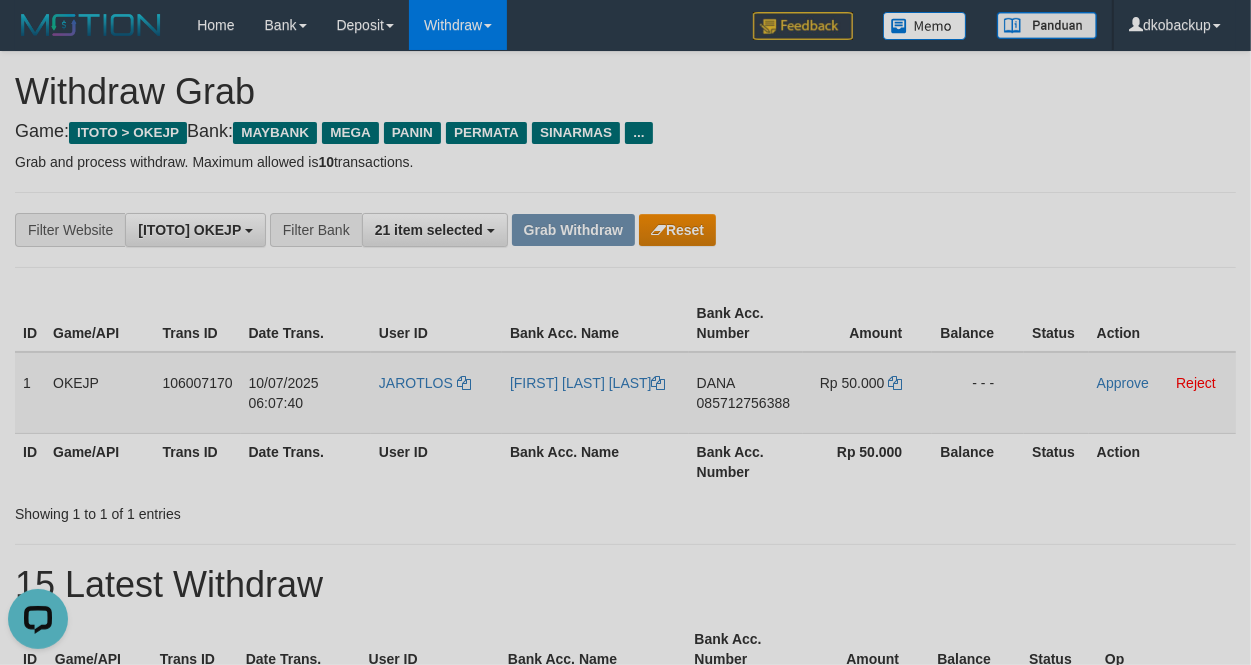 click on "DANA
085712756388" at bounding box center [746, 393] 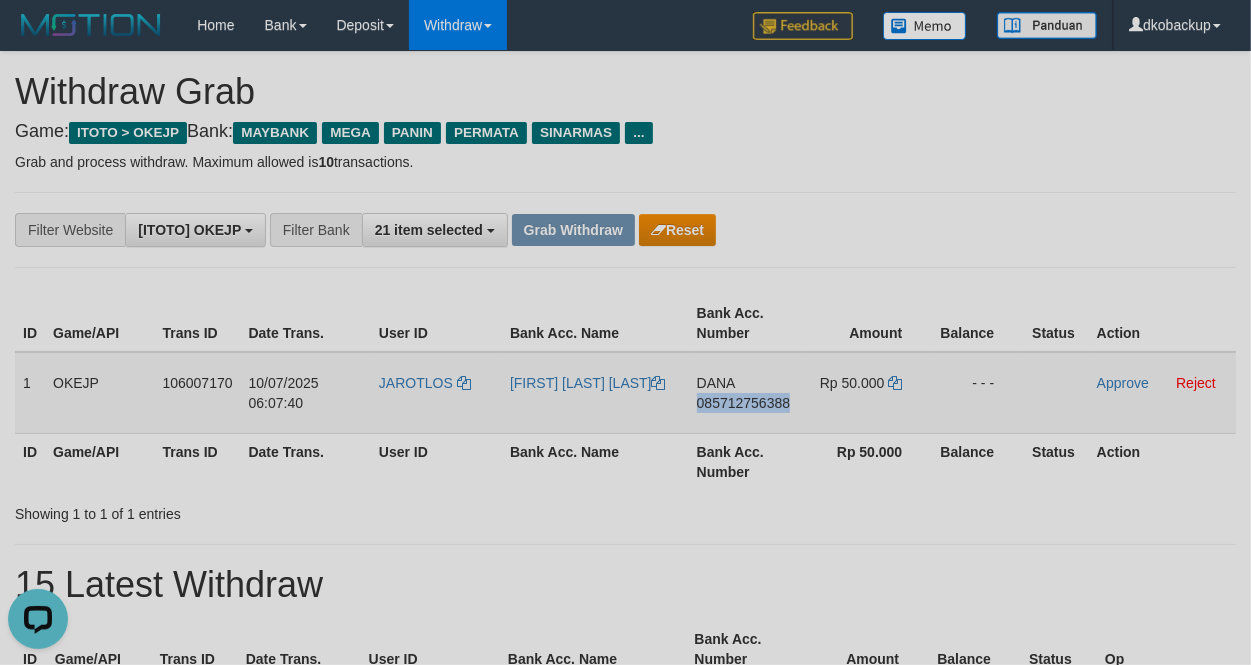 click on "DANA
085712756388" at bounding box center [746, 393] 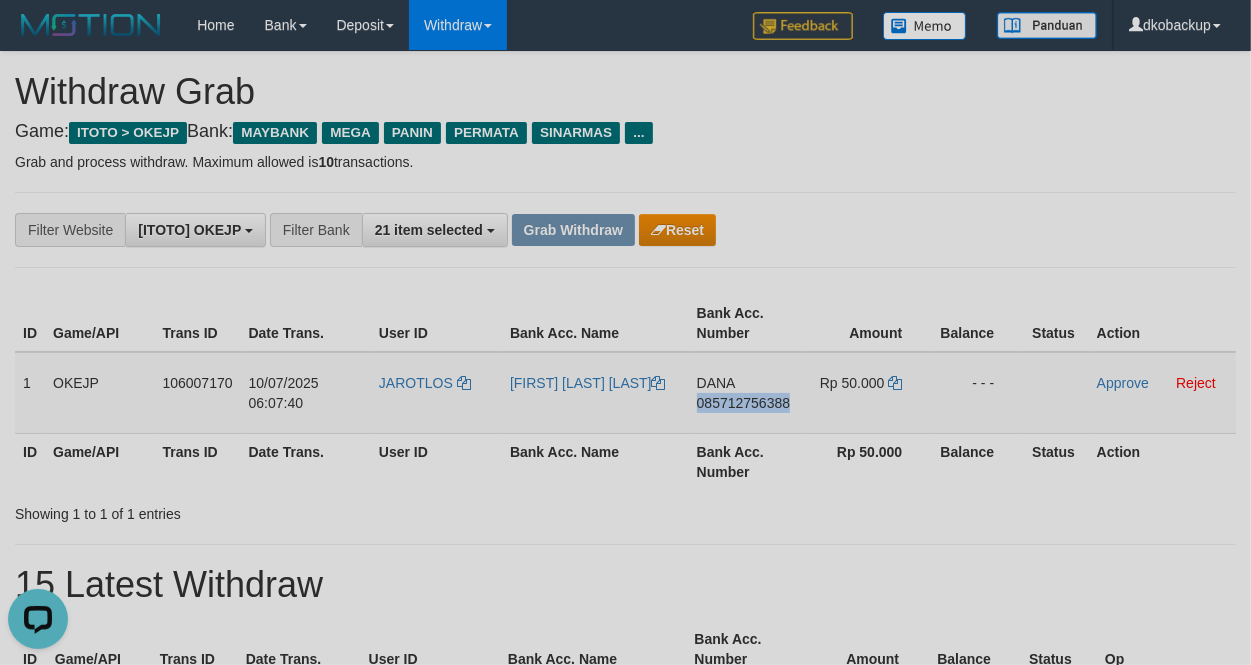 copy on "085712756388" 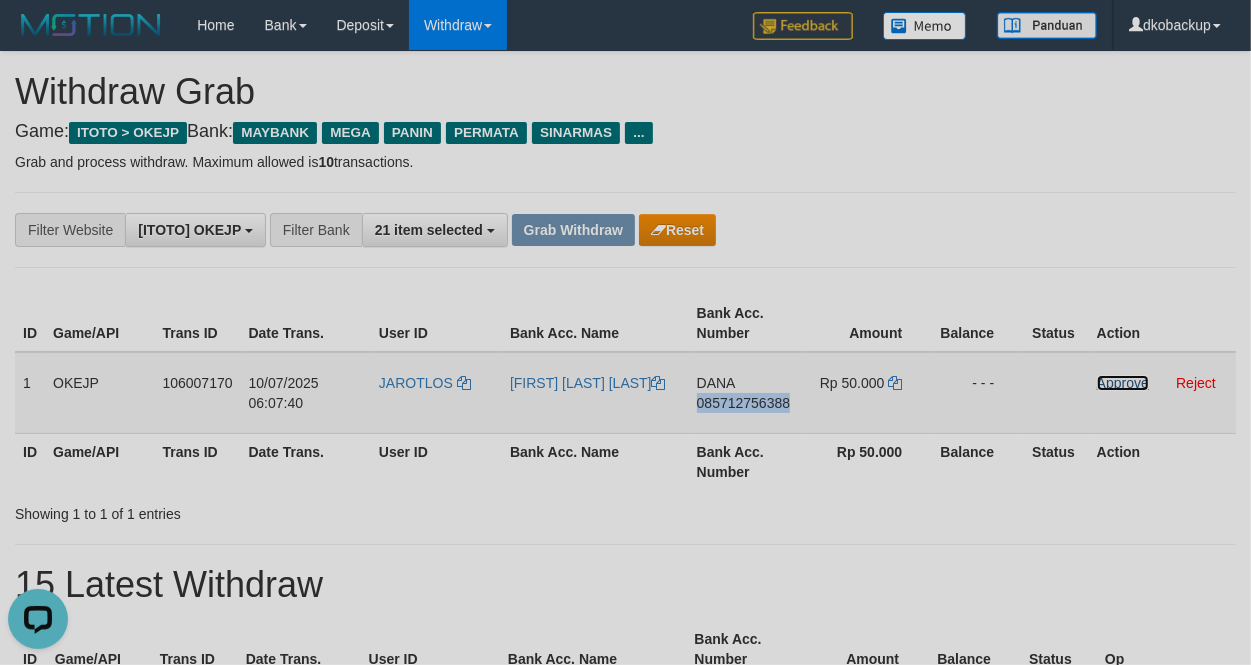 click on "Approve" at bounding box center [1123, 383] 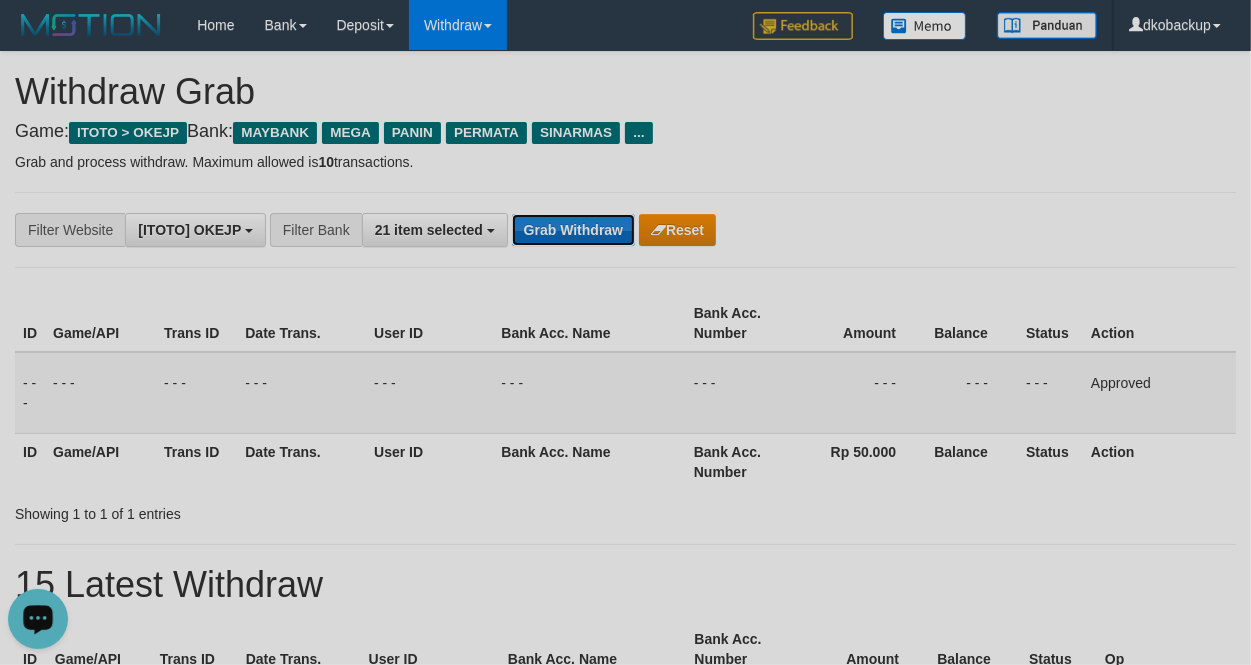 click on "Grab Withdraw" at bounding box center [573, 230] 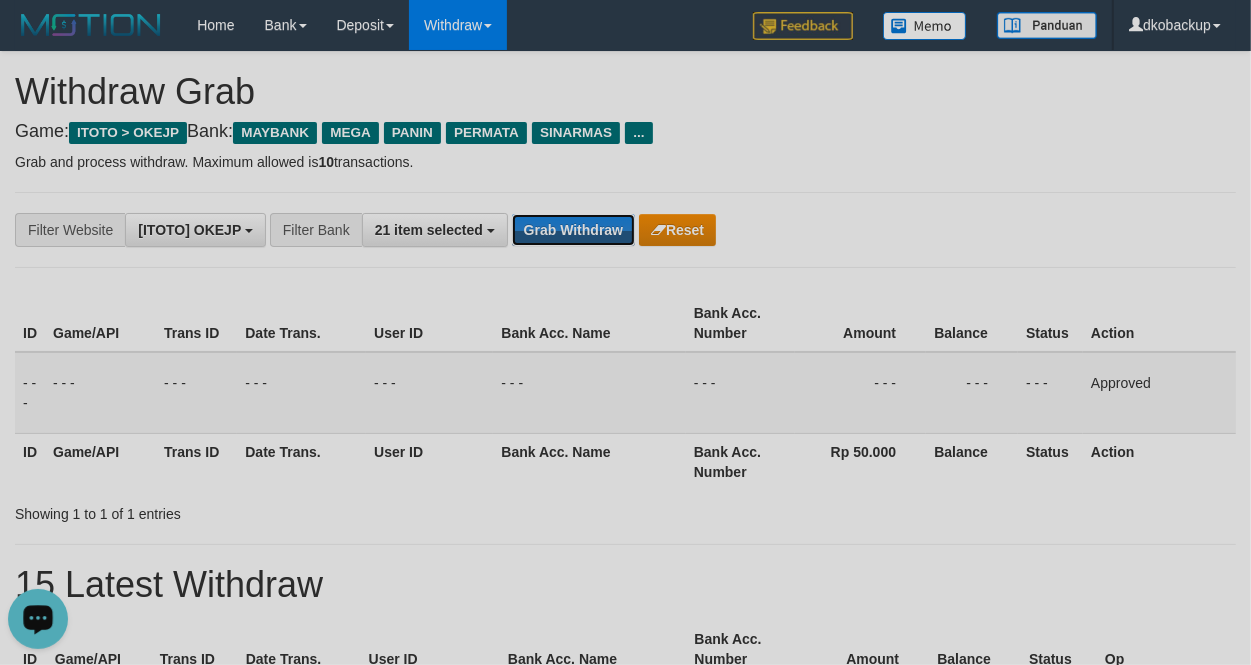 drag, startPoint x: 572, startPoint y: 238, endPoint x: 1246, endPoint y: 225, distance: 674.12537 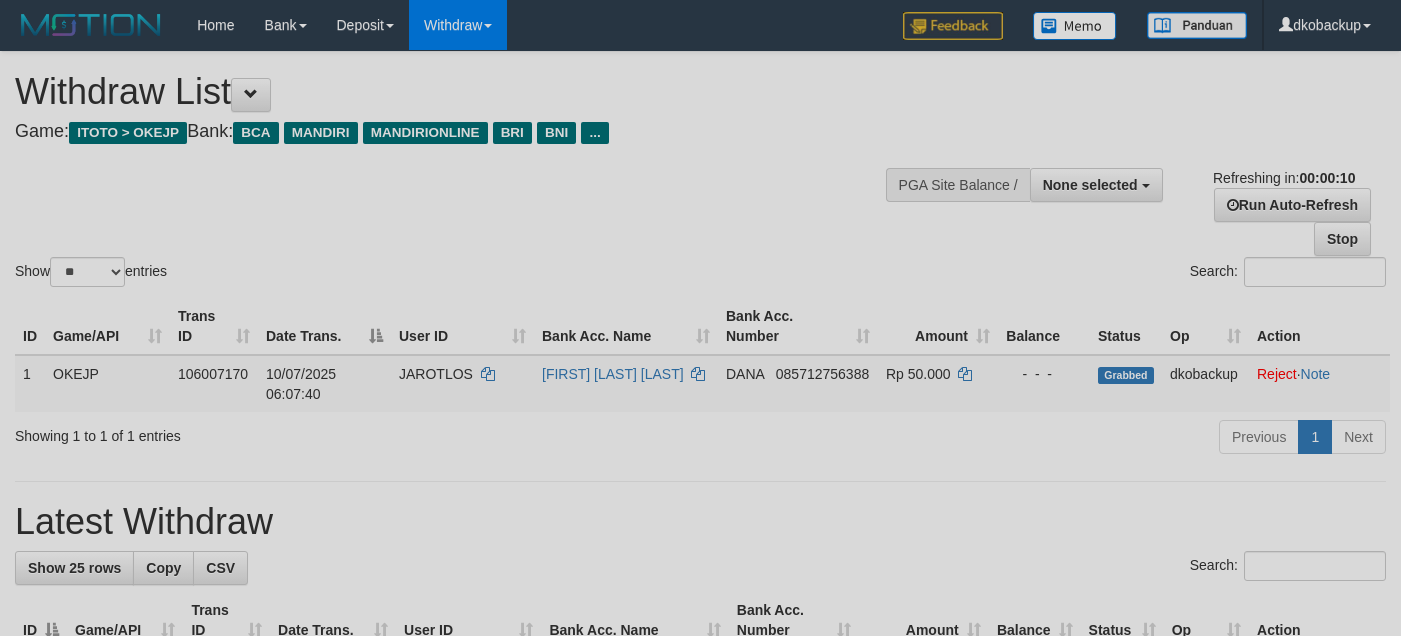 scroll, scrollTop: 0, scrollLeft: 0, axis: both 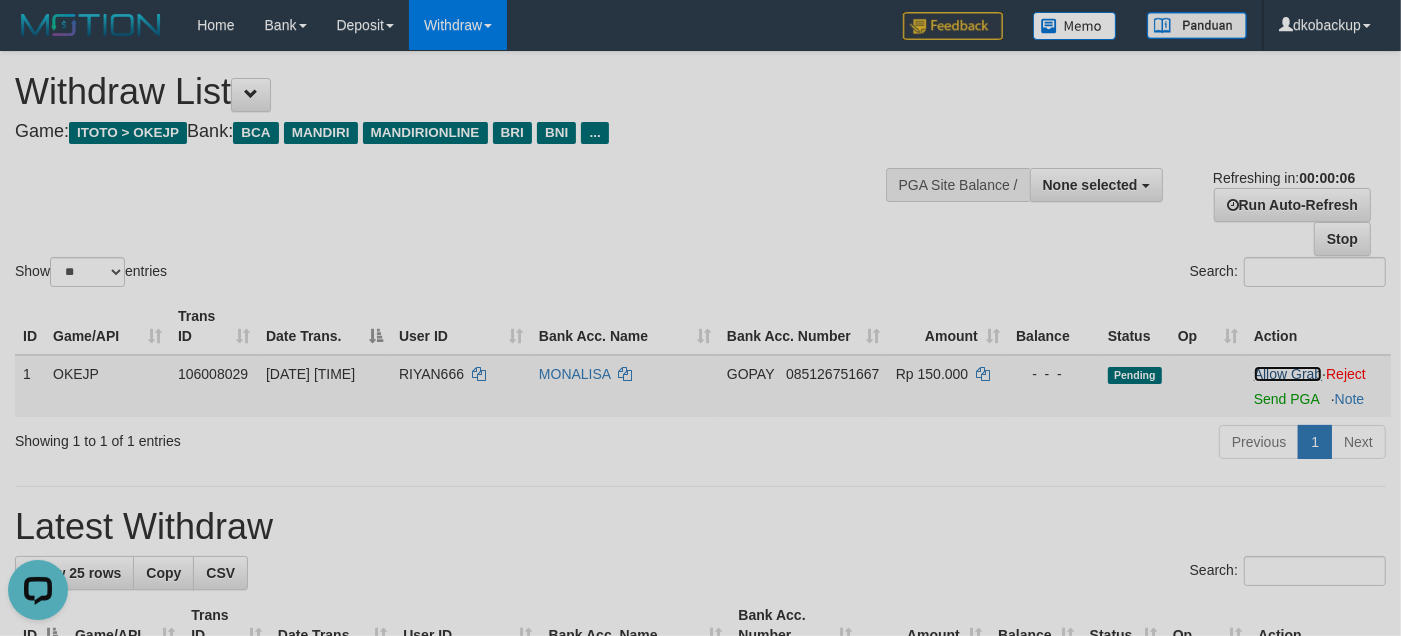 click on "Allow Grab" at bounding box center (1288, 374) 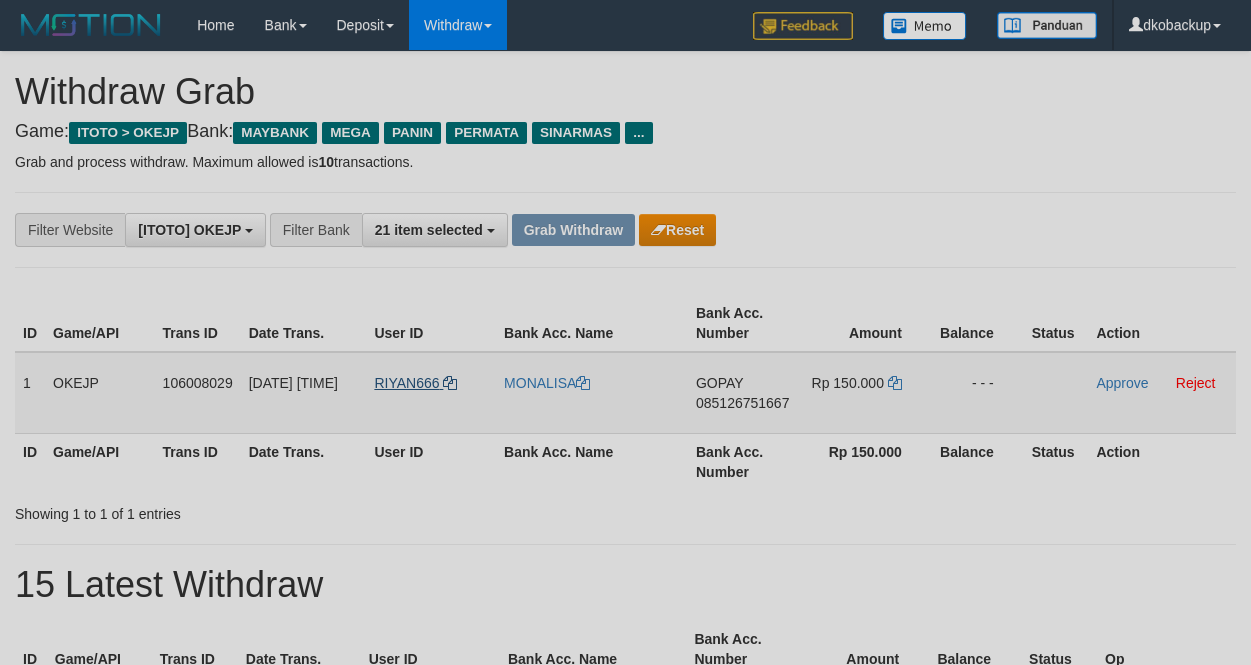 scroll, scrollTop: 0, scrollLeft: 0, axis: both 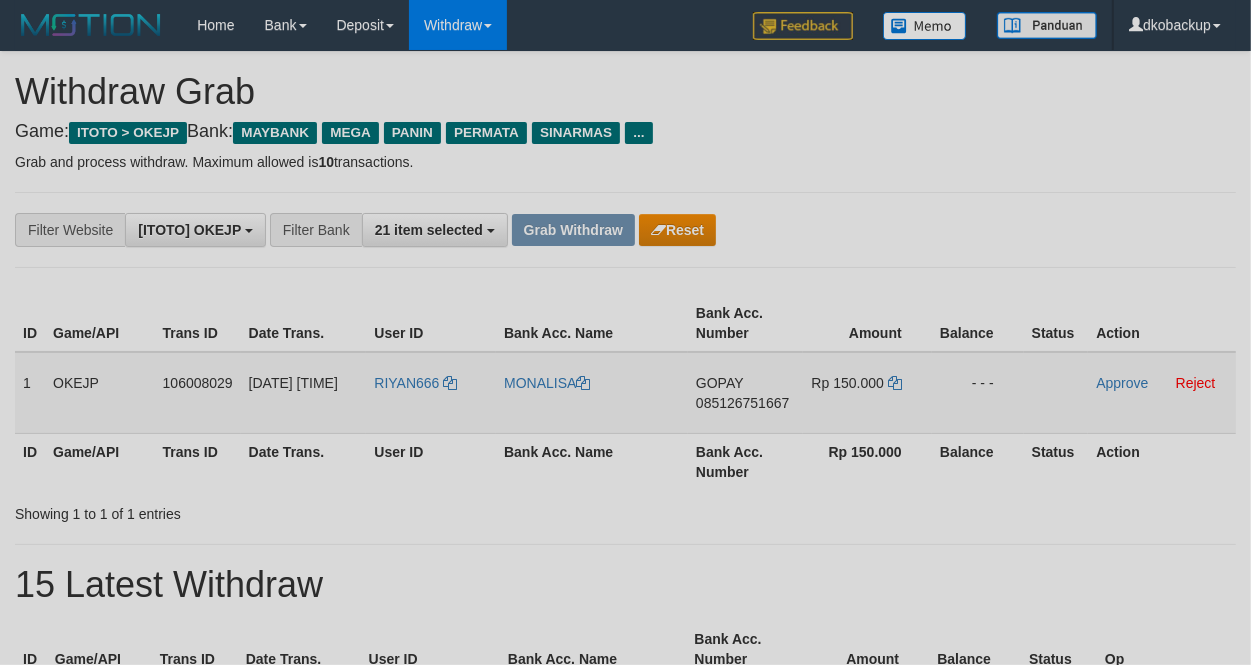 click on "RIYAN666" at bounding box center [431, 393] 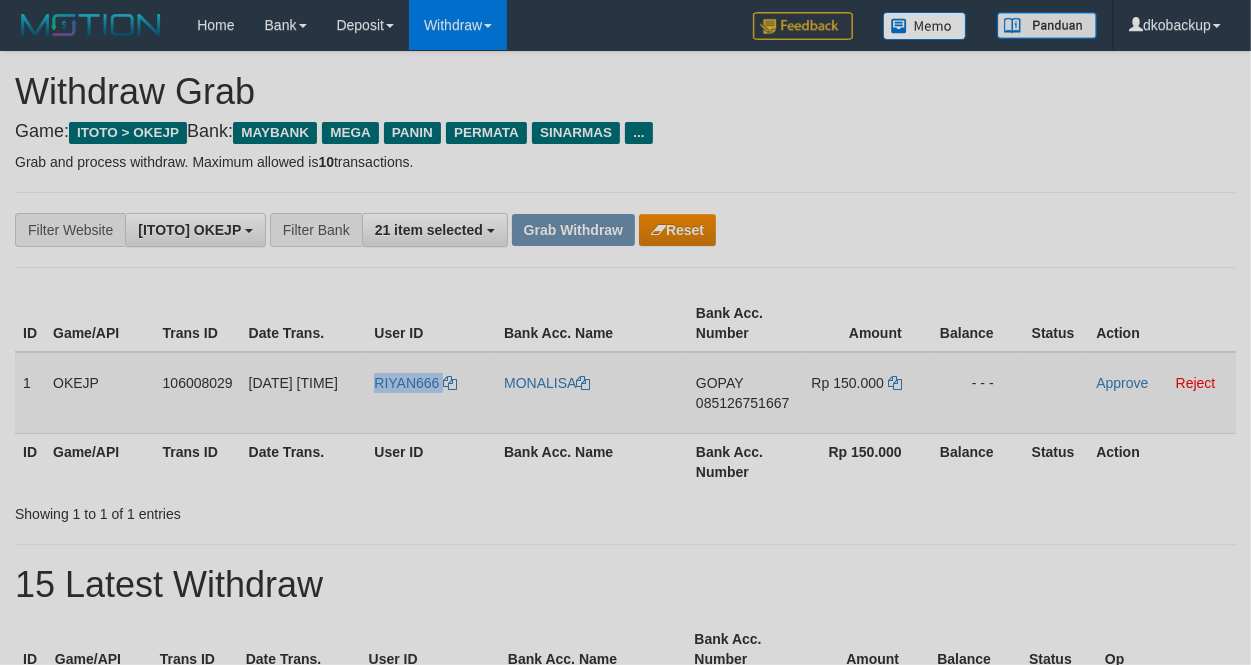 click on "RIYAN666" at bounding box center (431, 393) 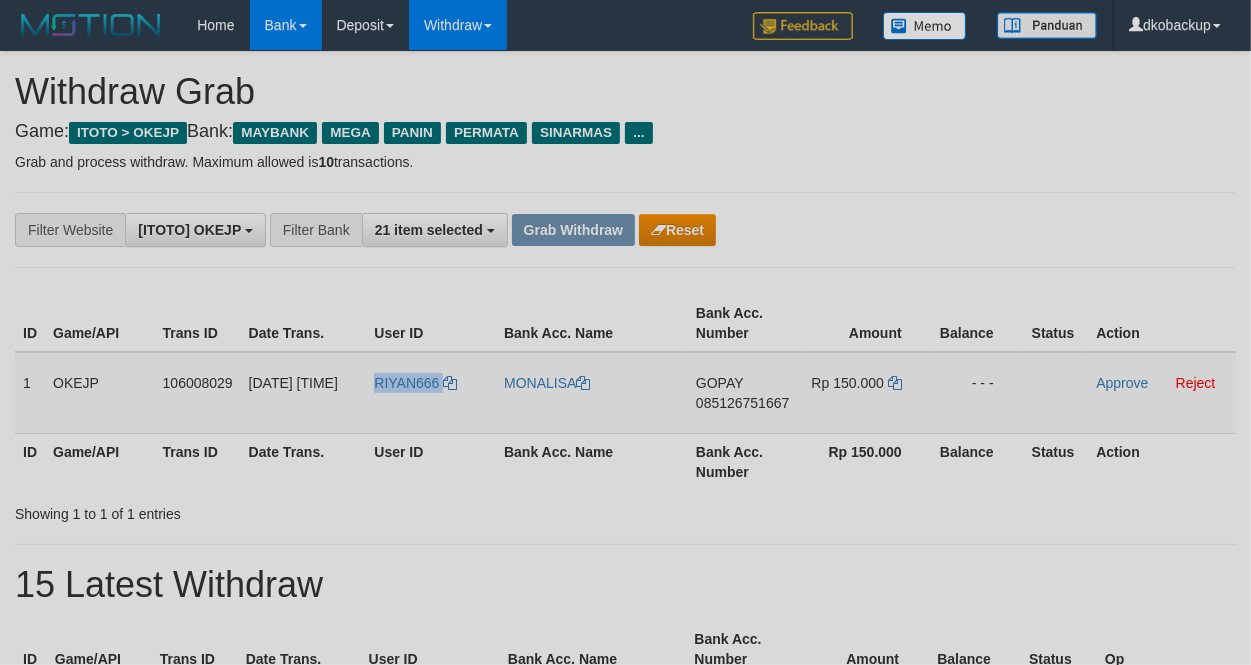 copy on "RIYAN666" 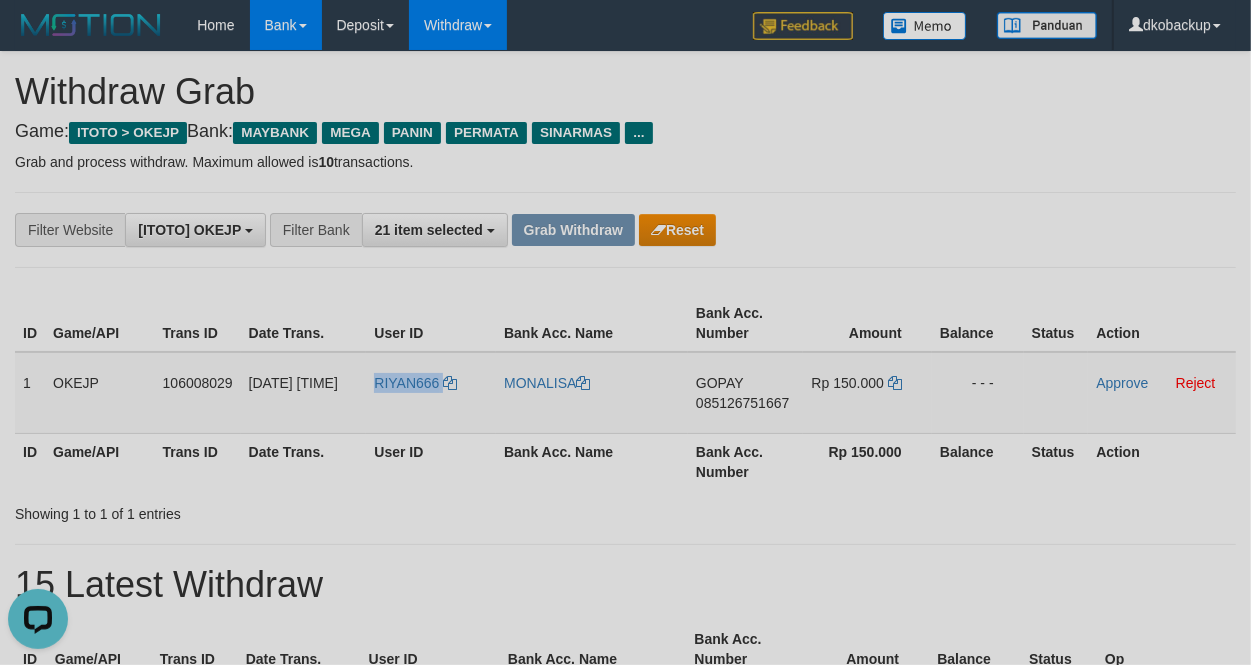 scroll, scrollTop: 0, scrollLeft: 0, axis: both 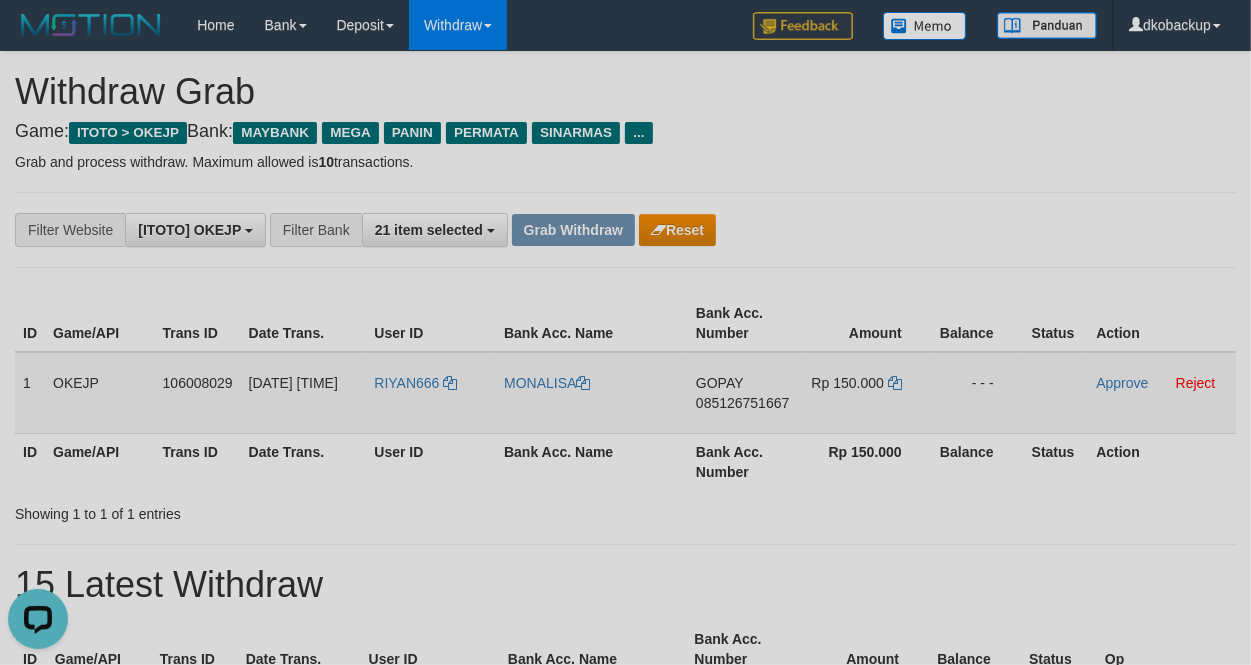 click on "GOPAY
085126751667" at bounding box center (745, 393) 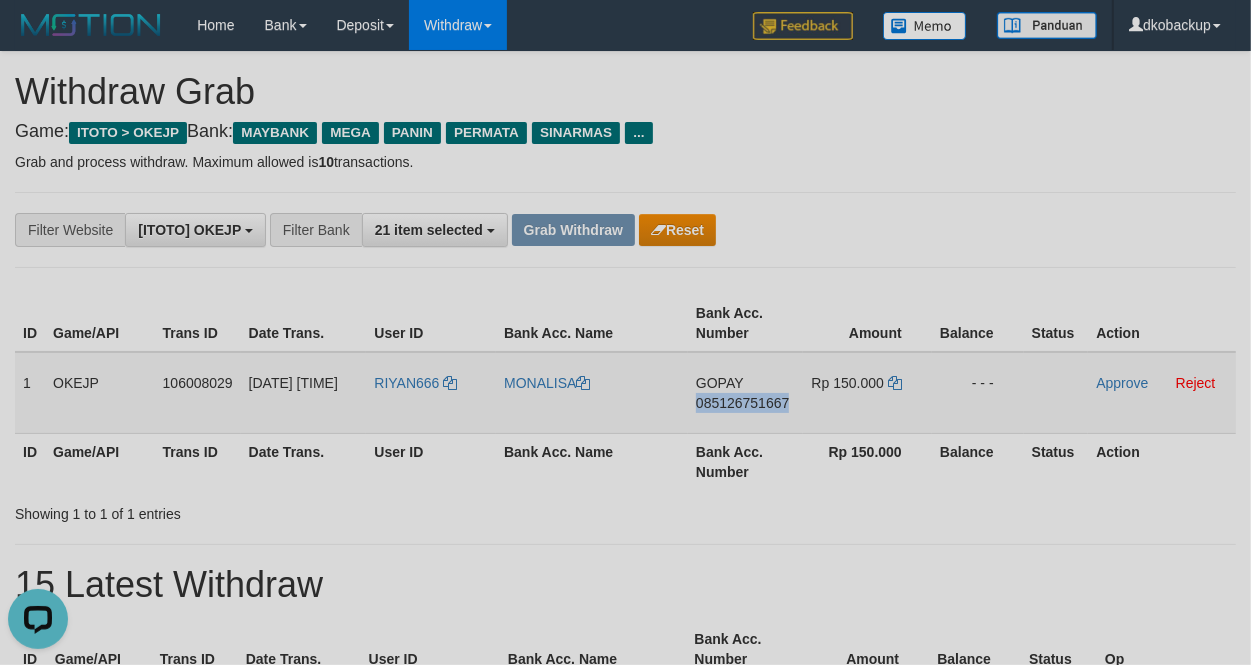 click on "GOPAY
085126751667" at bounding box center (745, 393) 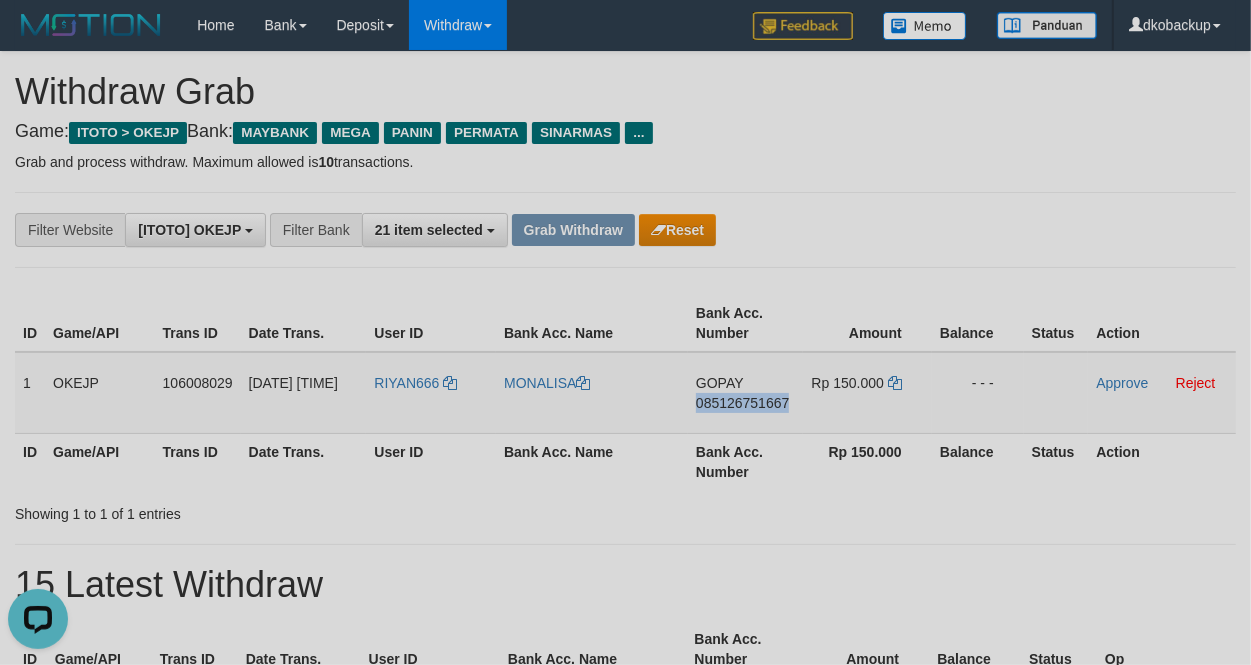 copy on "085126751667" 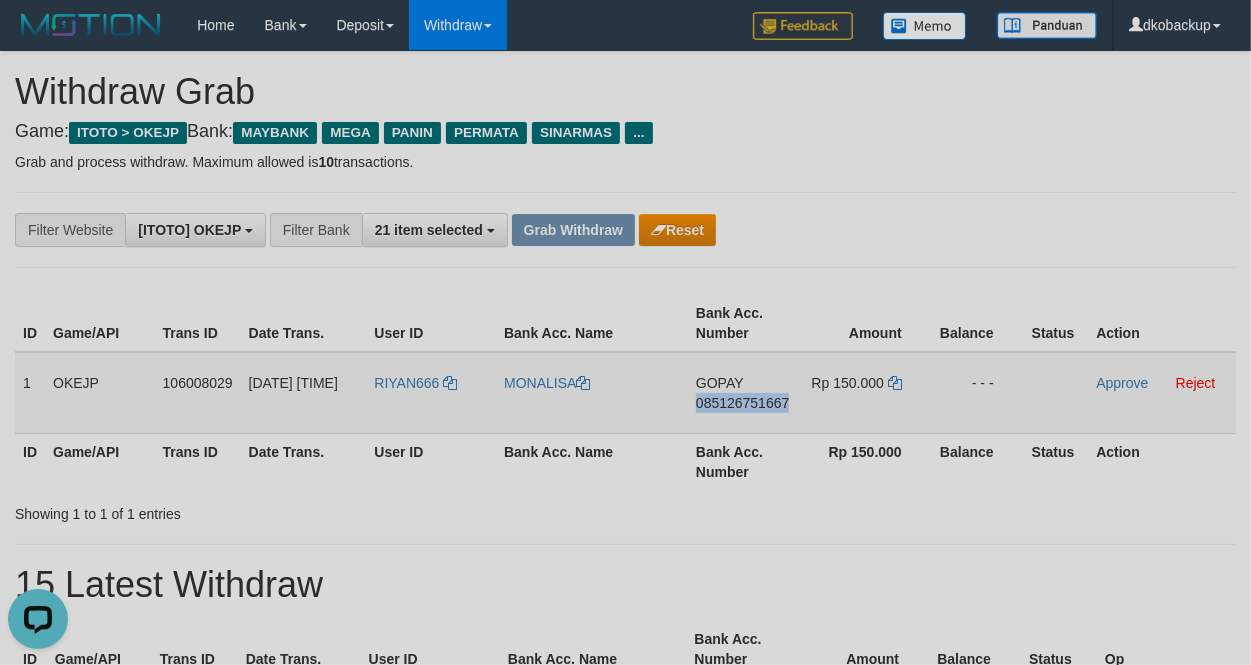 click on "GOPAY
085126751667" at bounding box center (745, 393) 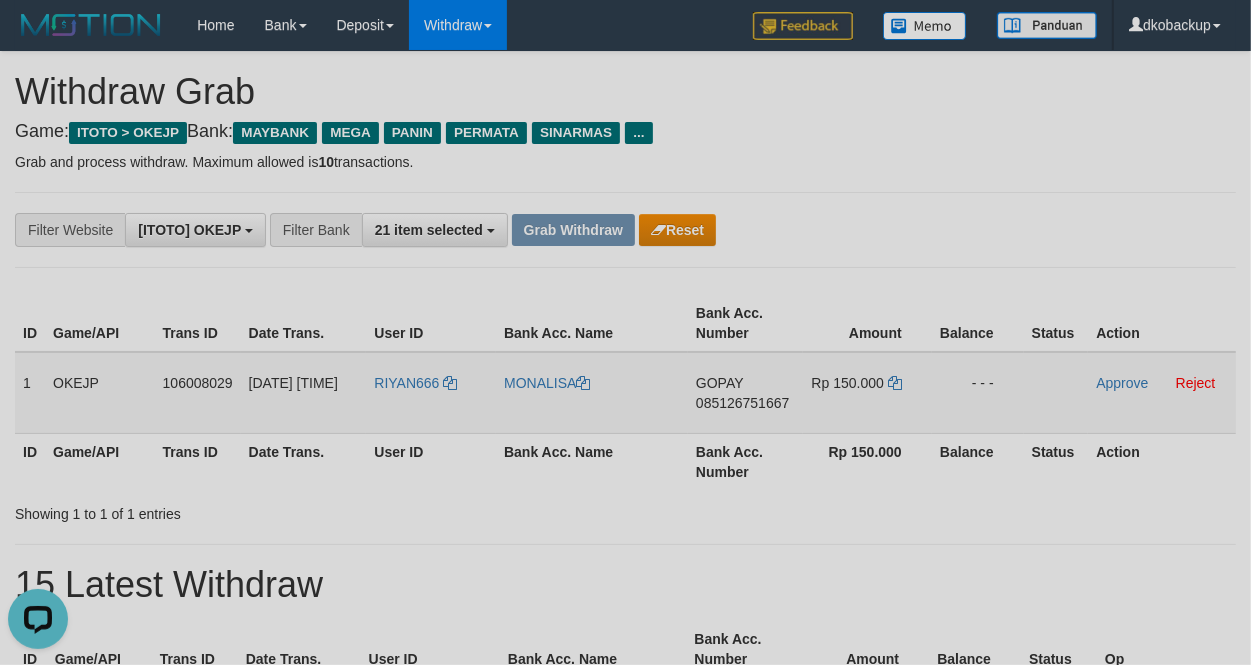 click on "RIYAN666" at bounding box center [431, 393] 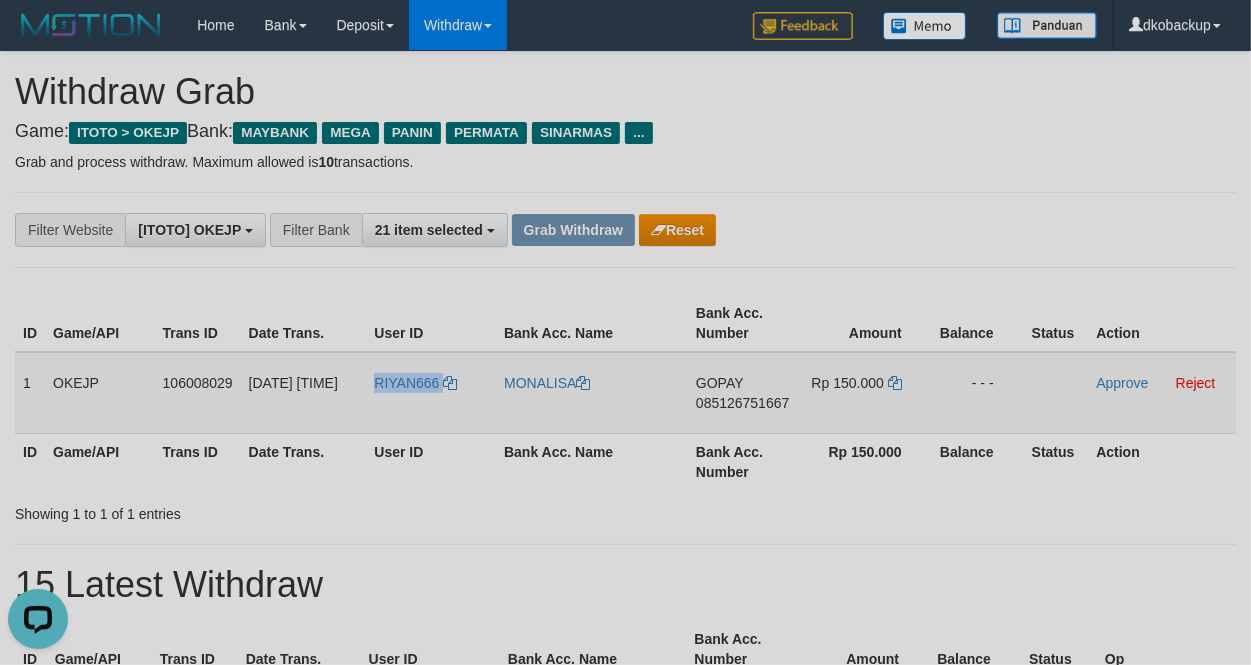 click on "RIYAN666" at bounding box center [431, 393] 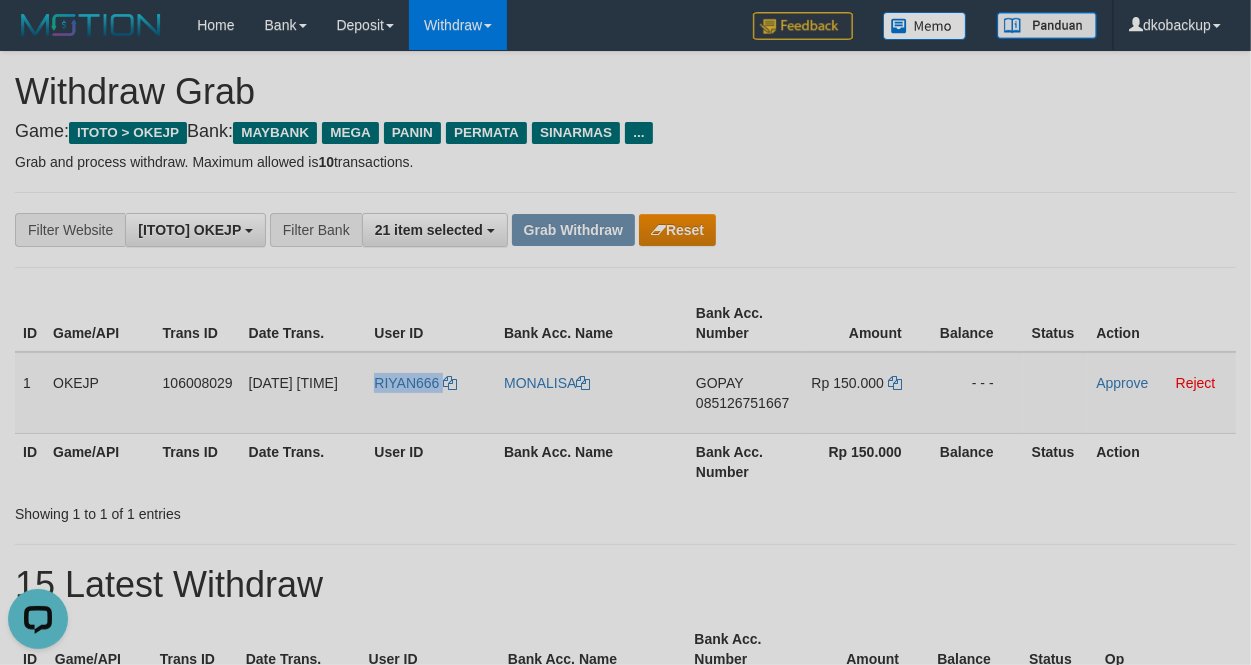 copy on "RIYAN666" 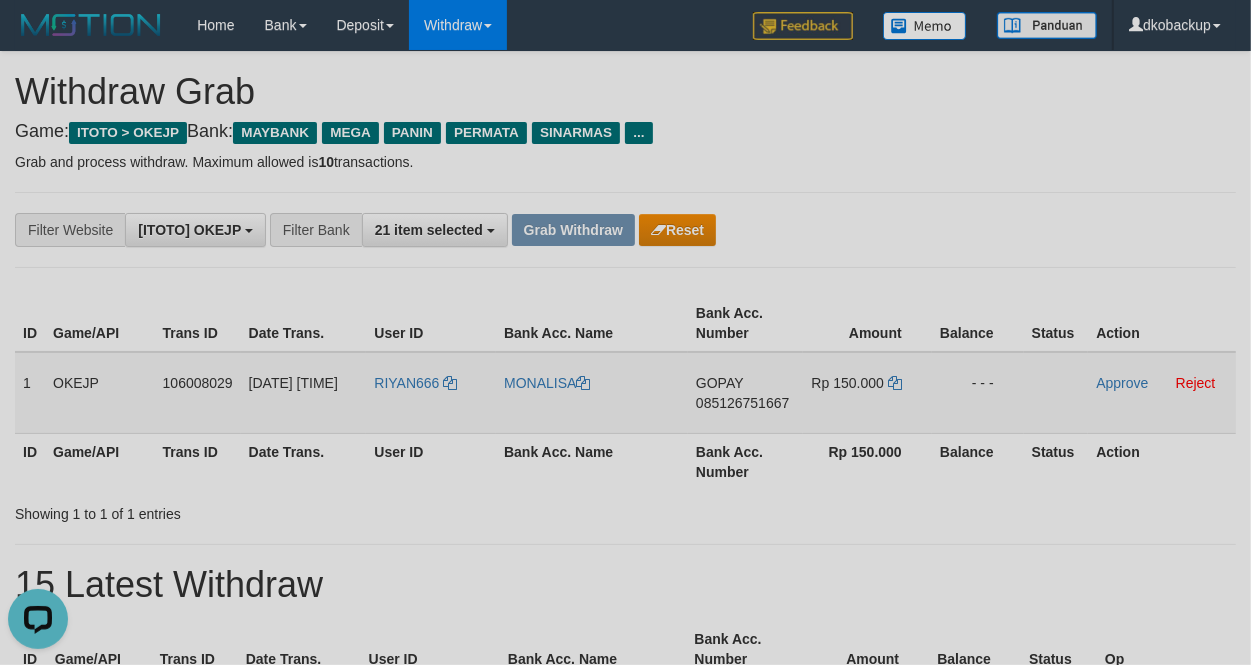 click on "MONALISA" at bounding box center [592, 393] 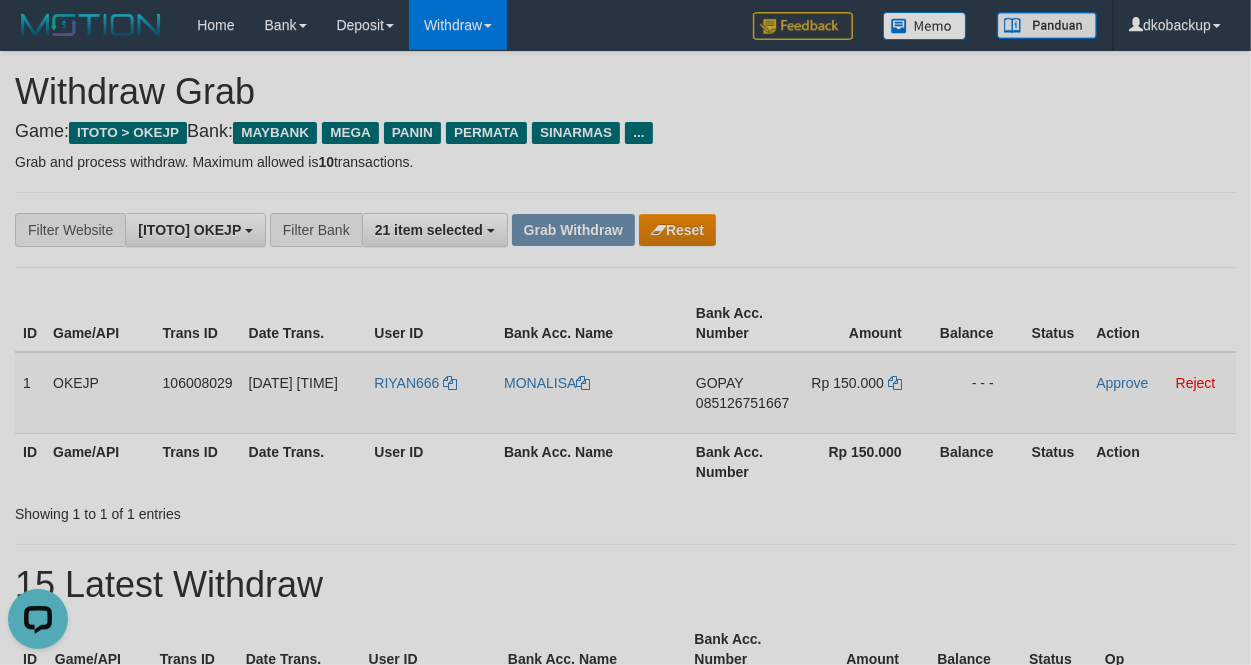 copy on "MONALISA" 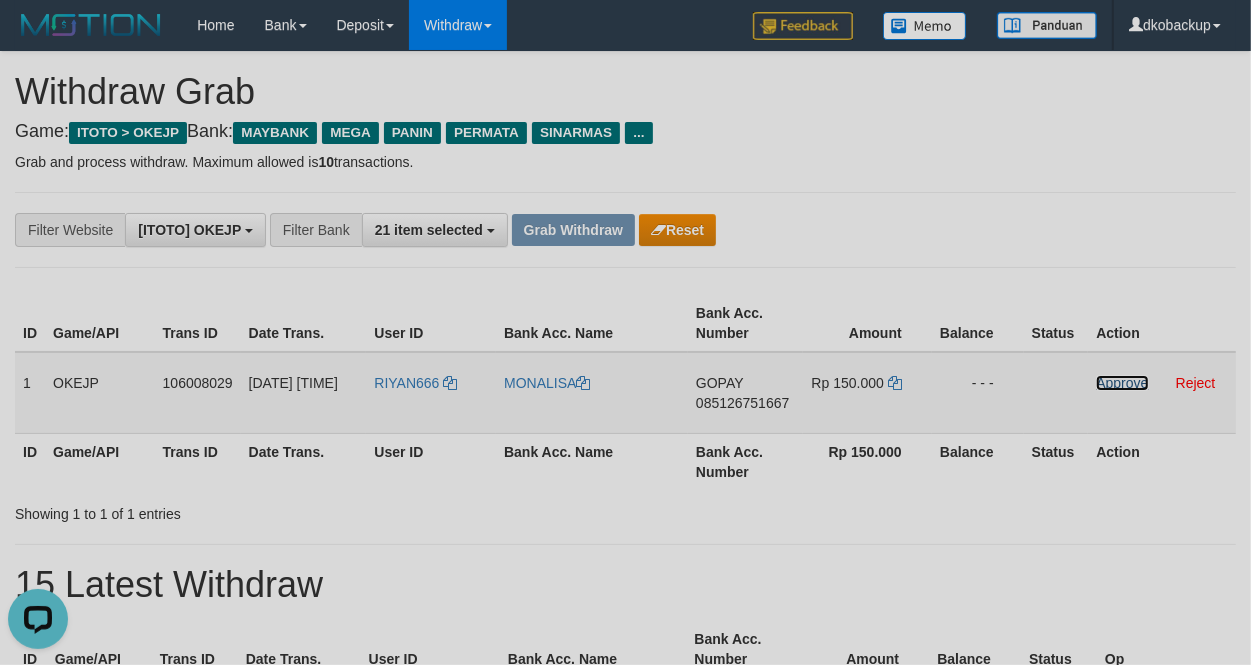 click on "Approve" at bounding box center (1122, 383) 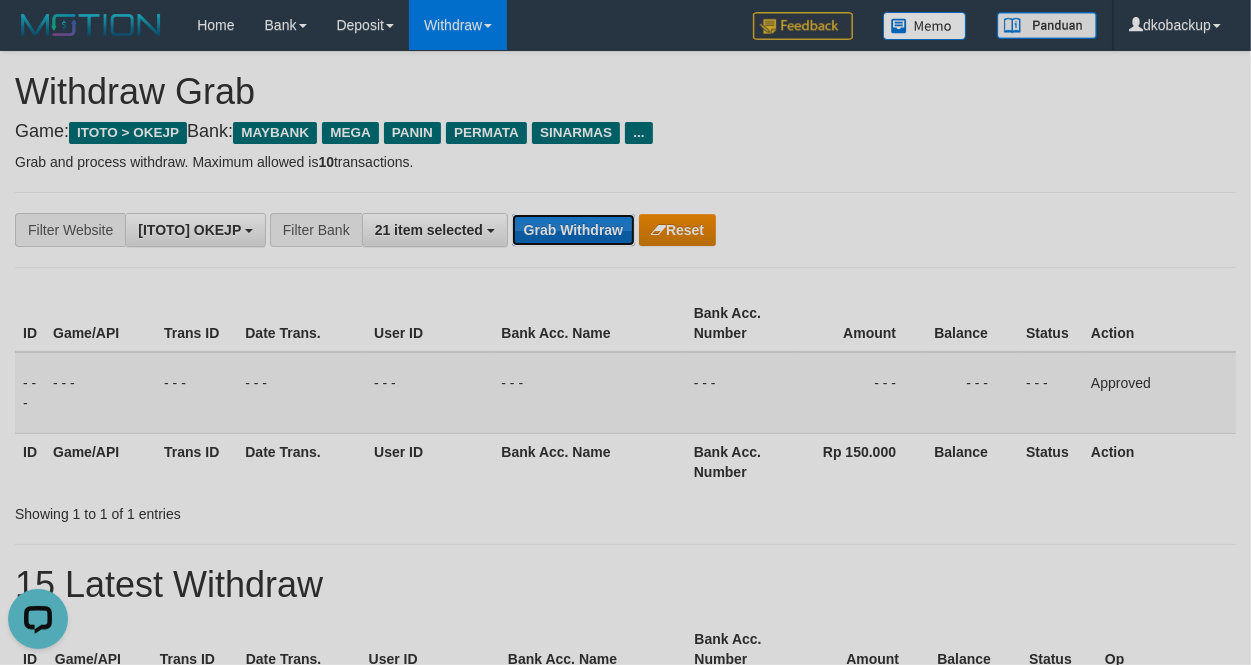 click on "Grab Withdraw" at bounding box center [573, 230] 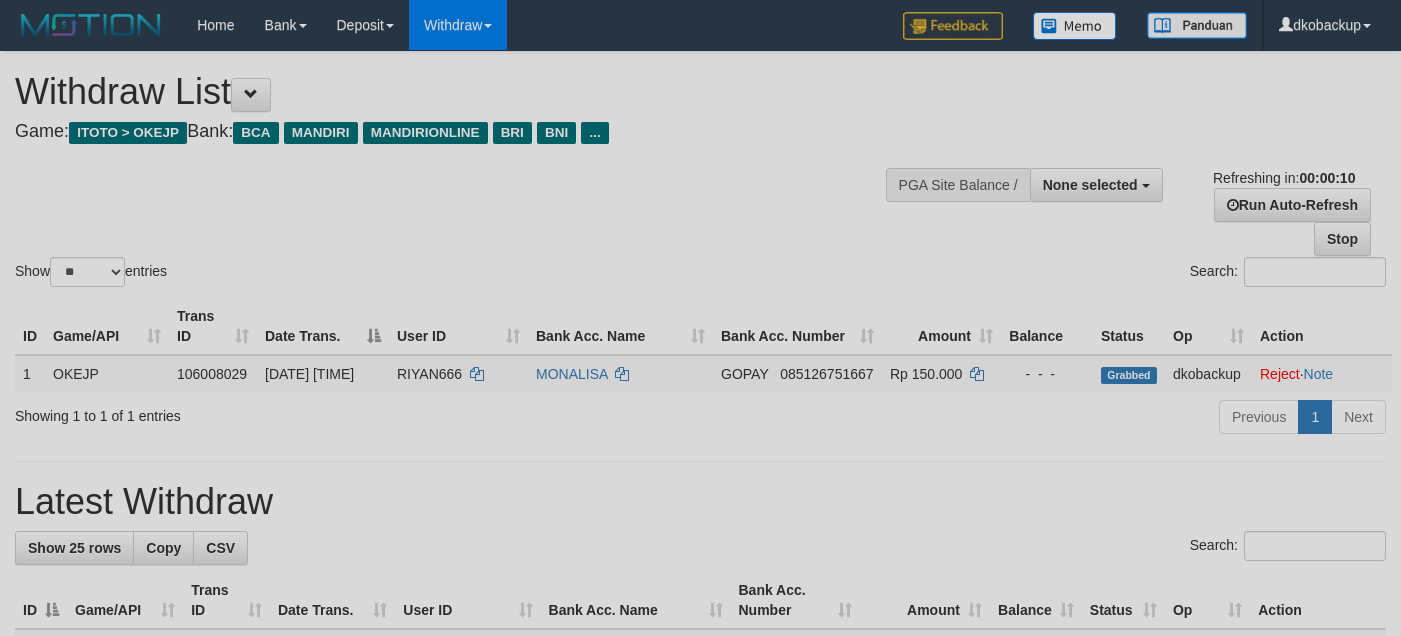 scroll, scrollTop: 0, scrollLeft: 0, axis: both 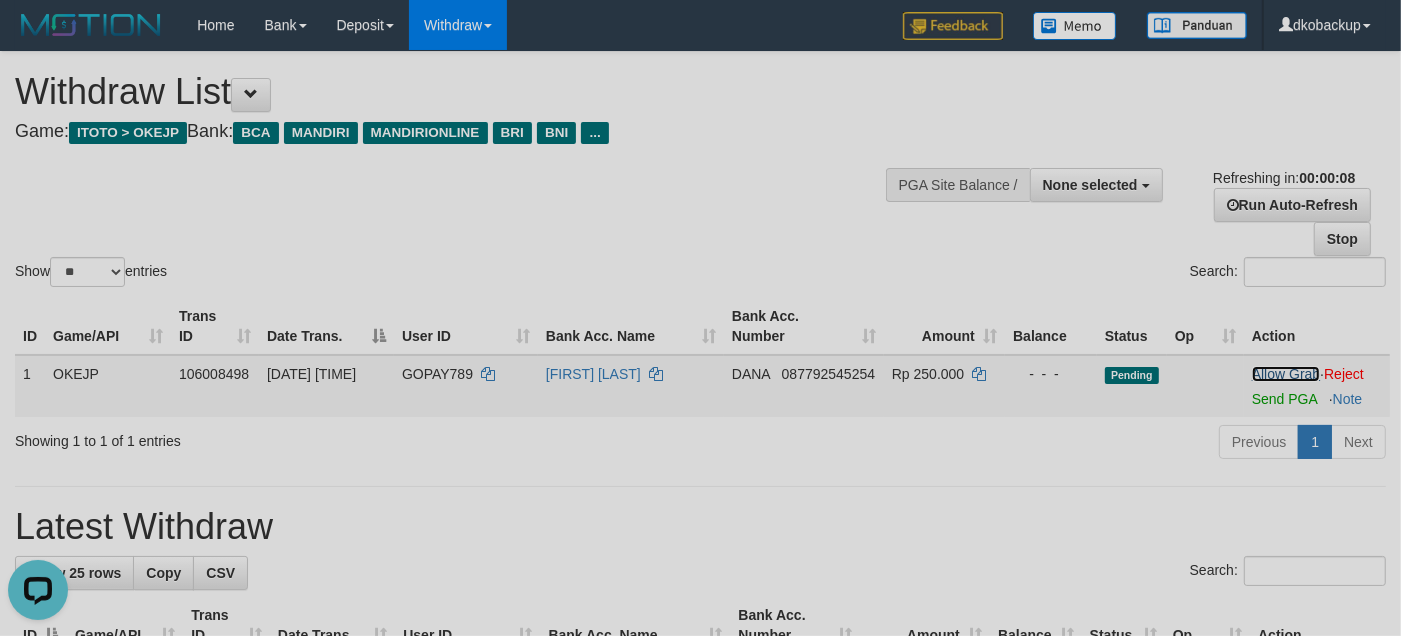 click on "Allow Grab" at bounding box center (1286, 374) 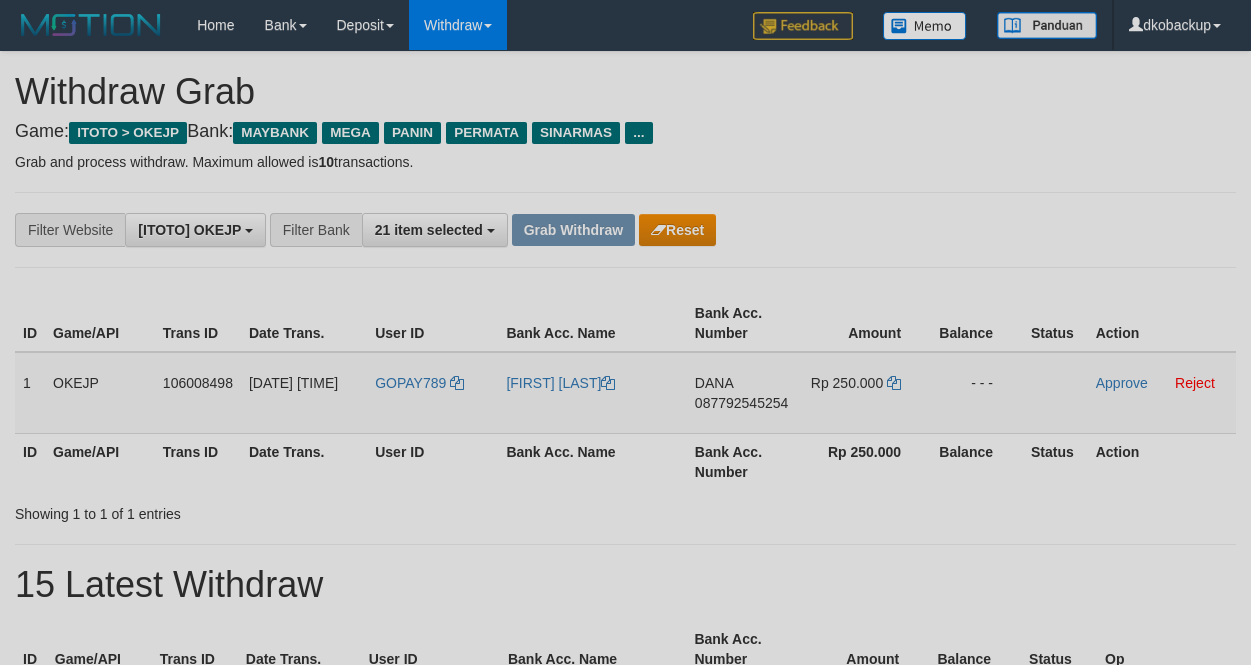 scroll, scrollTop: 0, scrollLeft: 0, axis: both 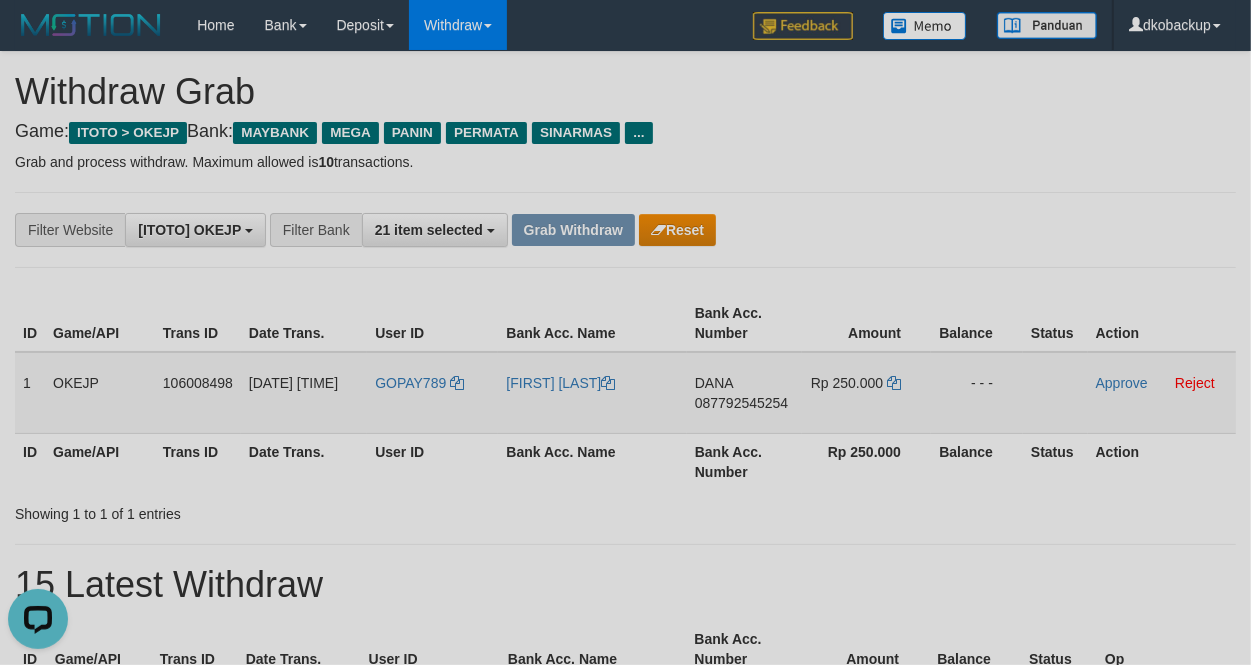 click on "GOPAY789" at bounding box center [432, 393] 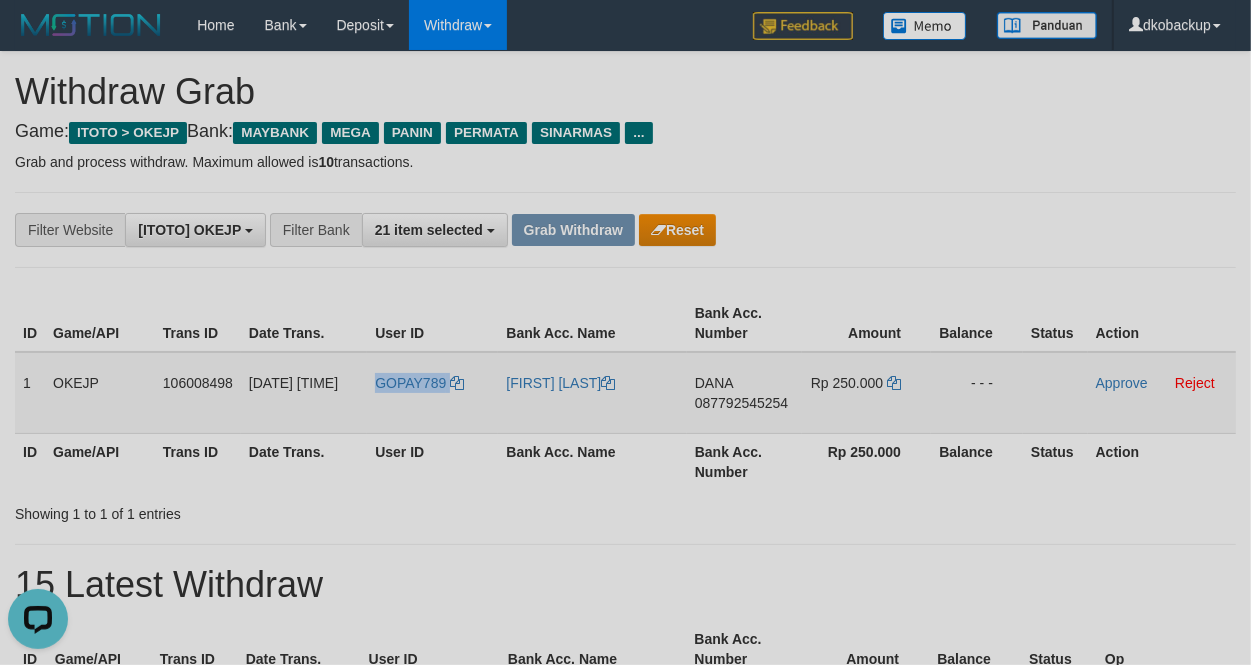 click on "GOPAY789" at bounding box center (432, 393) 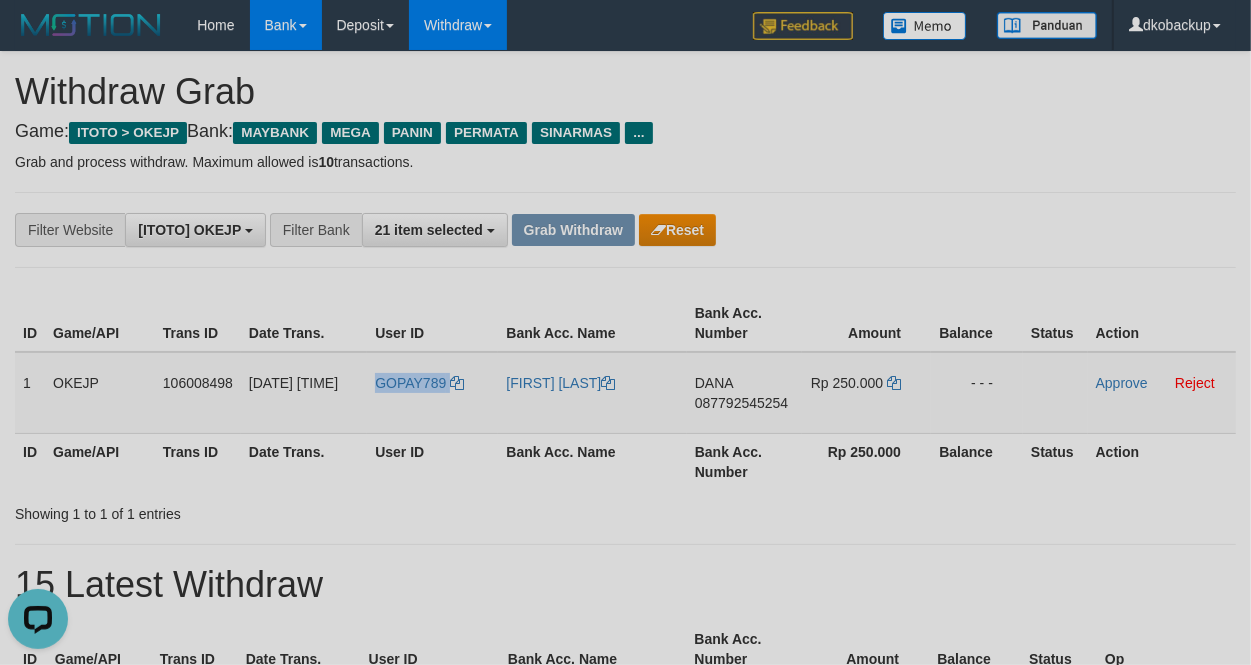 copy on "GOPAY789" 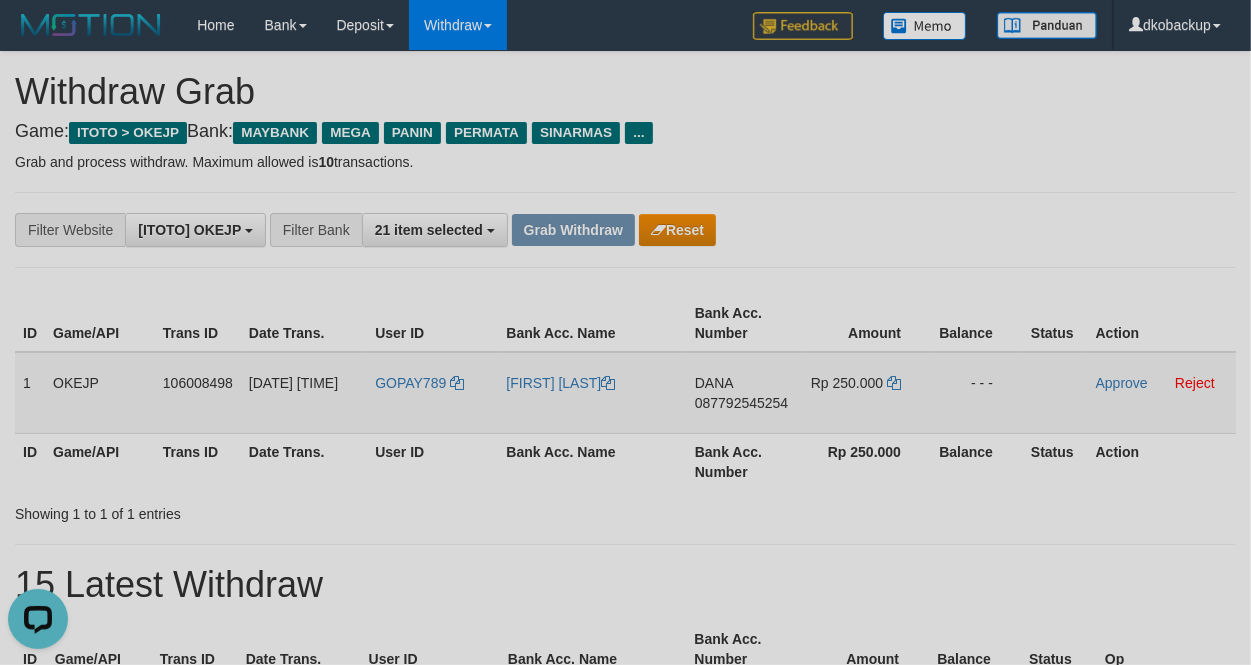 click on "[FIRST]
[PHONE]" at bounding box center [744, 393] 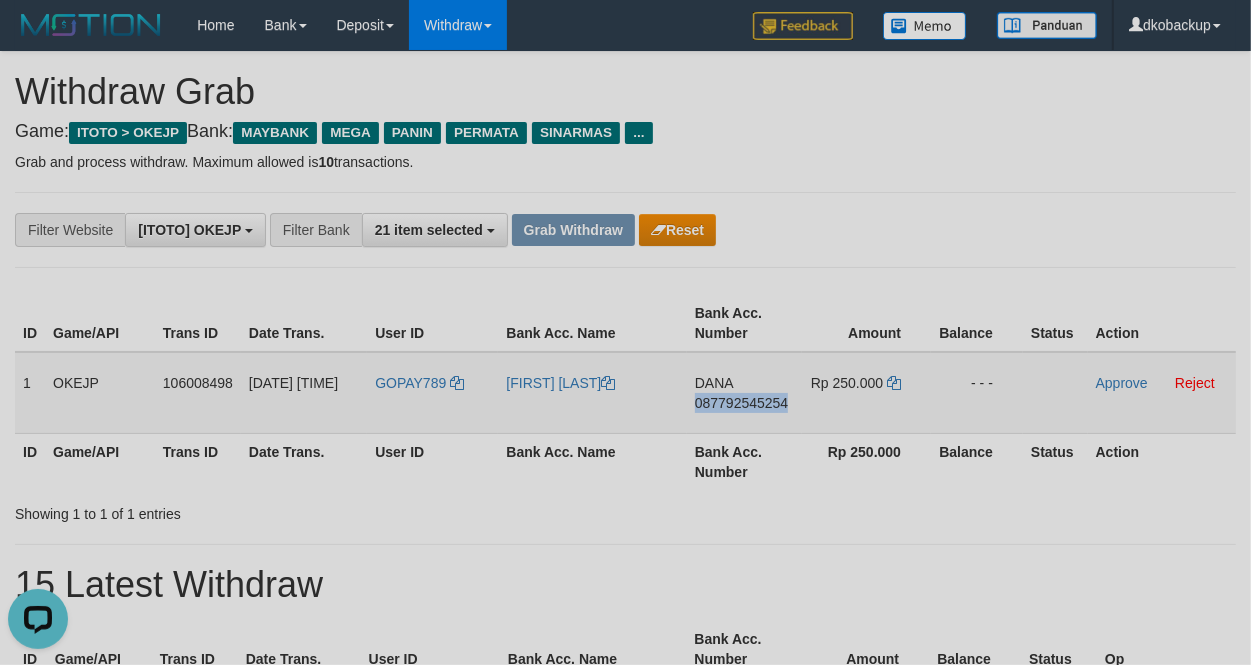 click on "[FIRST]
[PHONE]" at bounding box center [744, 393] 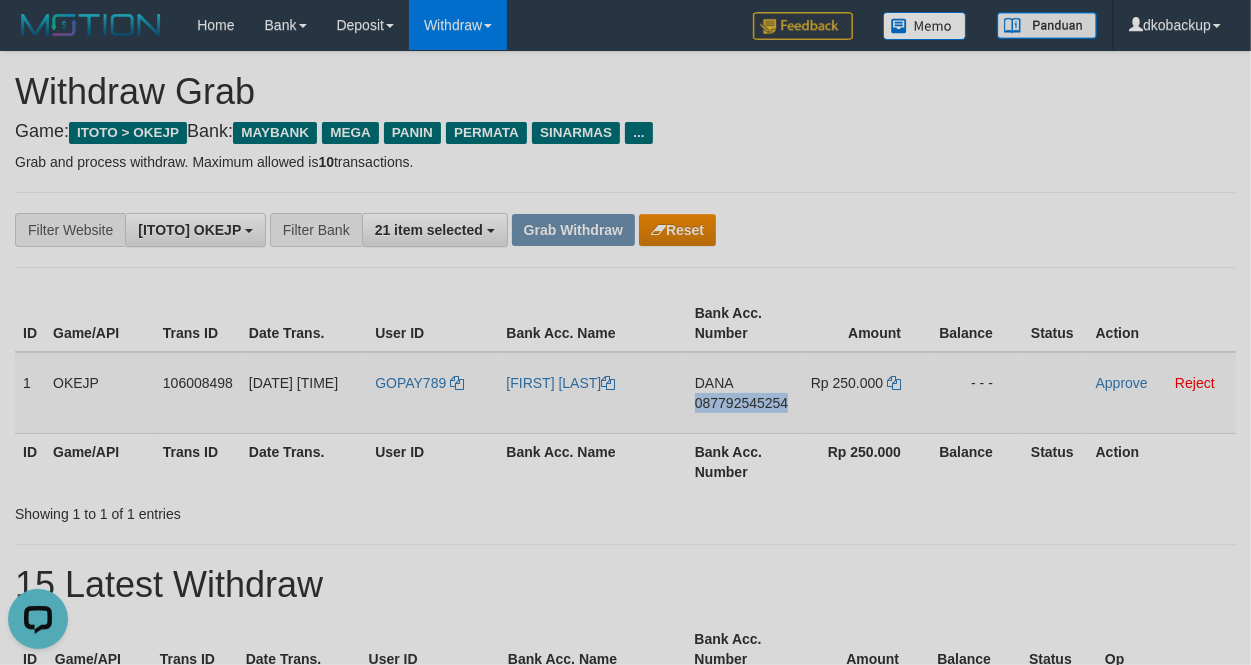 copy on "087792545254" 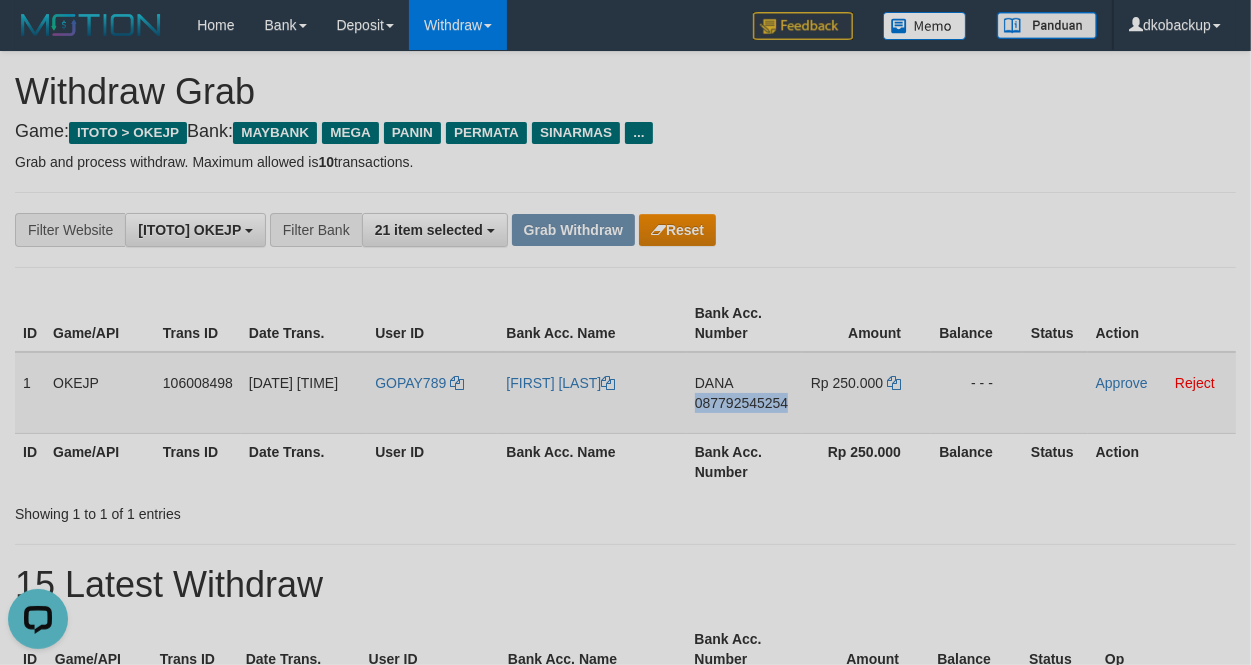 click on "[FIRST]
[PHONE]" at bounding box center (744, 393) 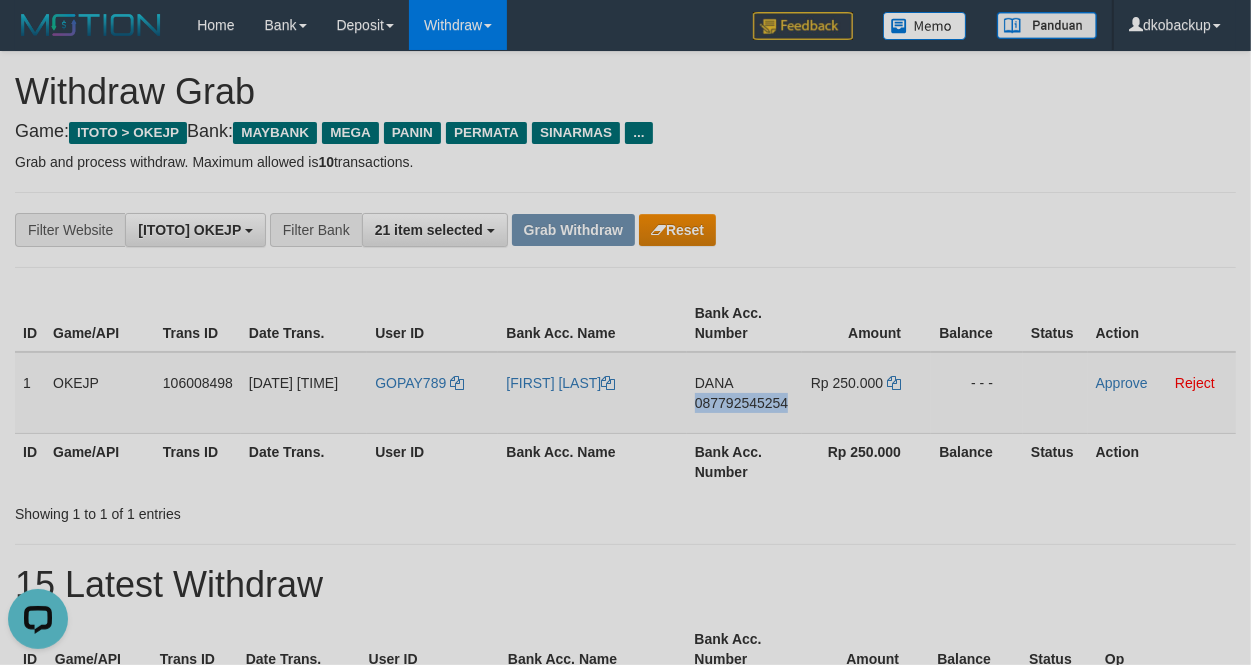 drag, startPoint x: 740, startPoint y: 425, endPoint x: 1252, endPoint y: 358, distance: 516.3652 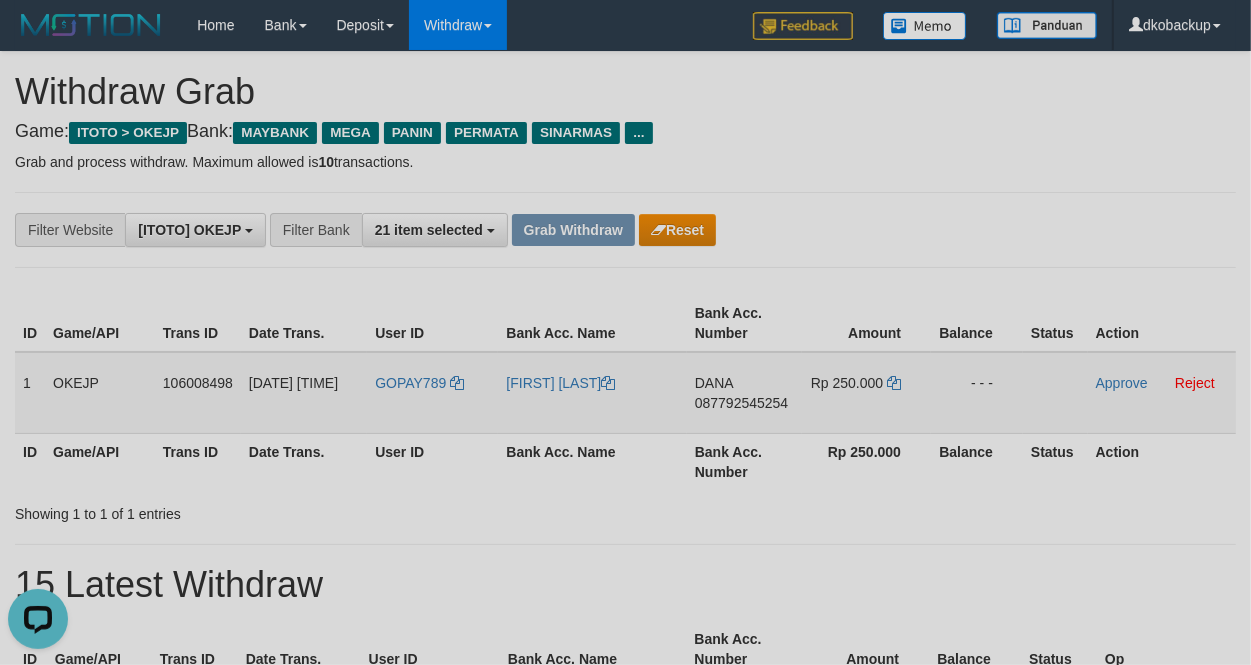 click on "GOPAY789" at bounding box center (432, 393) 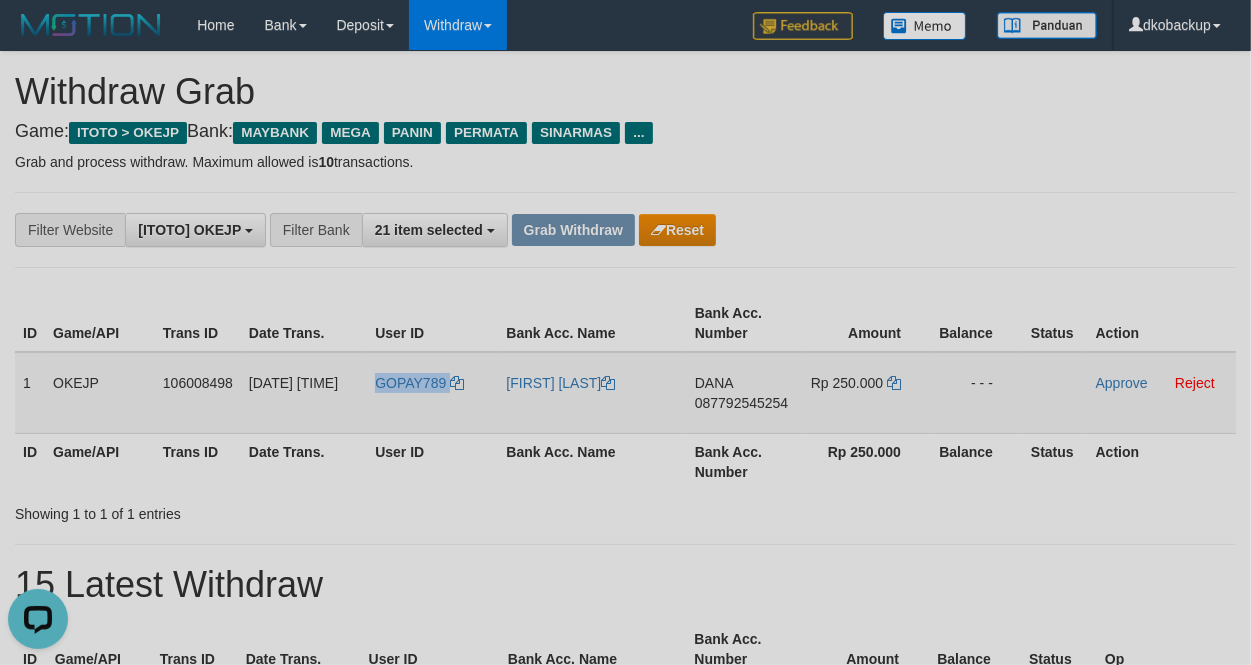 click on "GOPAY789" at bounding box center (432, 393) 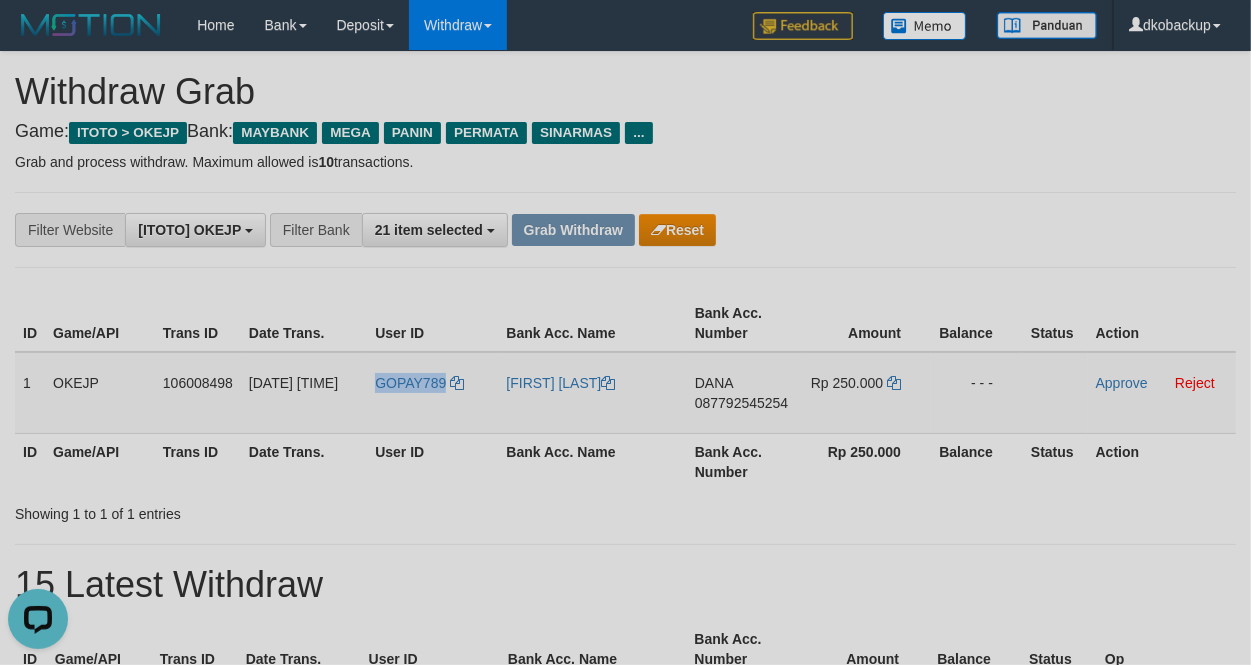 copy on "GOPAY789" 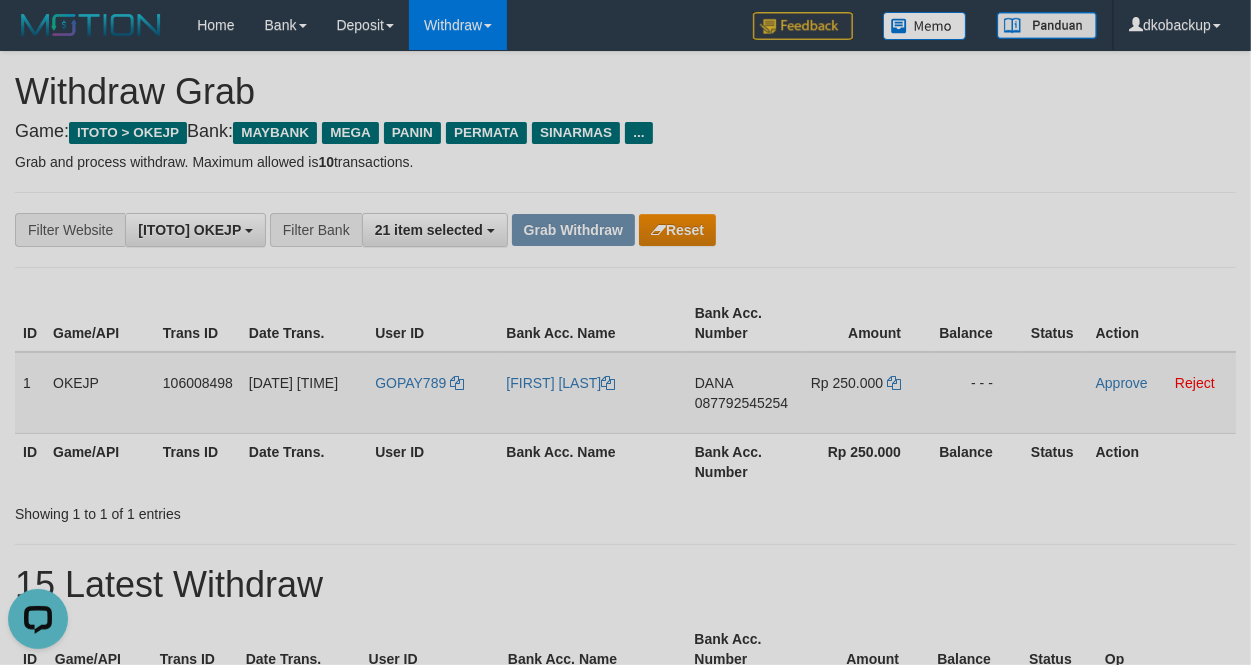 click on "[FIRST] [LAST]" at bounding box center (592, 393) 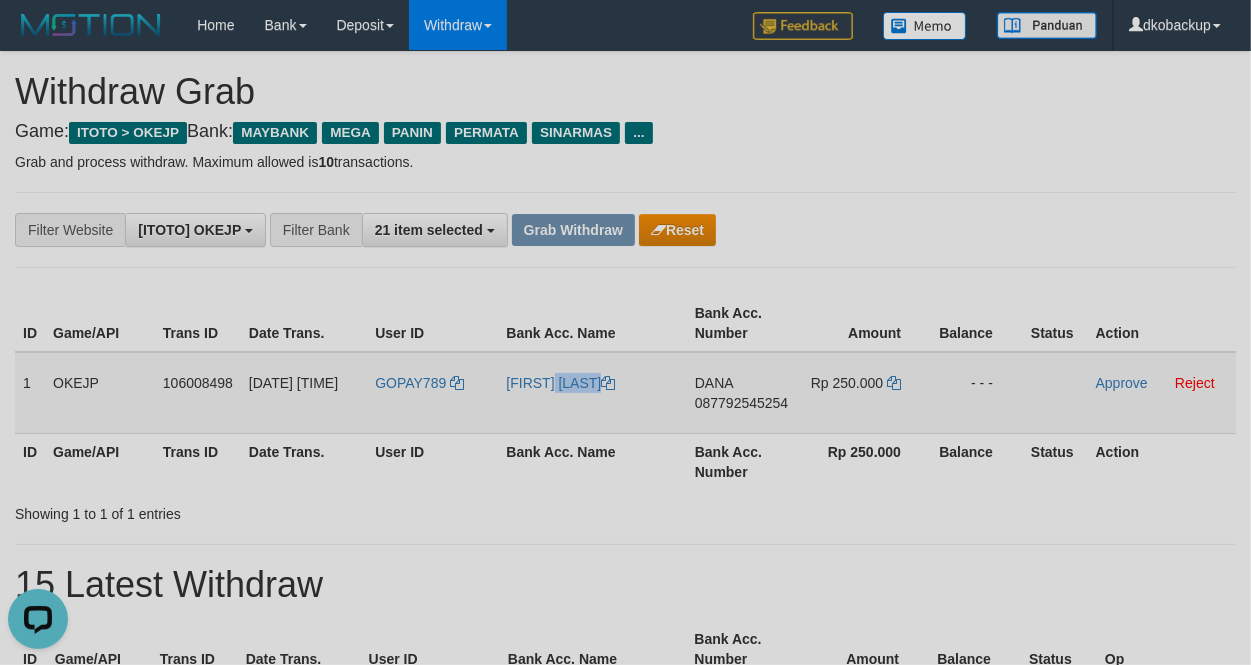 click on "[FIRST] [LAST]" at bounding box center (592, 393) 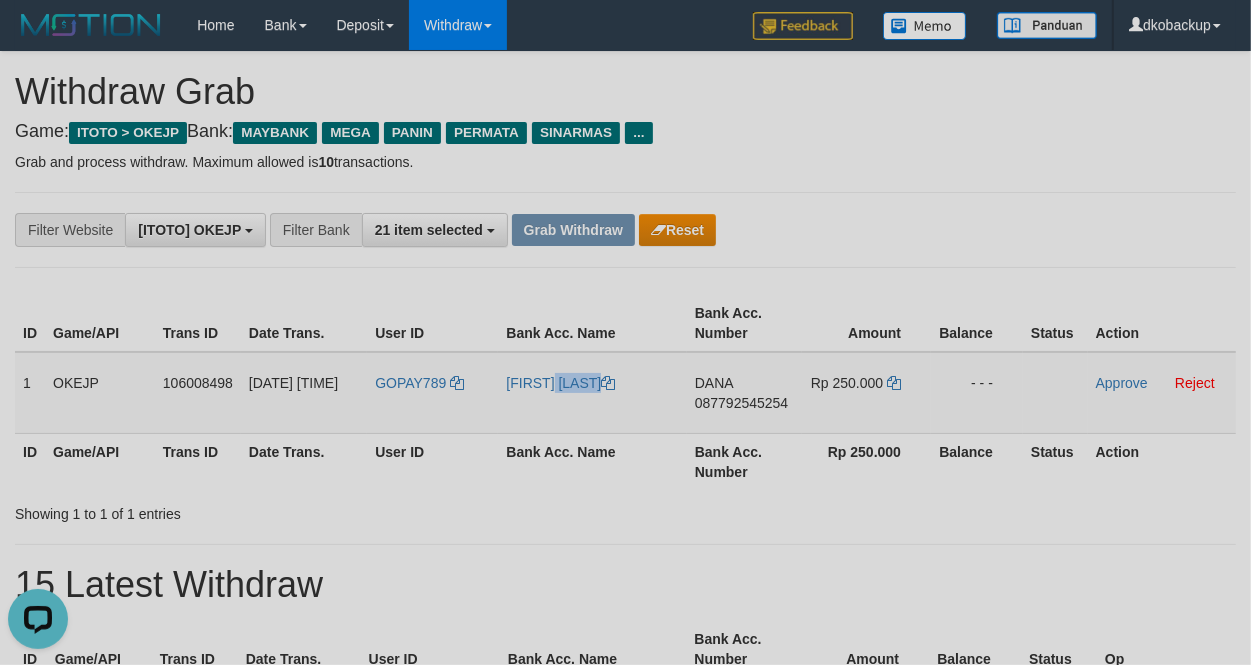 copy on "[FIRST] [LAST]" 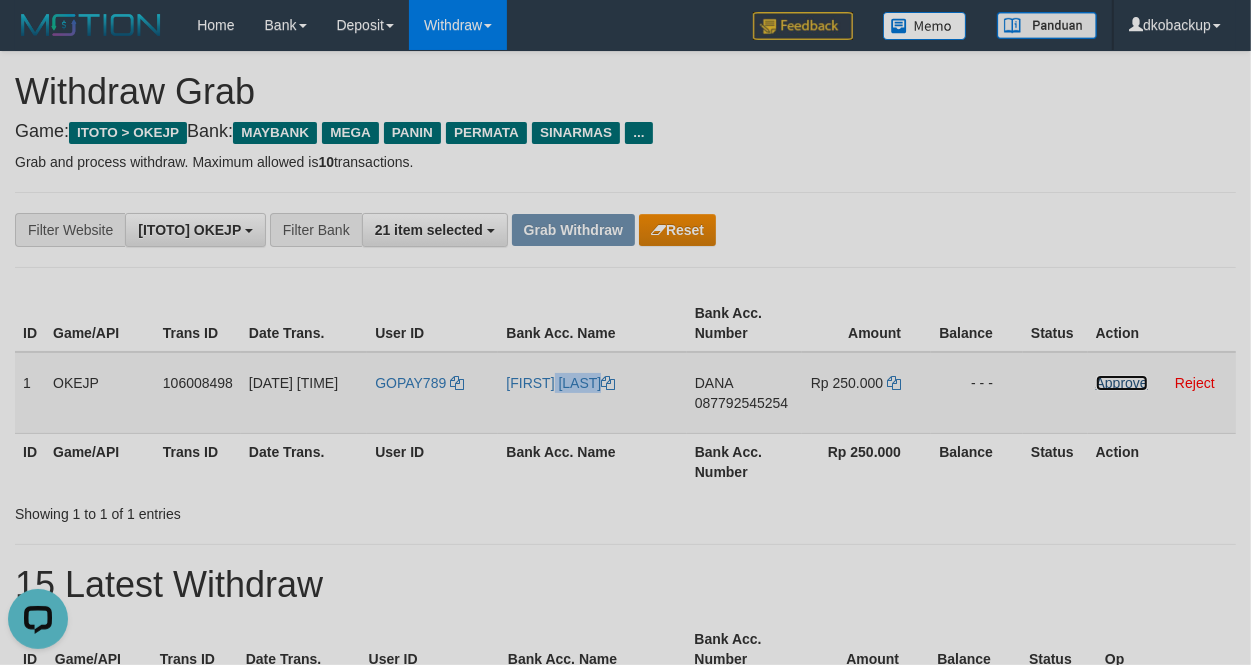 click on "Approve" at bounding box center [1122, 383] 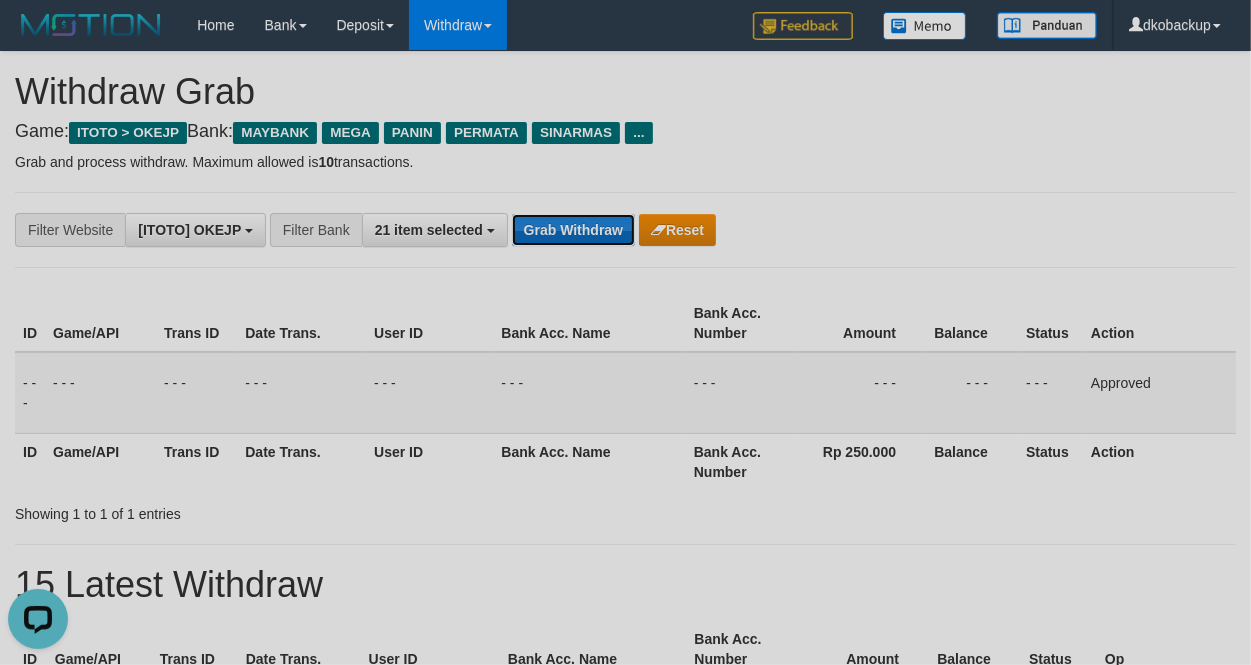 click on "Grab Withdraw" at bounding box center (573, 230) 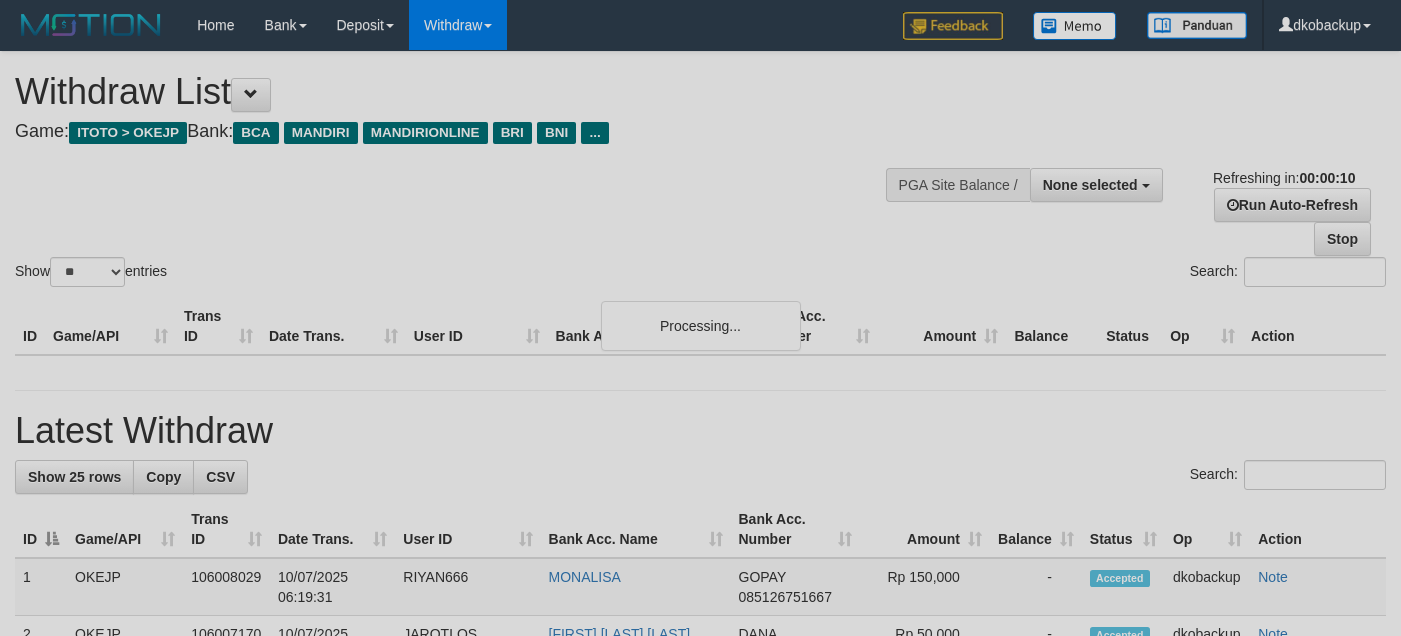 scroll, scrollTop: 0, scrollLeft: 0, axis: both 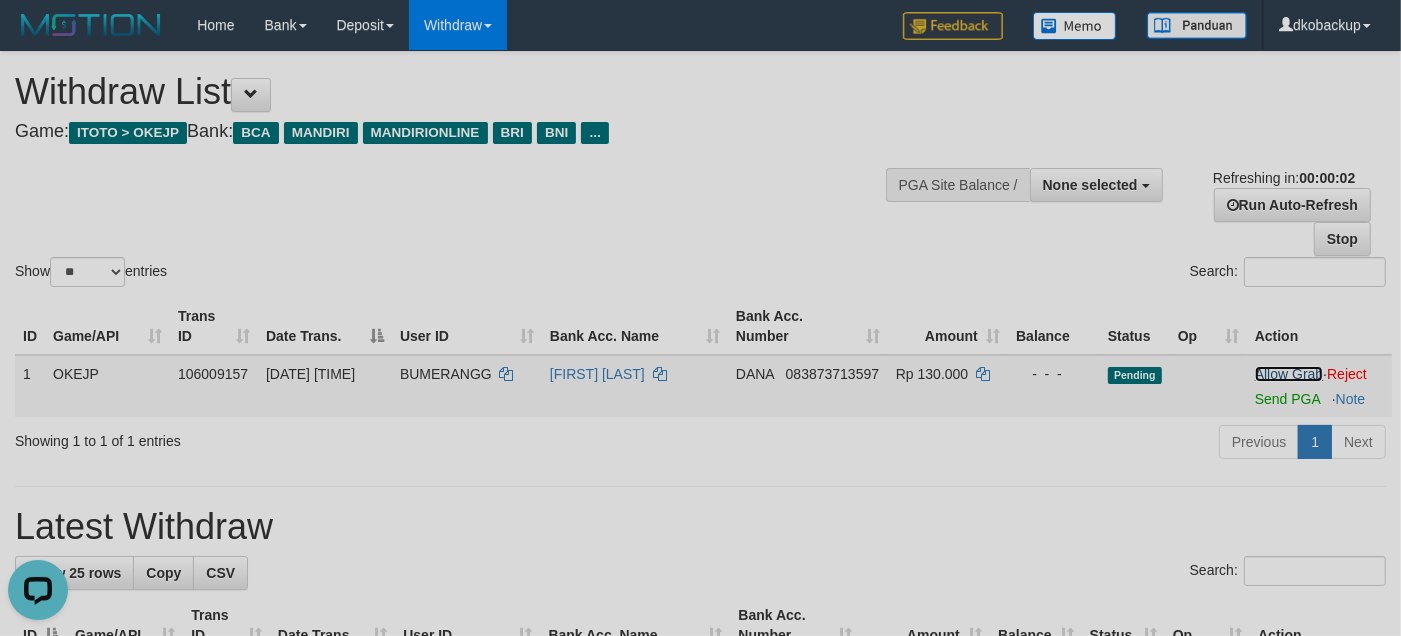 click on "Allow Grab" at bounding box center (1289, 374) 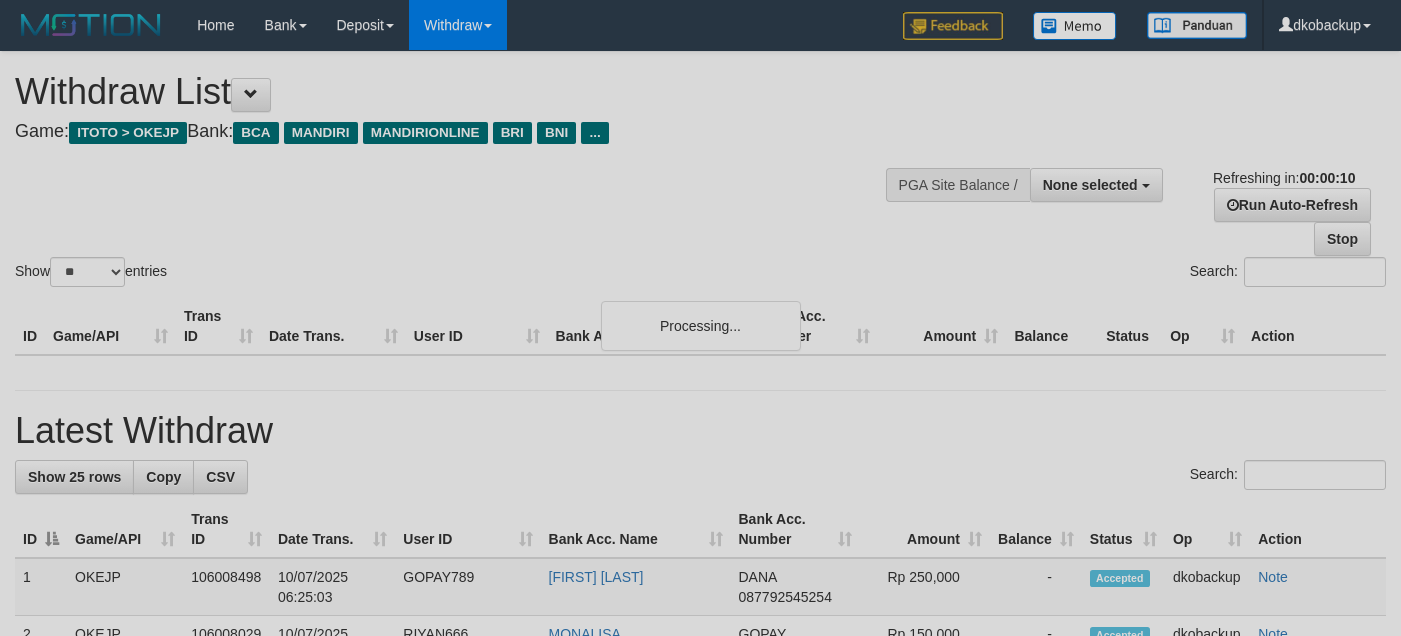 scroll, scrollTop: 0, scrollLeft: 0, axis: both 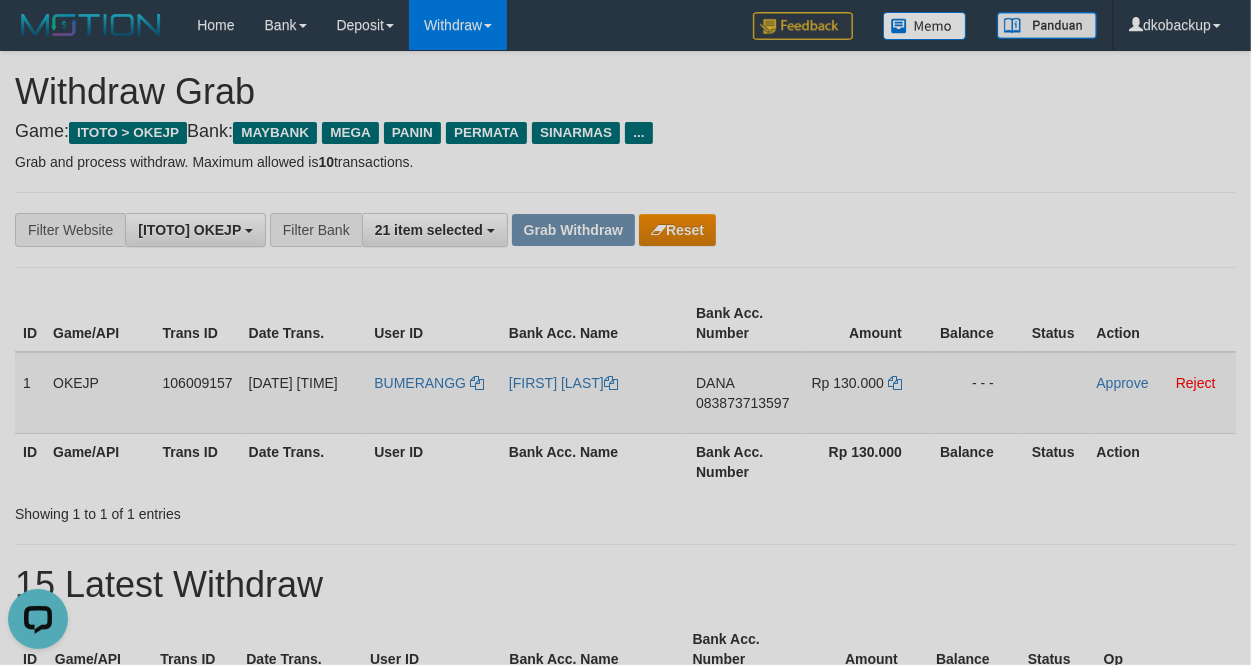 click on "BUMERANGG" at bounding box center [433, 393] 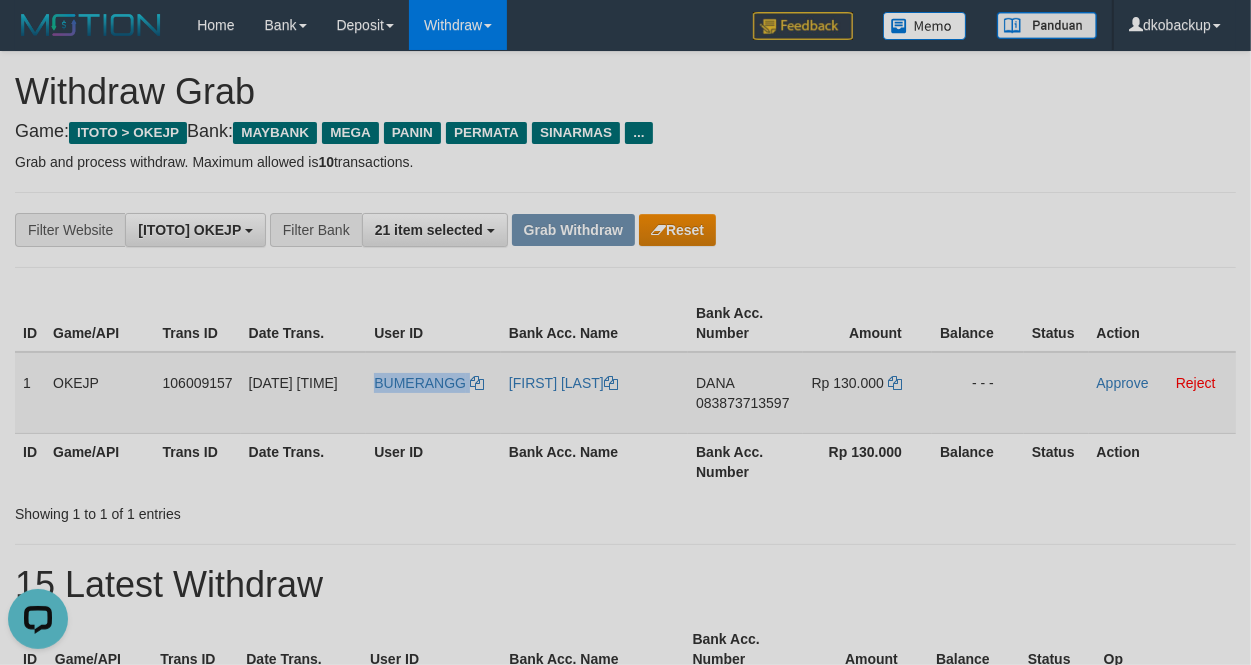 click on "BUMERANGG" at bounding box center (433, 393) 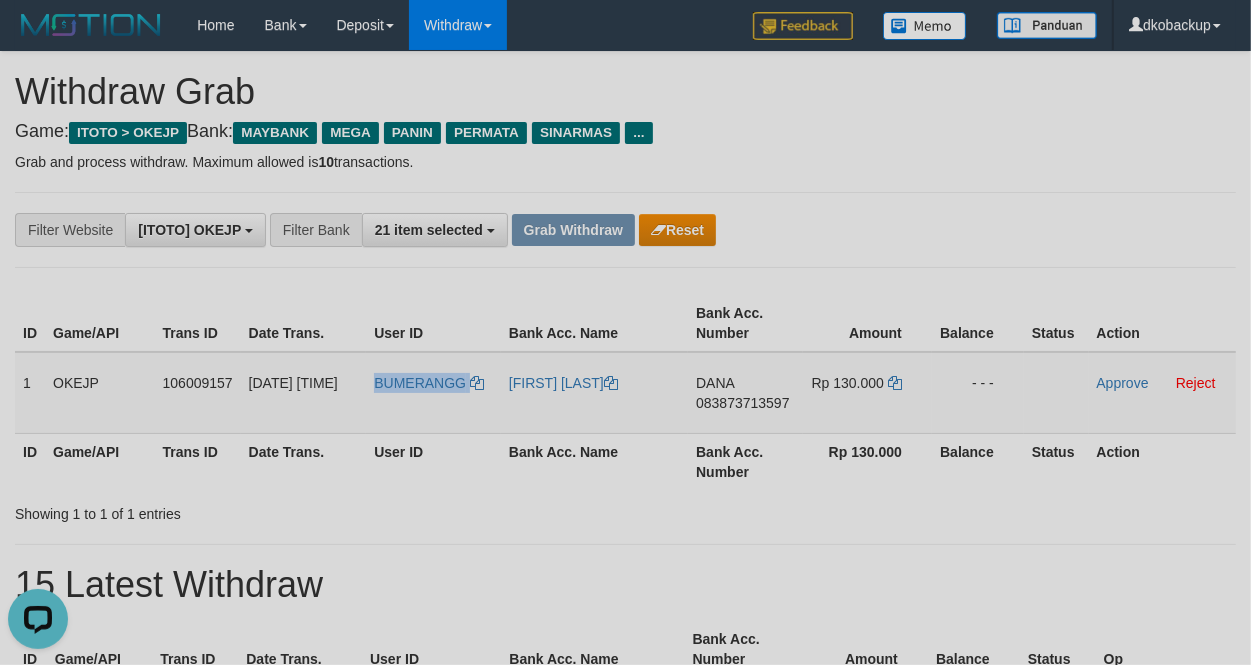 copy on "BUMERANGG" 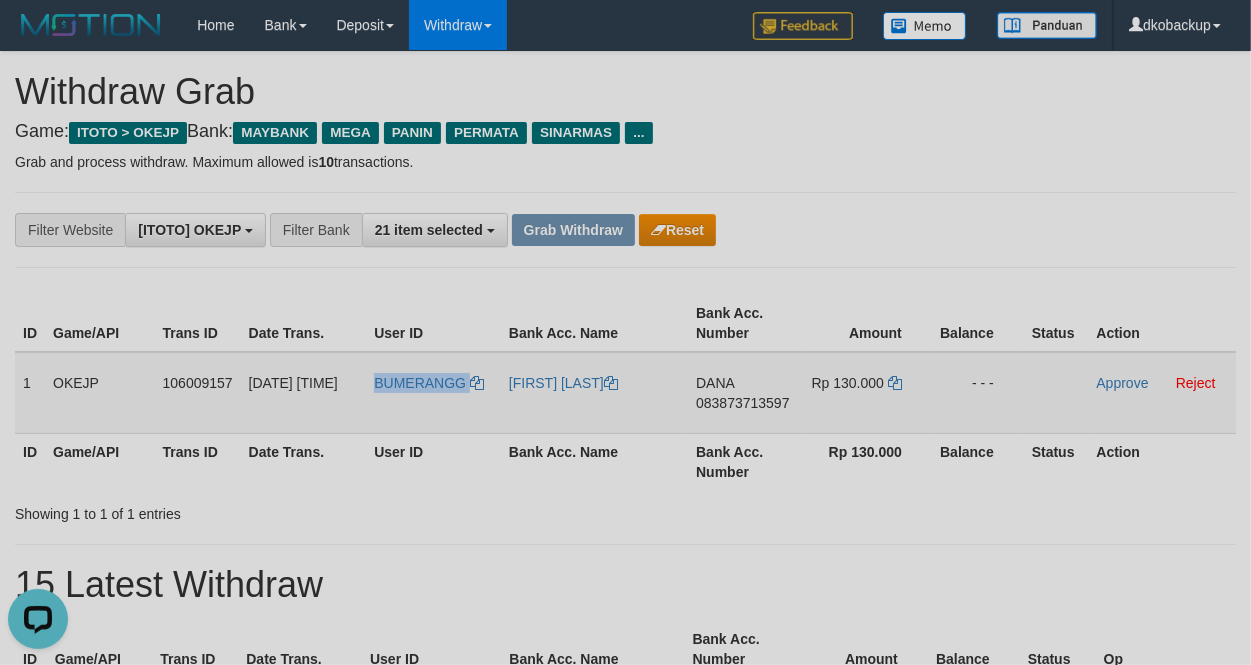 click on "BUMERANGG" at bounding box center [433, 393] 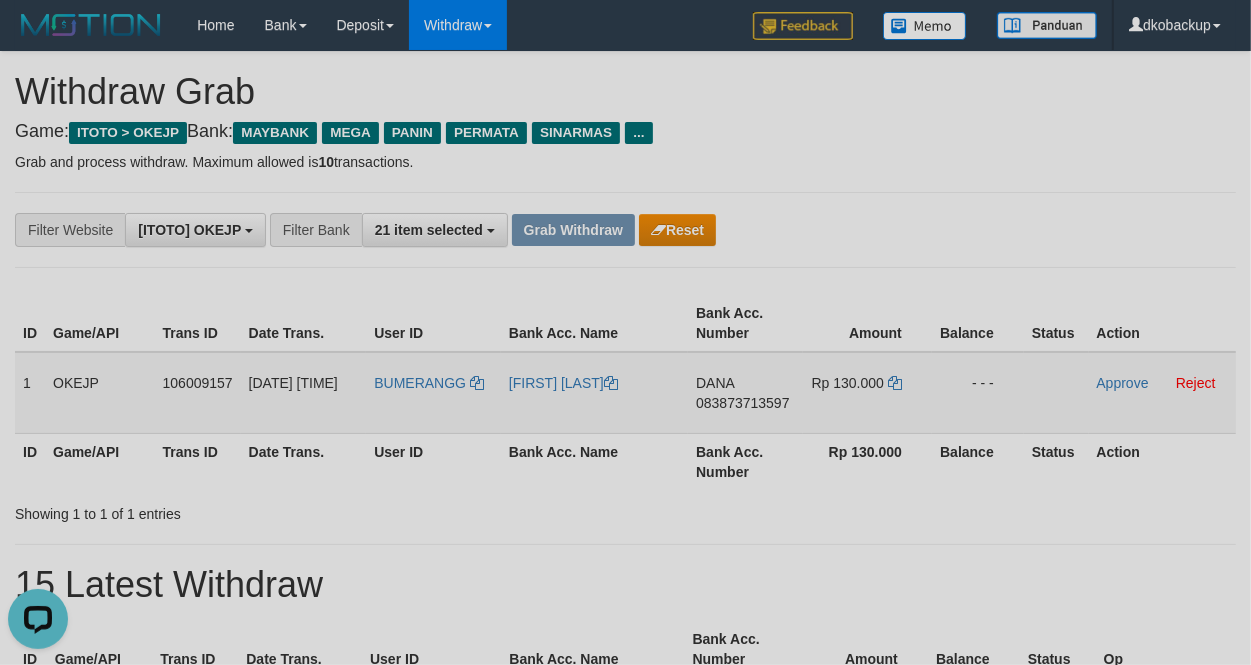 click on "[FIRST] [LAST]" at bounding box center (594, 393) 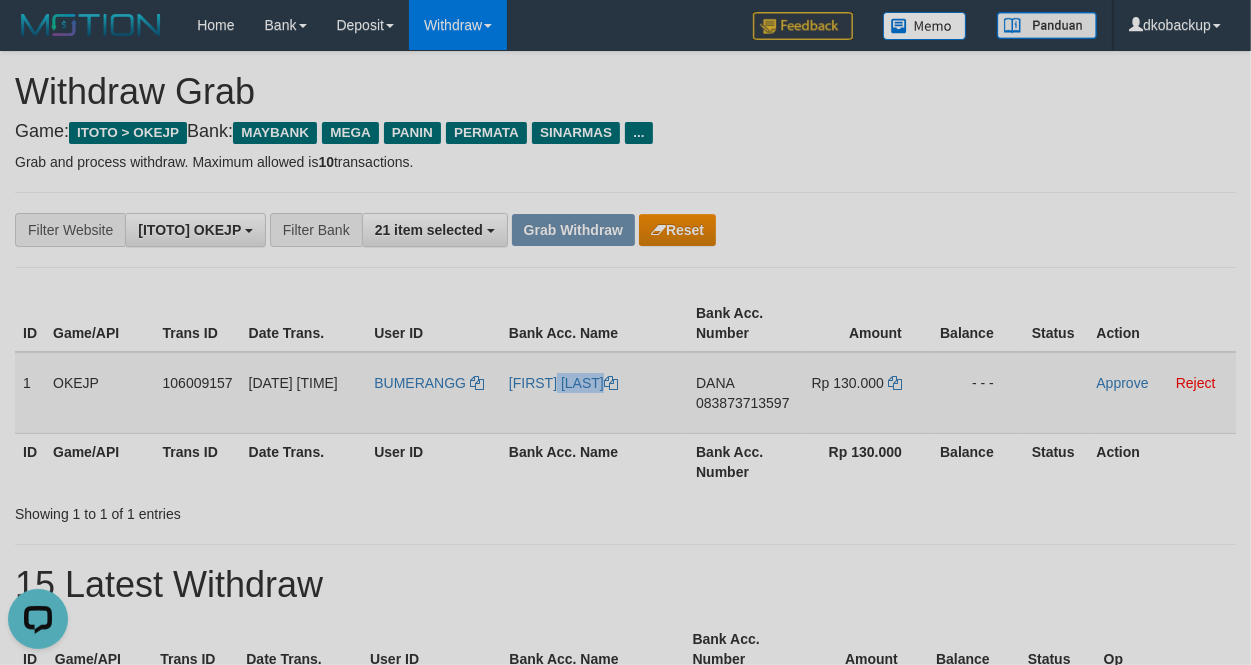 click on "[FIRST] [LAST]" at bounding box center (594, 393) 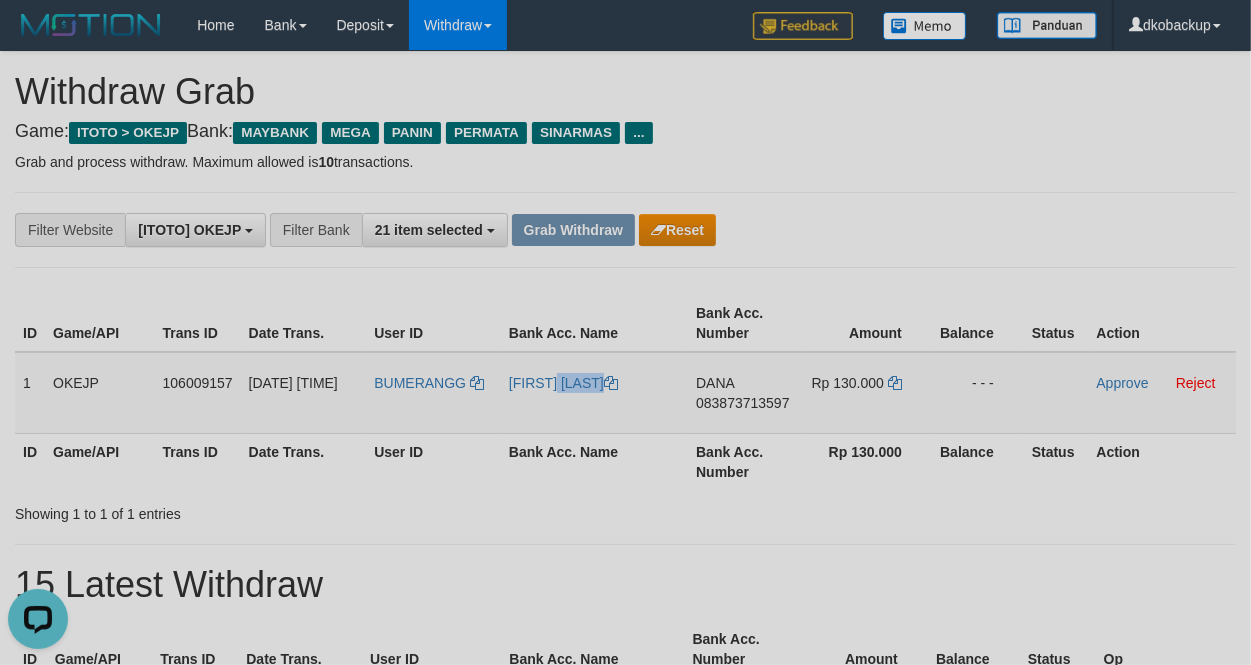 copy on "[FIRST] [LAST]" 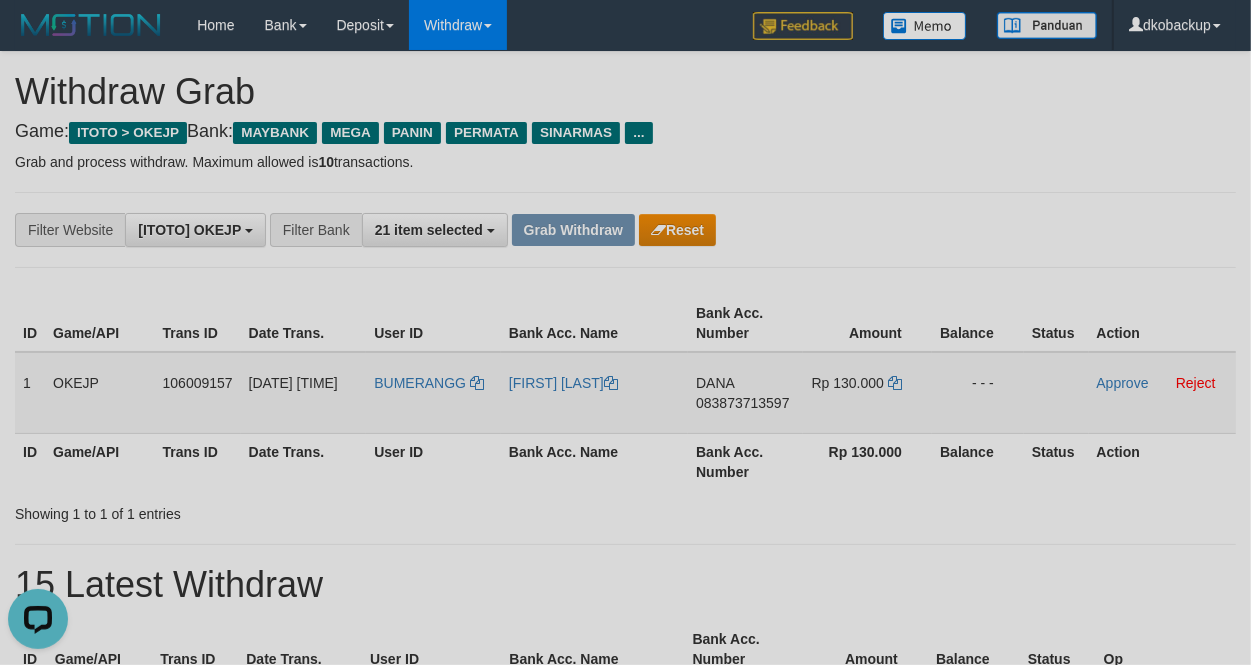 click on "DANA
083873713597" at bounding box center [745, 393] 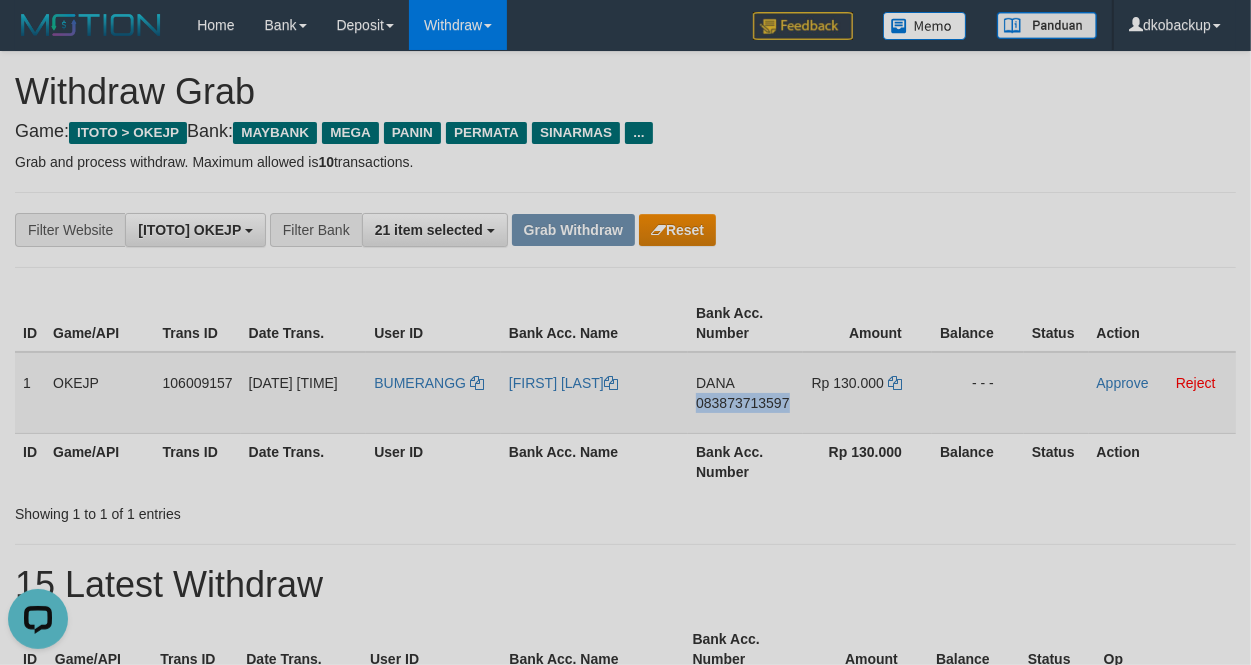 click on "DANA
083873713597" at bounding box center [745, 393] 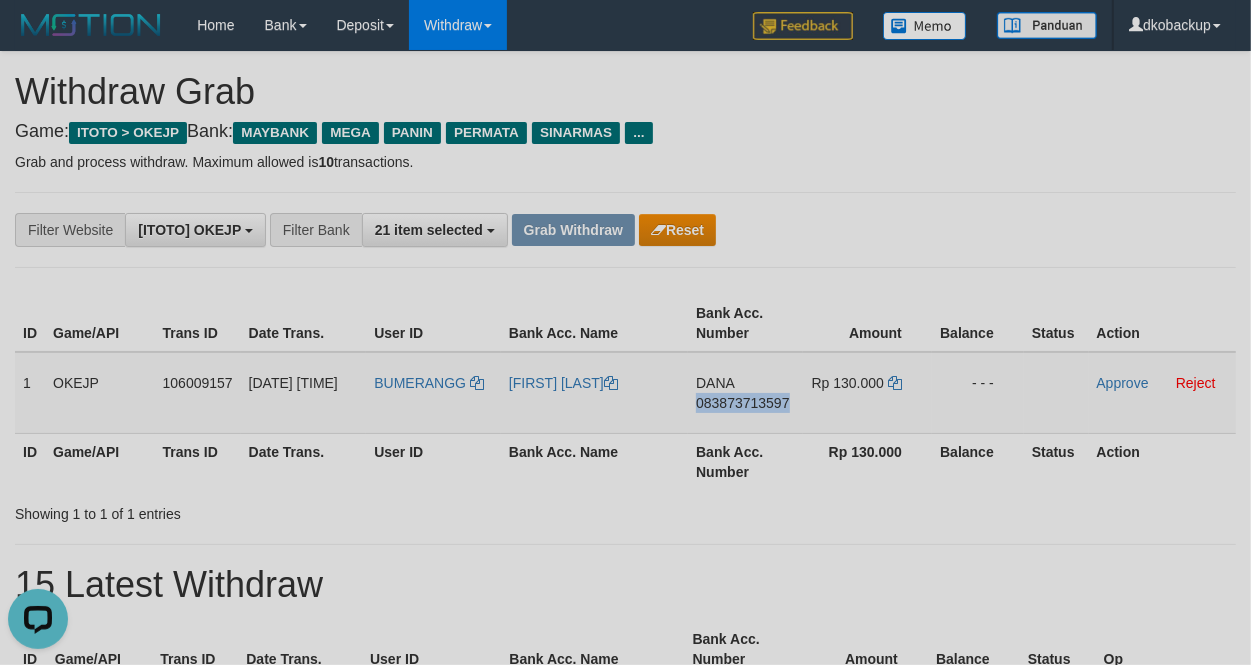 copy on "083873713597" 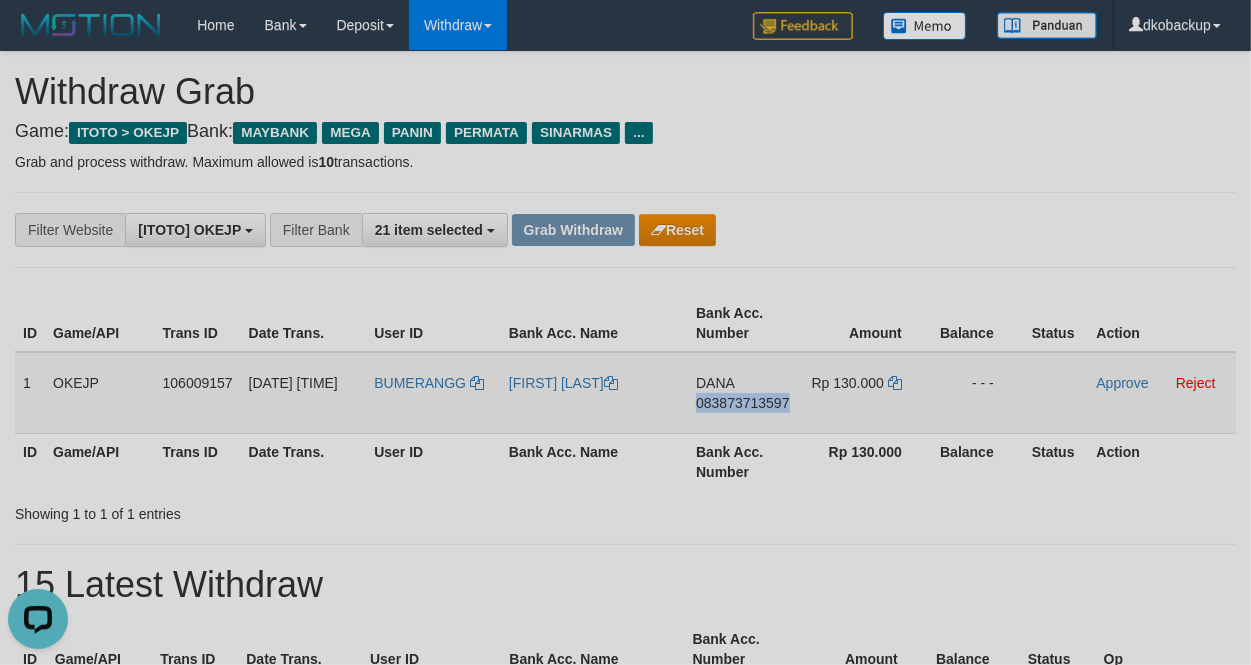 click on "DANA
083873713597" at bounding box center [745, 393] 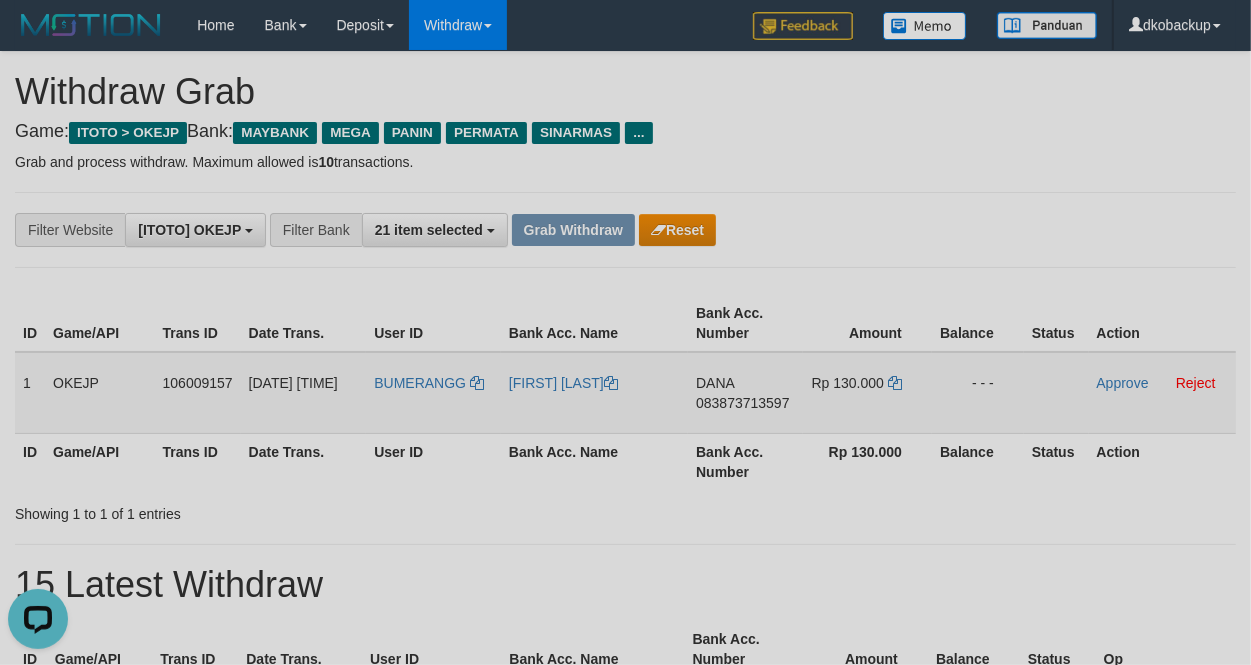click on "BUMERANGG" at bounding box center (433, 393) 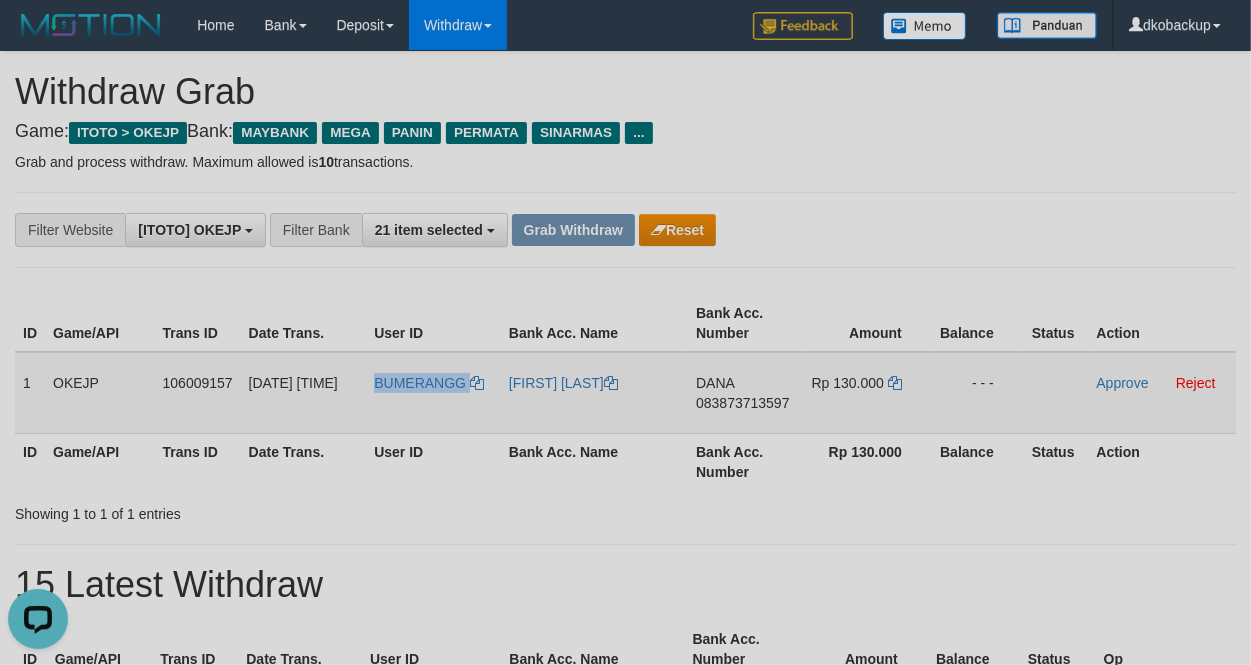 click on "BUMERANGG" at bounding box center (433, 393) 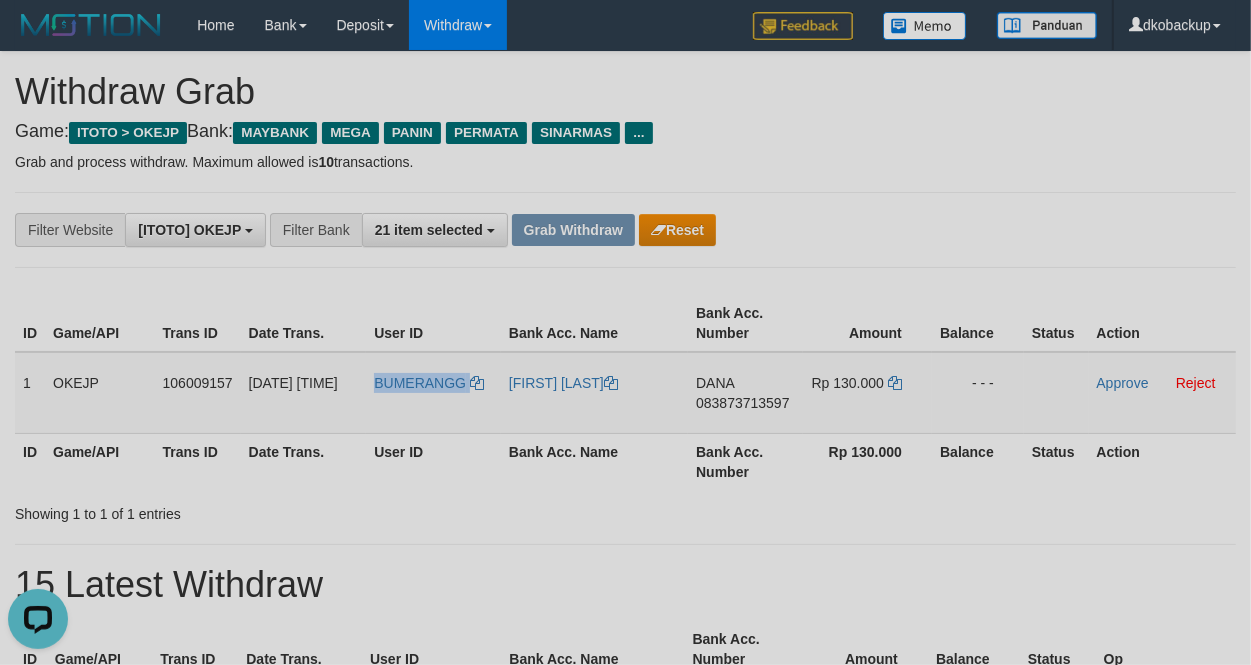 copy on "BUMERANGG" 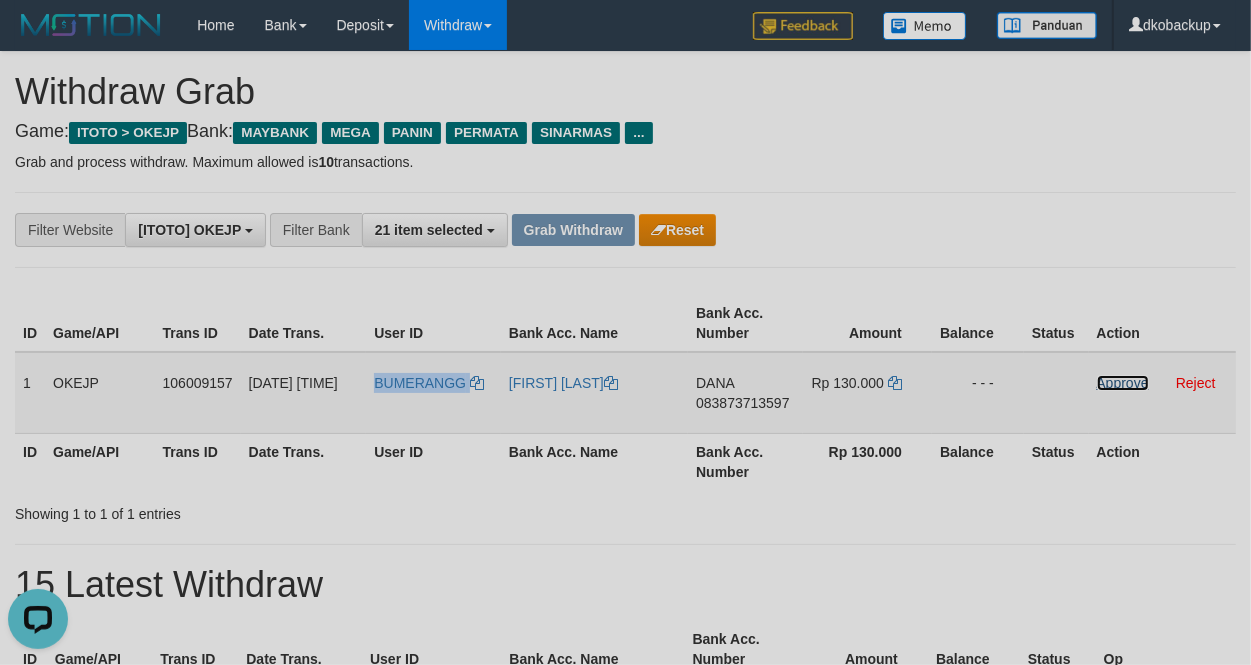 click on "Approve" at bounding box center (1123, 383) 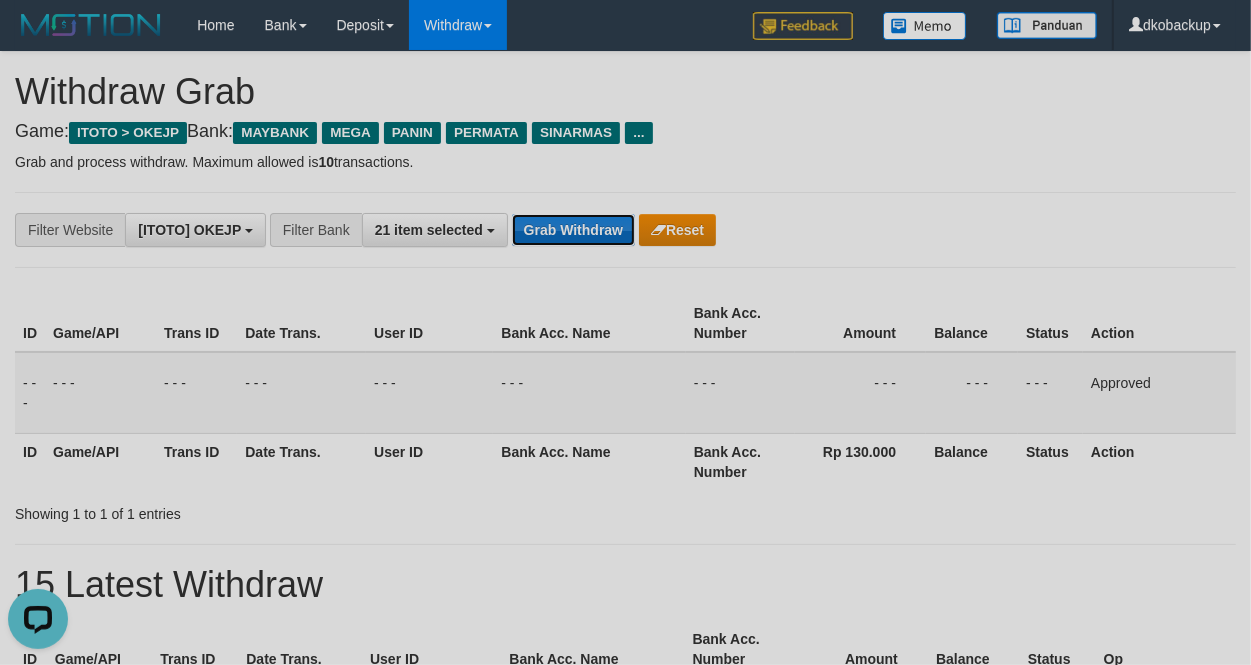 click on "Grab Withdraw" at bounding box center [573, 230] 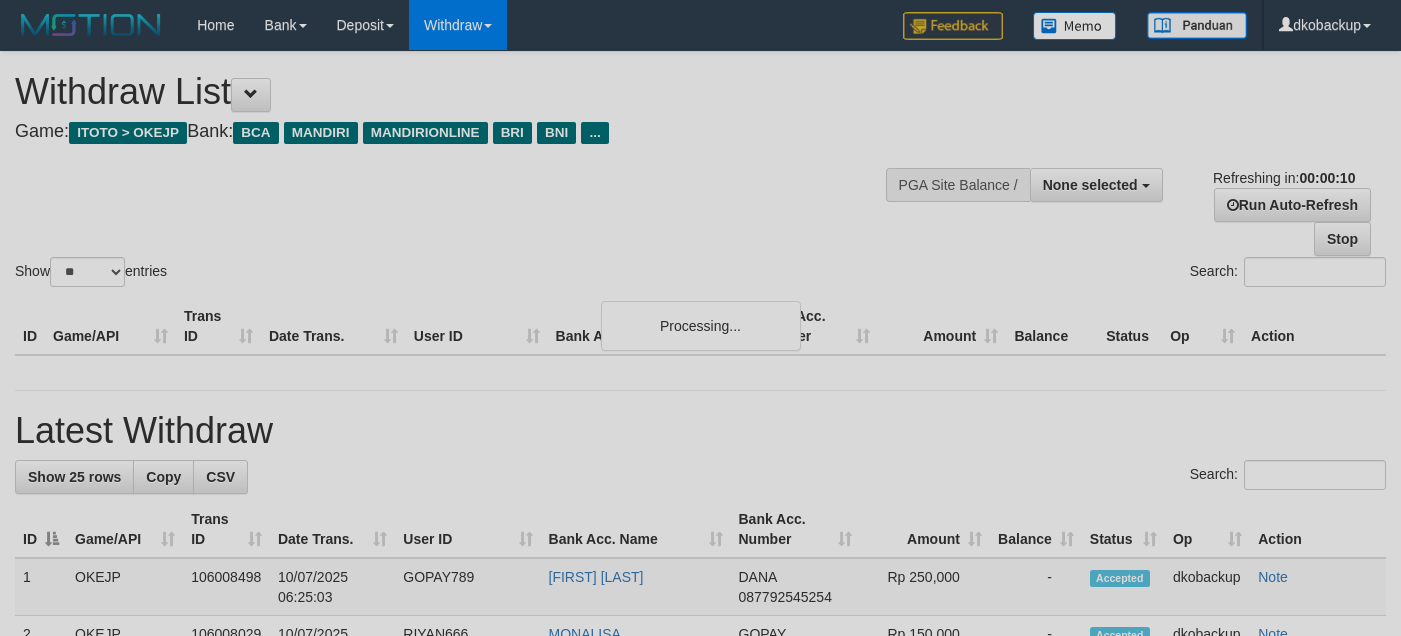 scroll, scrollTop: 0, scrollLeft: 0, axis: both 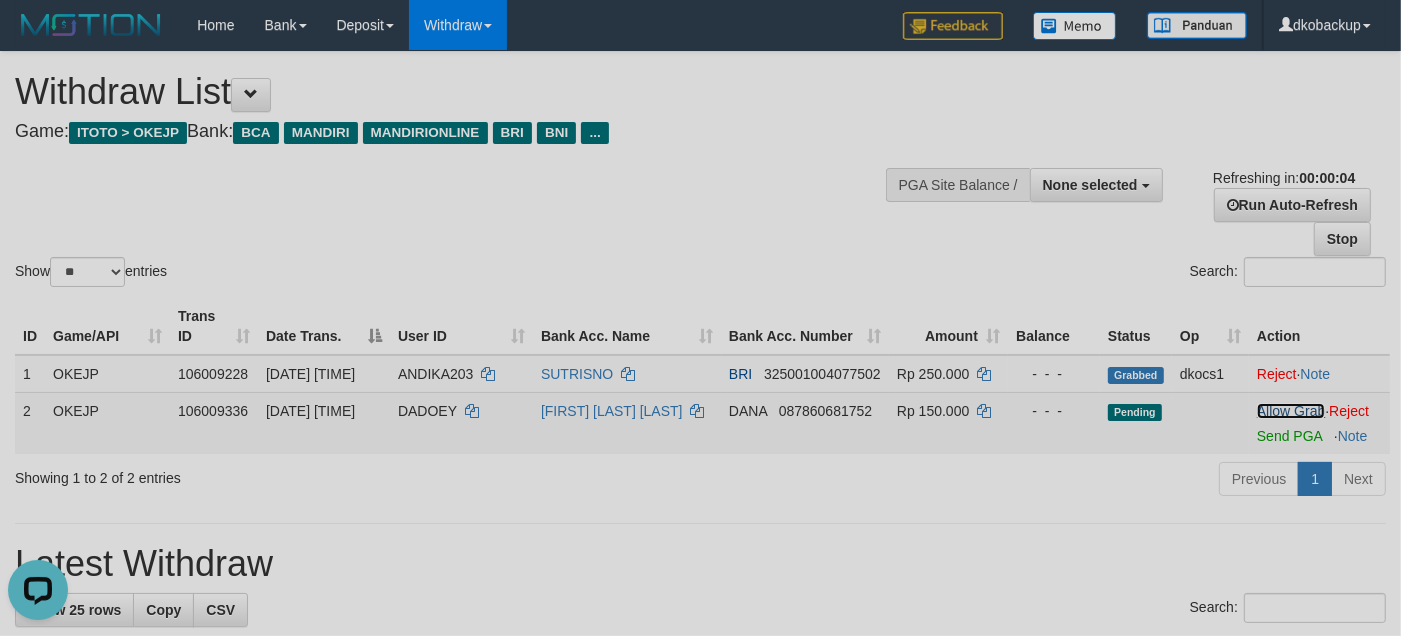 click on "Allow Grab" at bounding box center (1291, 411) 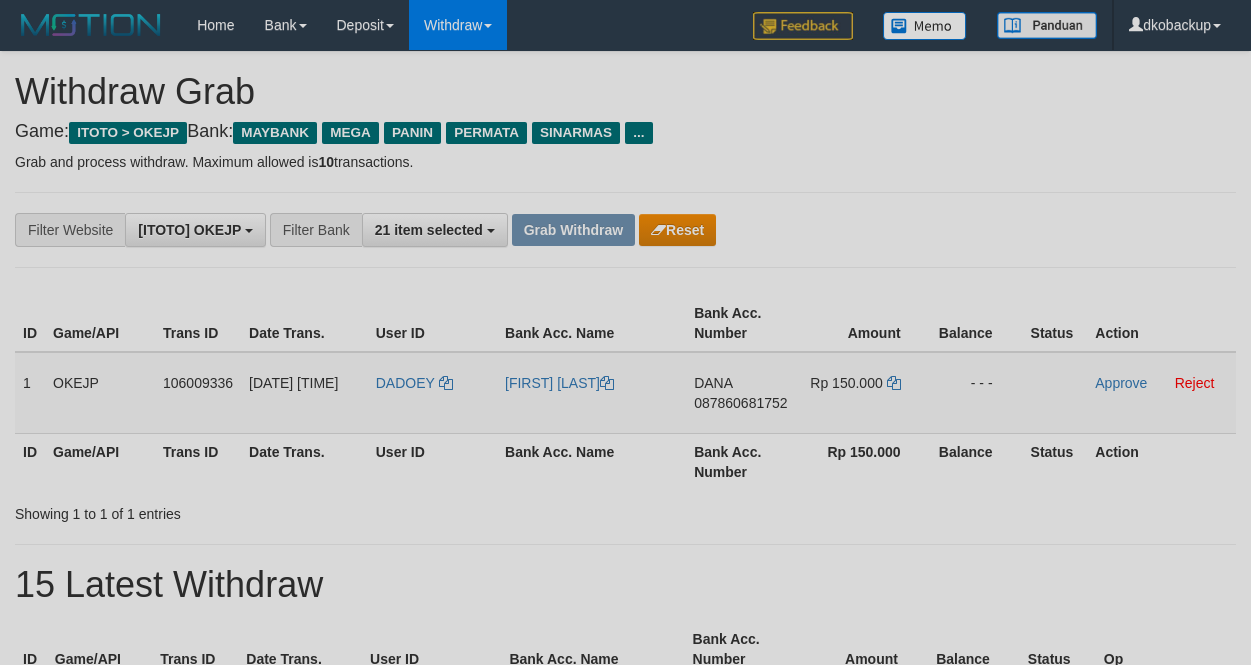 scroll, scrollTop: 0, scrollLeft: 0, axis: both 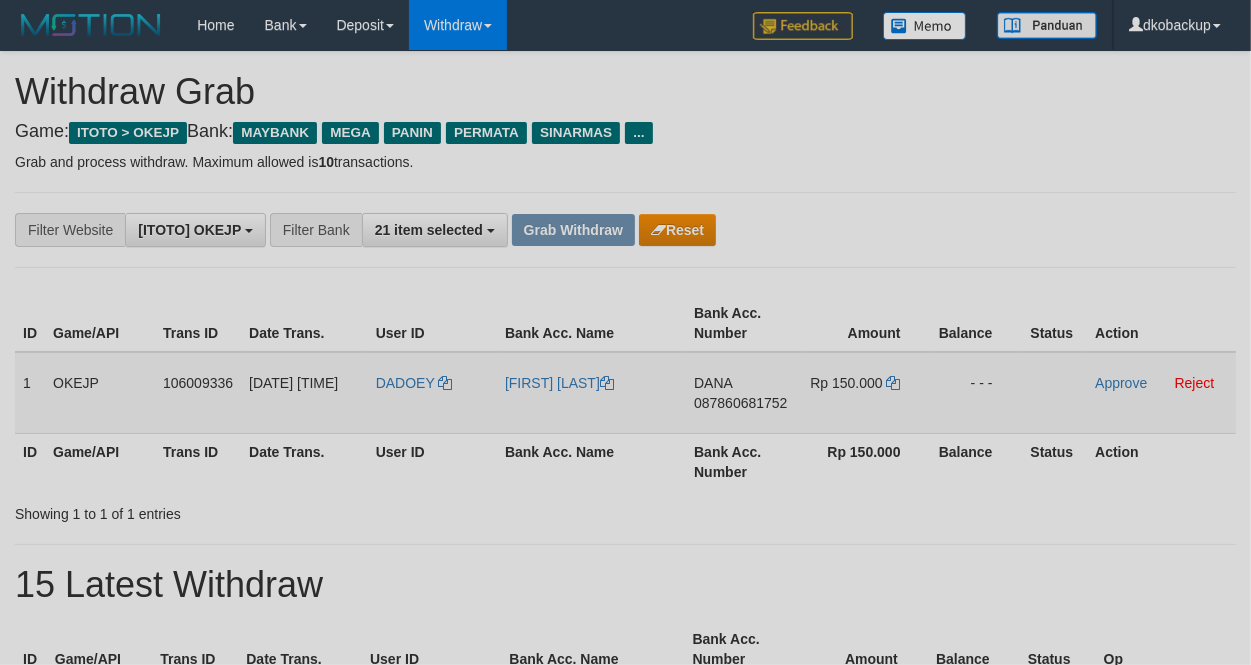 click on "DADOEY" at bounding box center (432, 393) 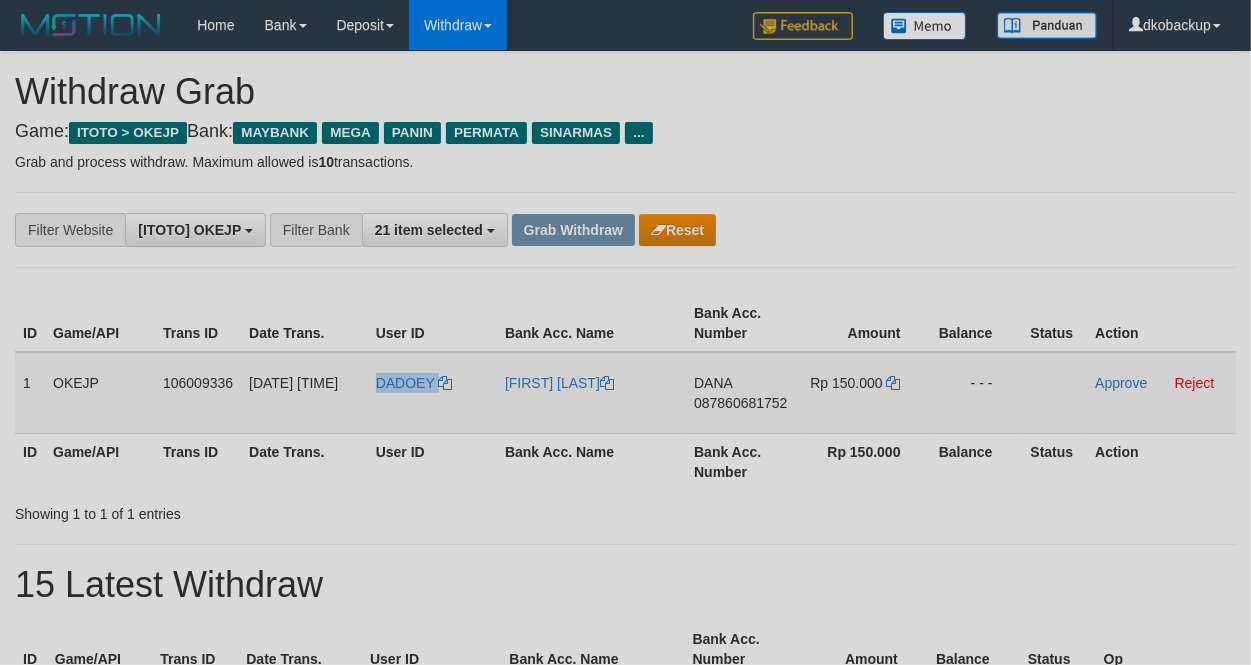 click on "DADOEY" at bounding box center [432, 393] 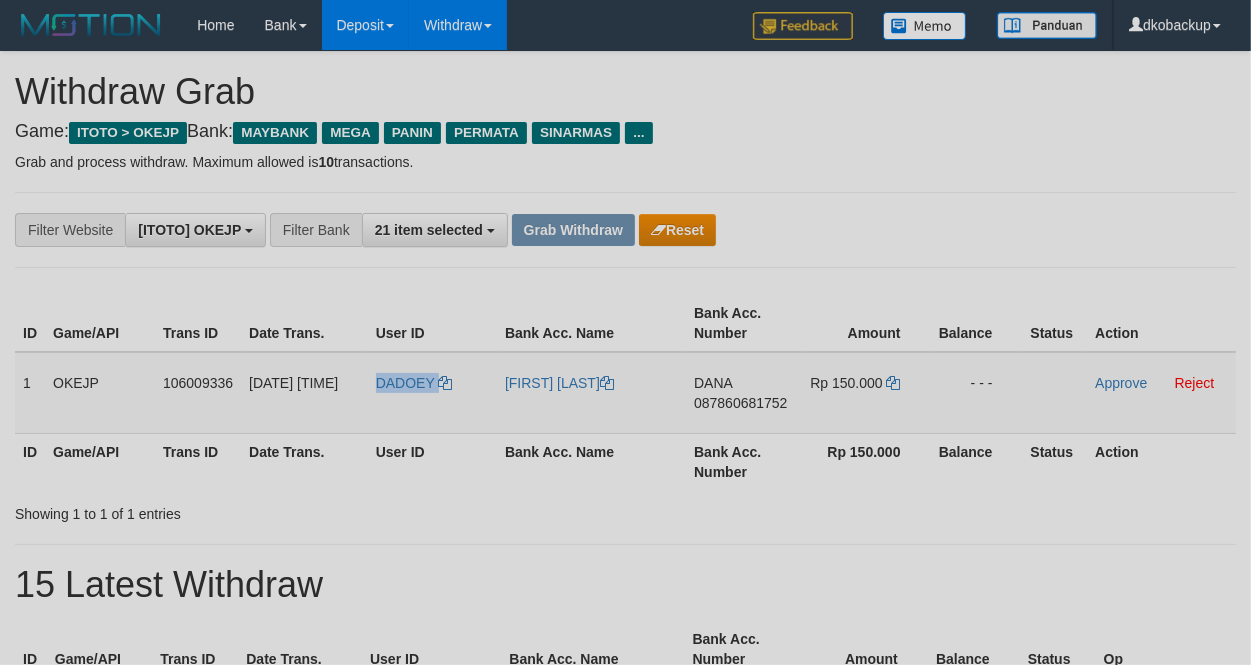 copy on "DADOEY" 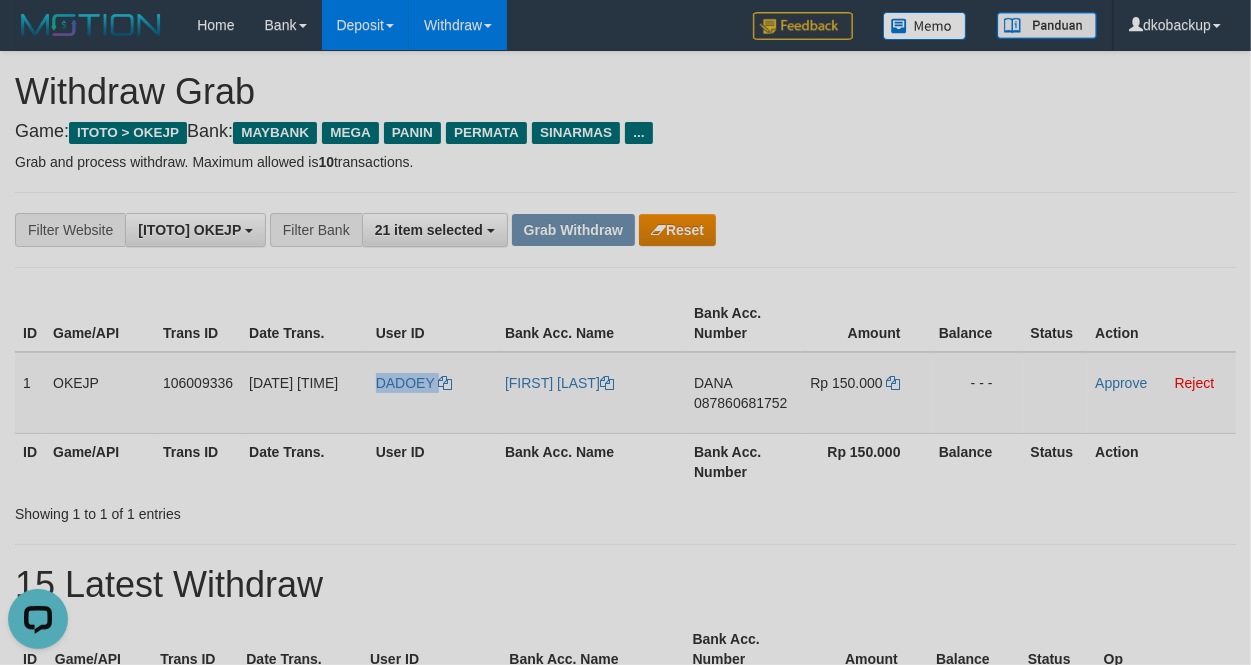 scroll, scrollTop: 0, scrollLeft: 0, axis: both 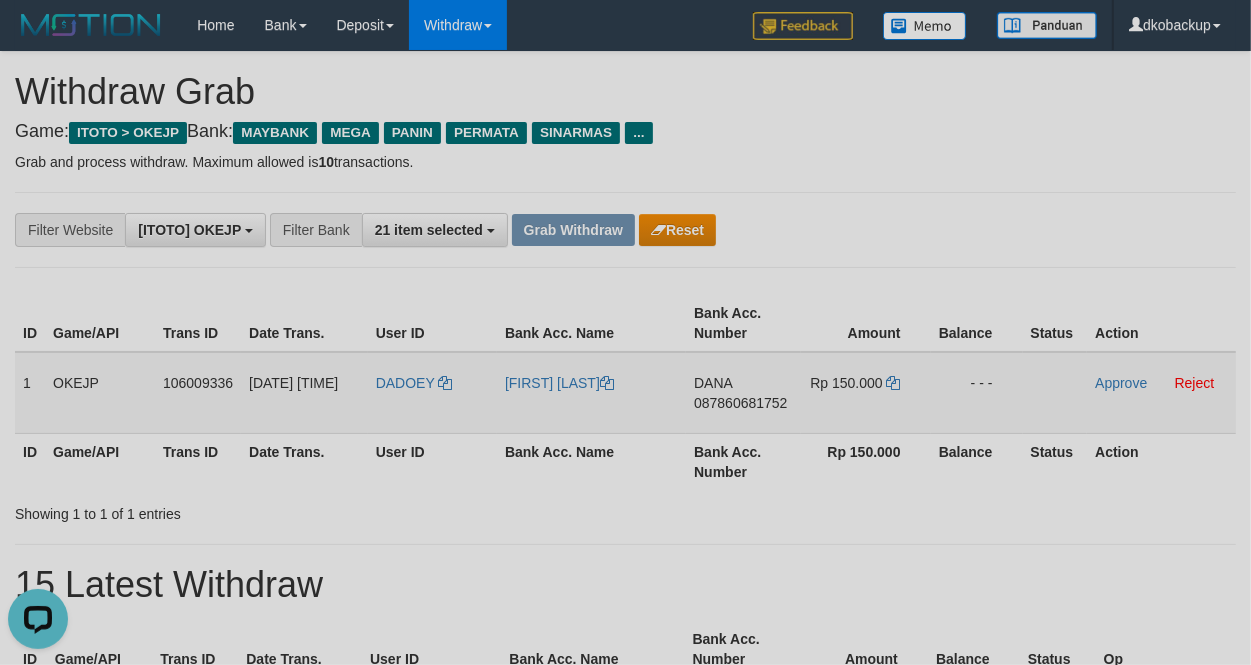 click on "[NAME]
[PHONE]" at bounding box center [743, 393] 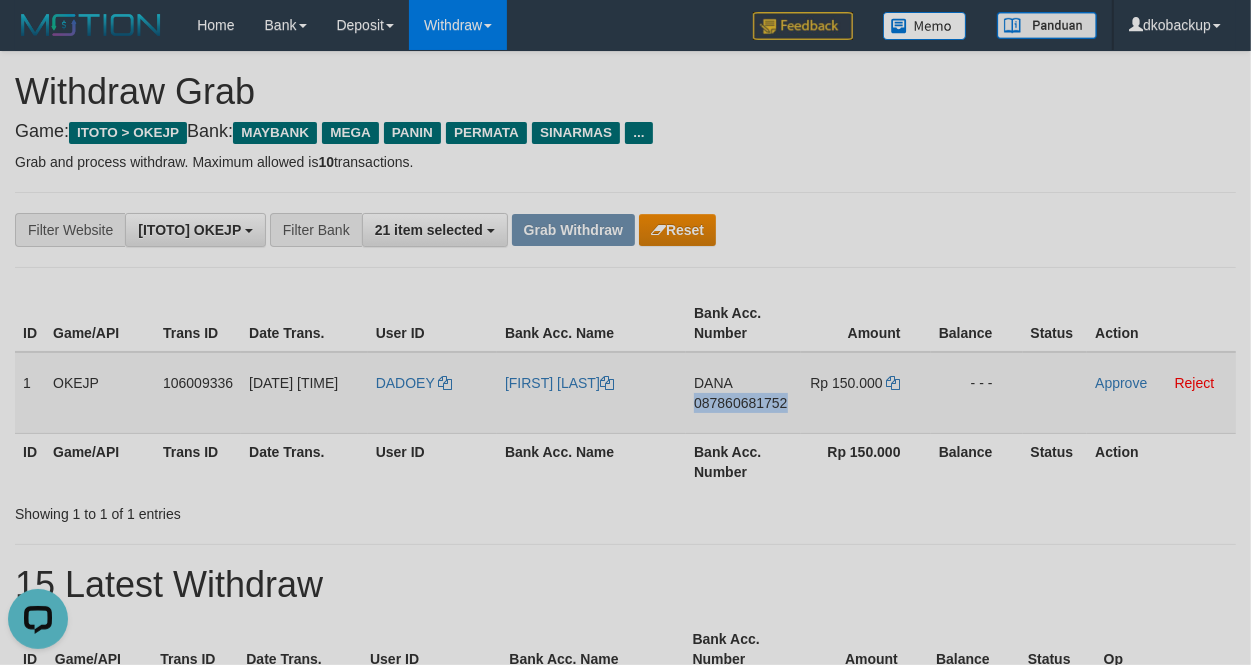 drag, startPoint x: 720, startPoint y: 416, endPoint x: 741, endPoint y: 416, distance: 21 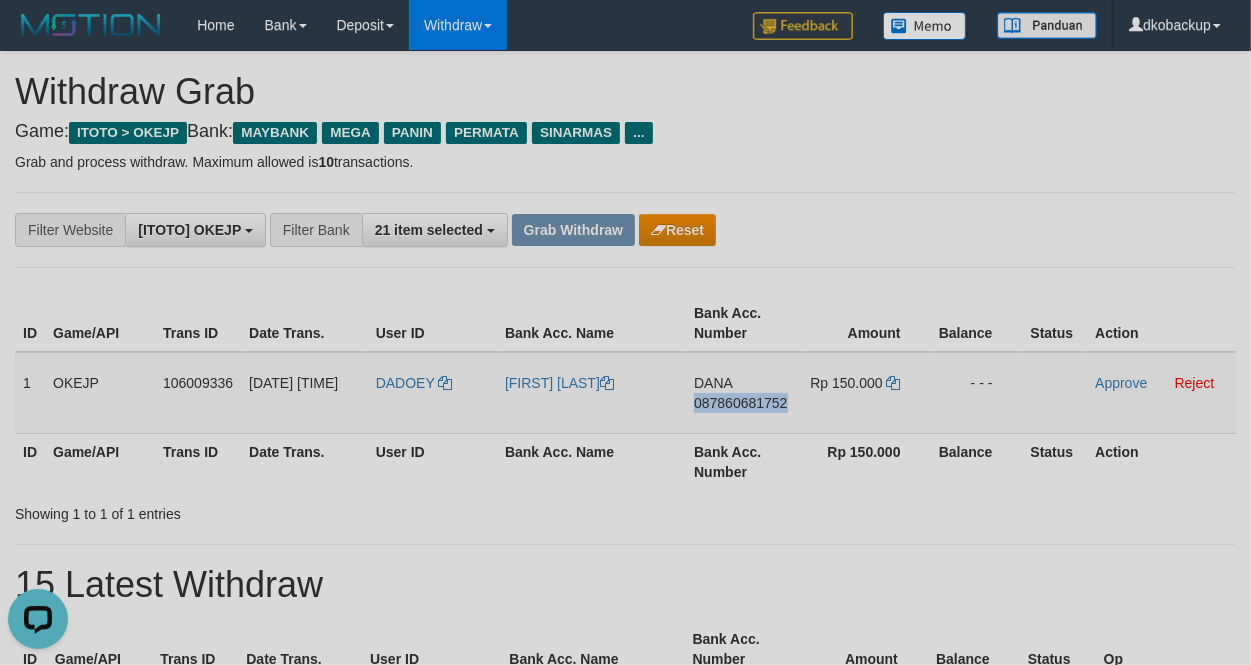 copy on "087860681752" 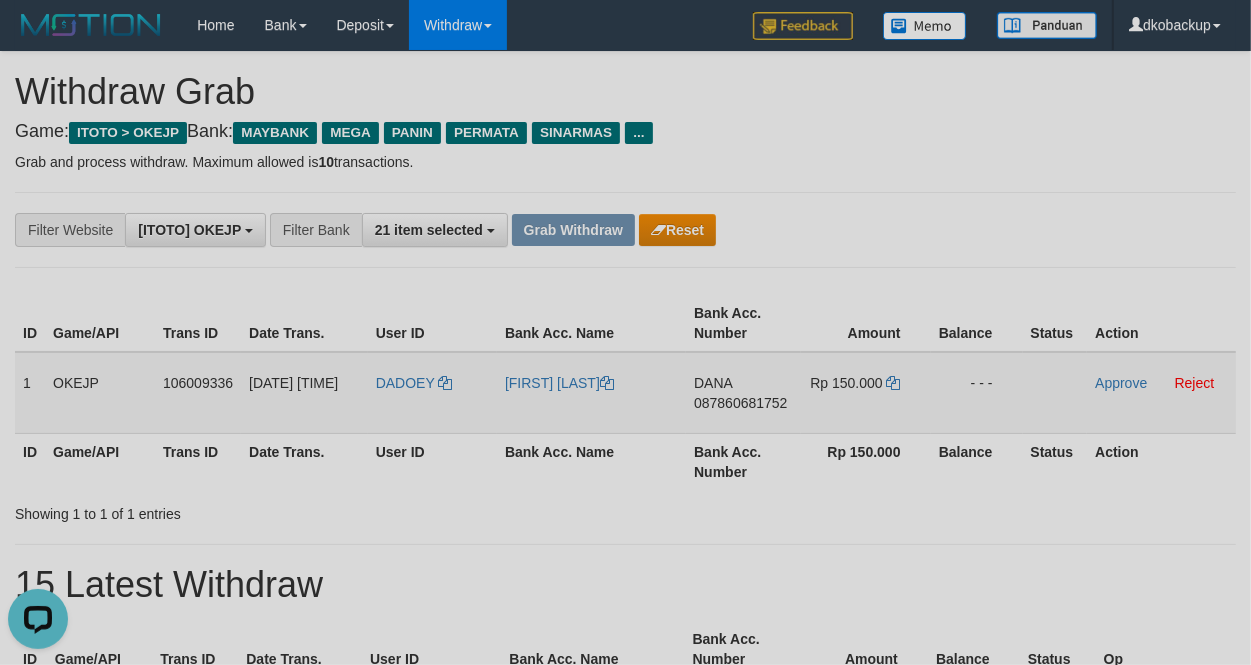 click on "DADOEY" at bounding box center (432, 393) 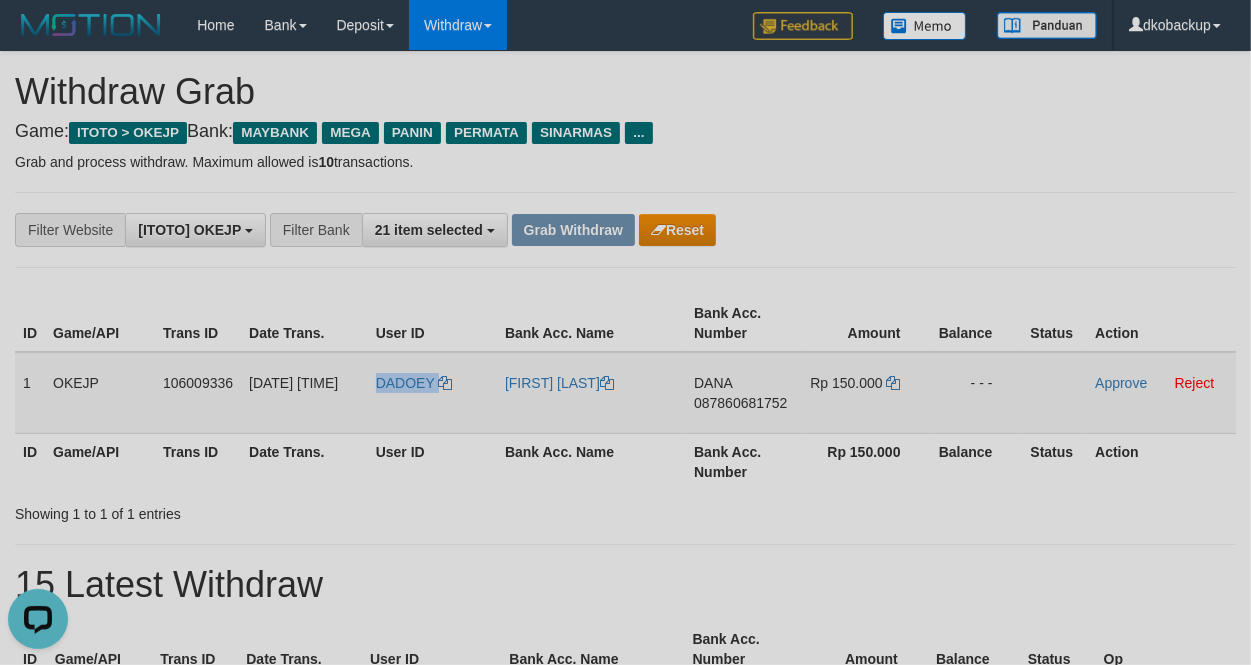 click on "DADOEY" at bounding box center [432, 393] 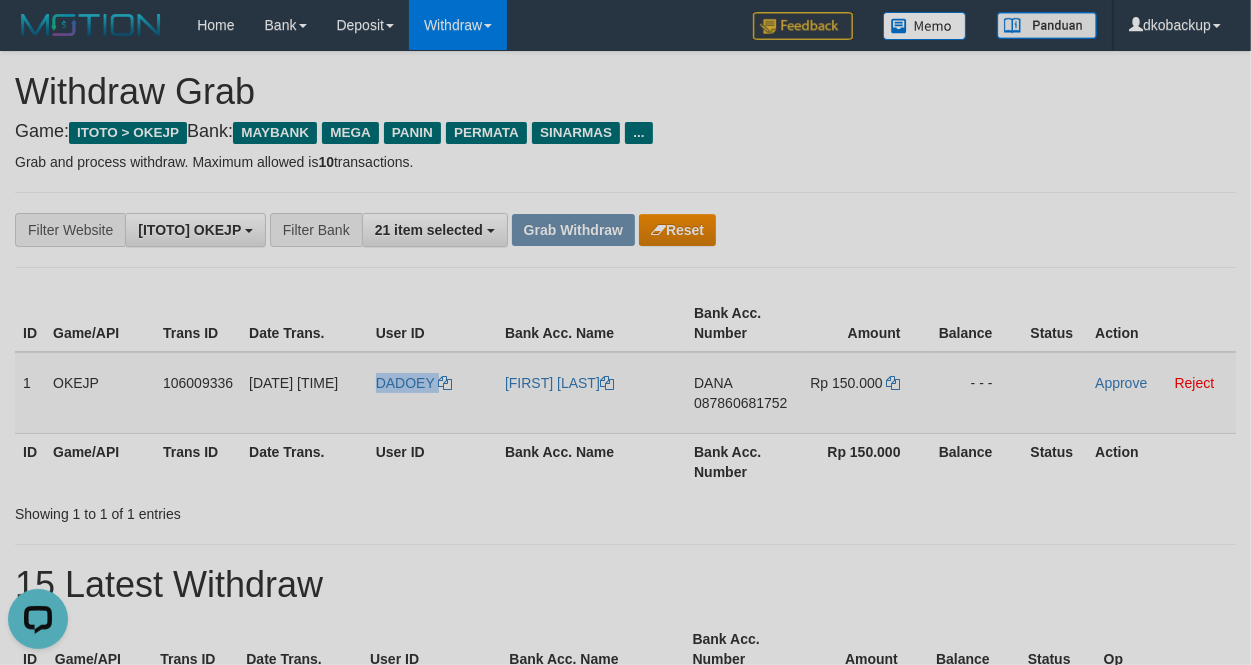 copy on "DADOEY" 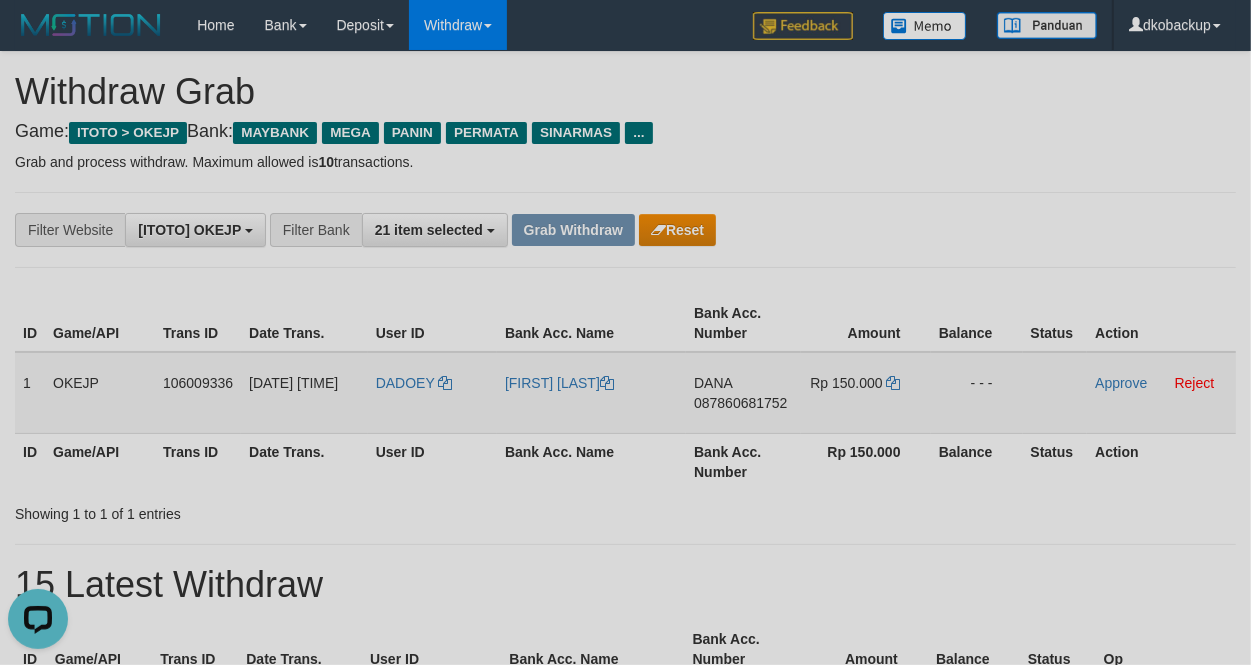 click on "087860681752" at bounding box center (740, 403) 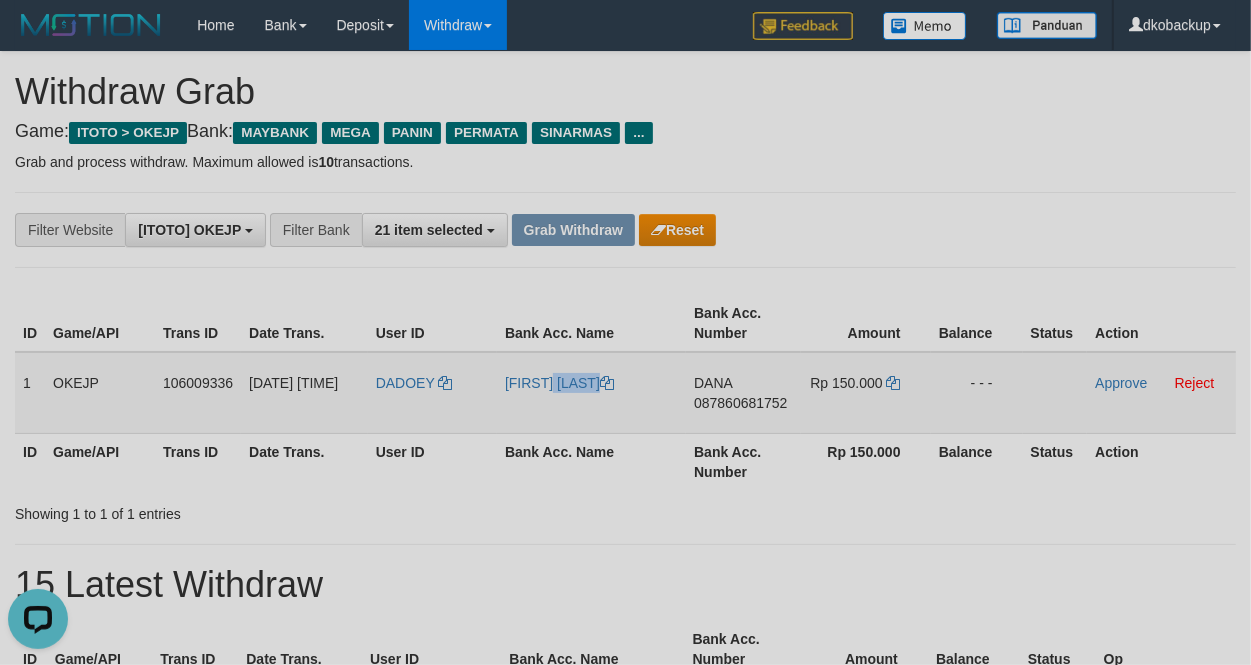 click on "[FIRST] [LAST]" at bounding box center (591, 393) 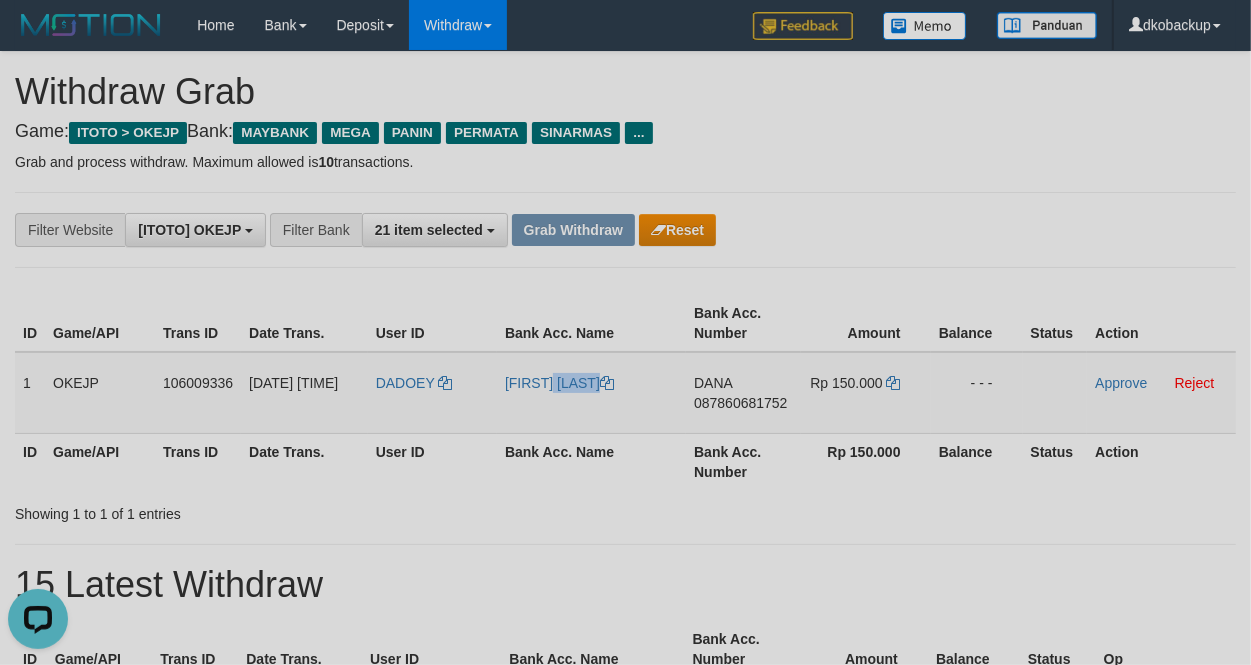 copy on "[FIRST] [LAST]" 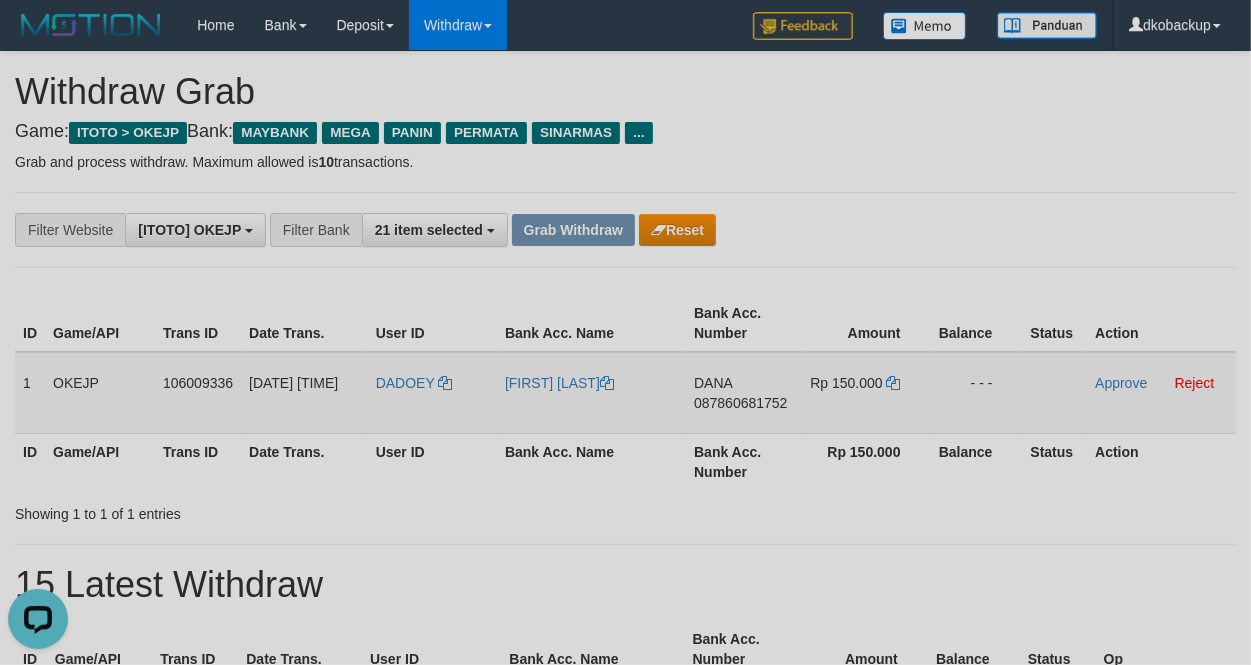 click on "DANA
087860681752" at bounding box center [743, 393] 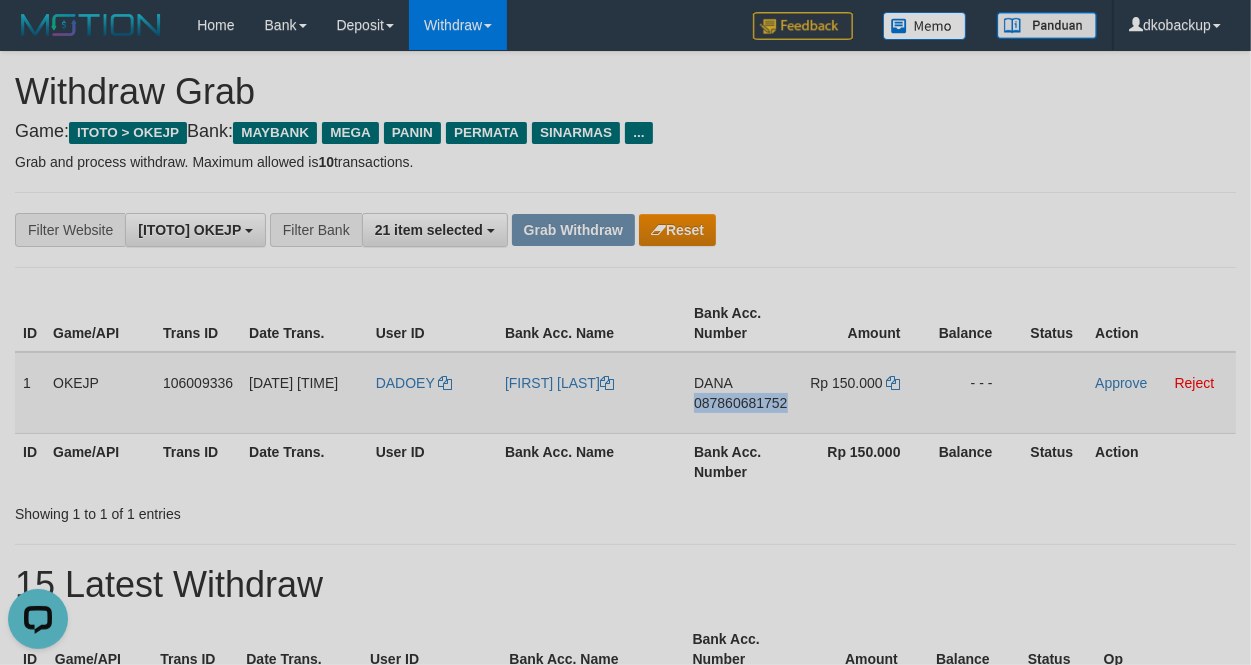 click on "DANA
087860681752" at bounding box center (743, 393) 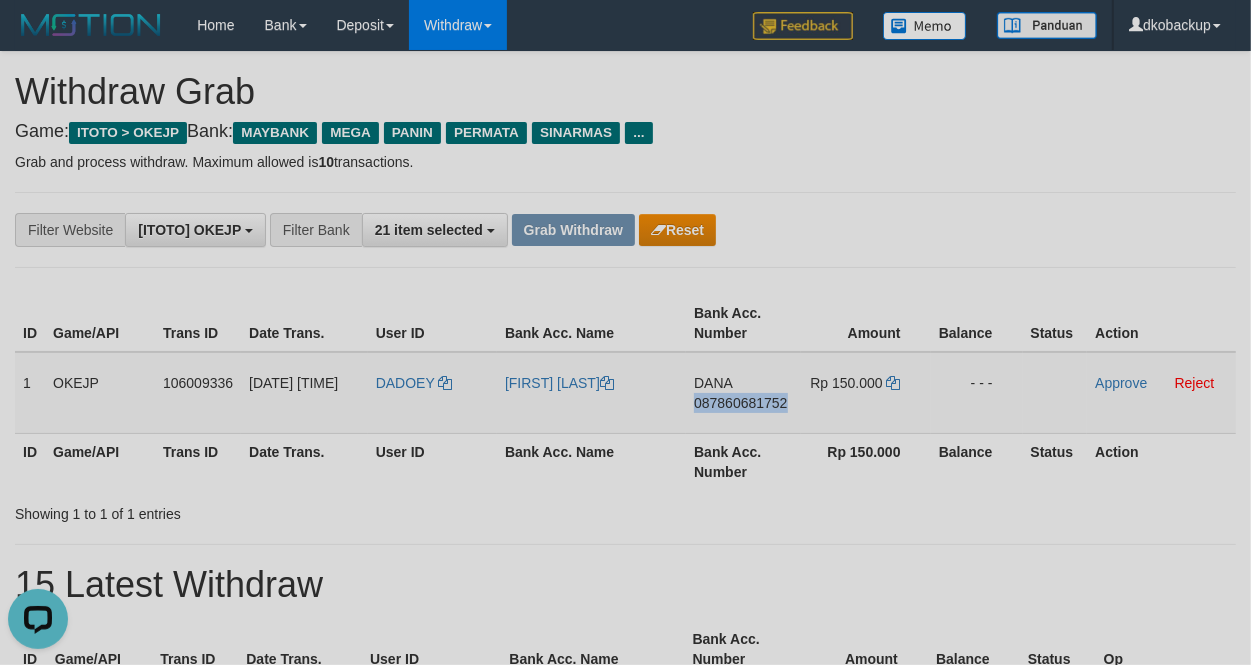 copy on "087860681752" 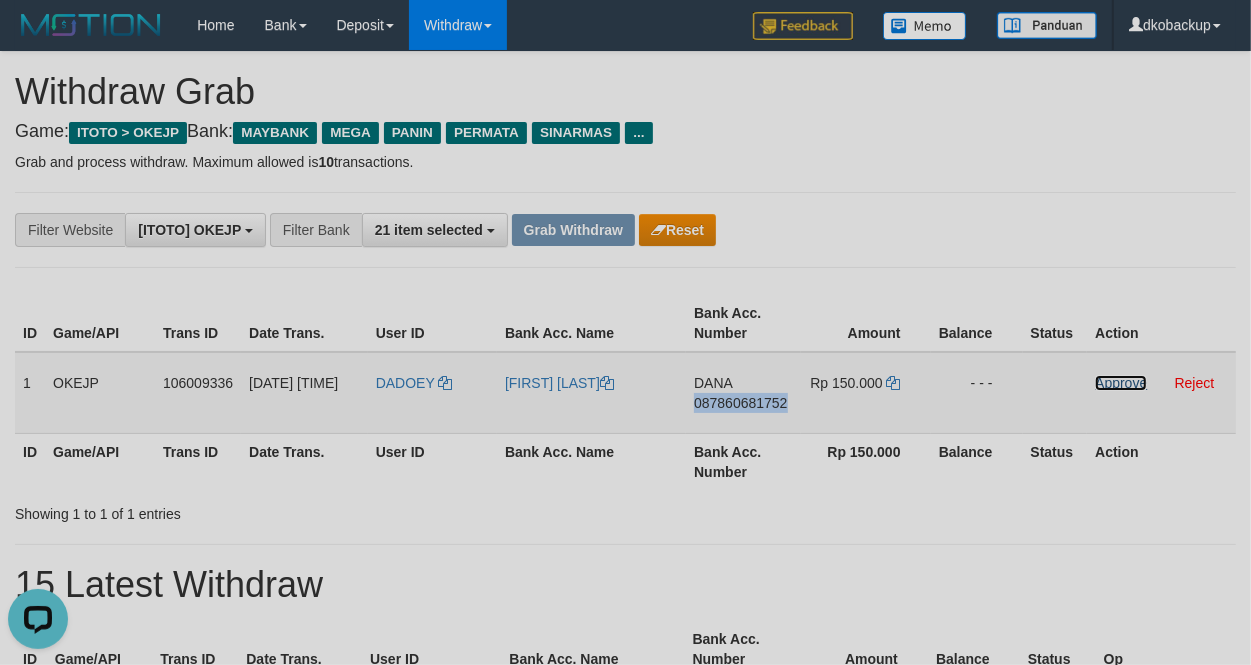click on "Approve" at bounding box center (1121, 383) 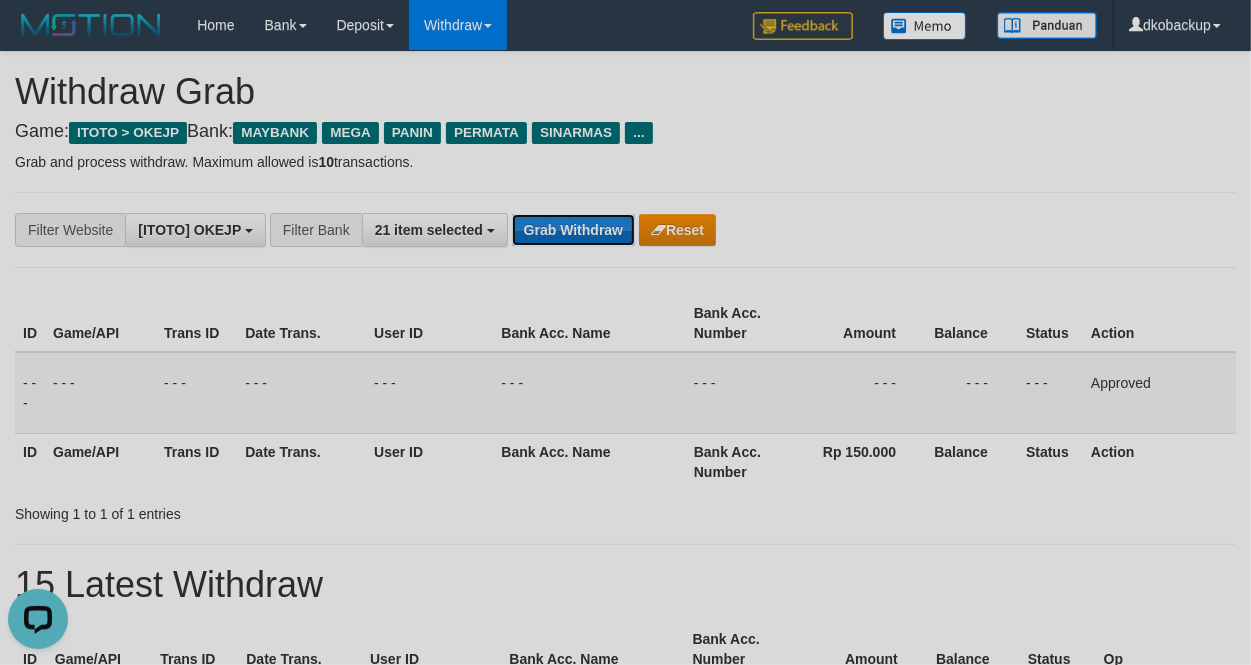 click on "Grab Withdraw" at bounding box center [573, 230] 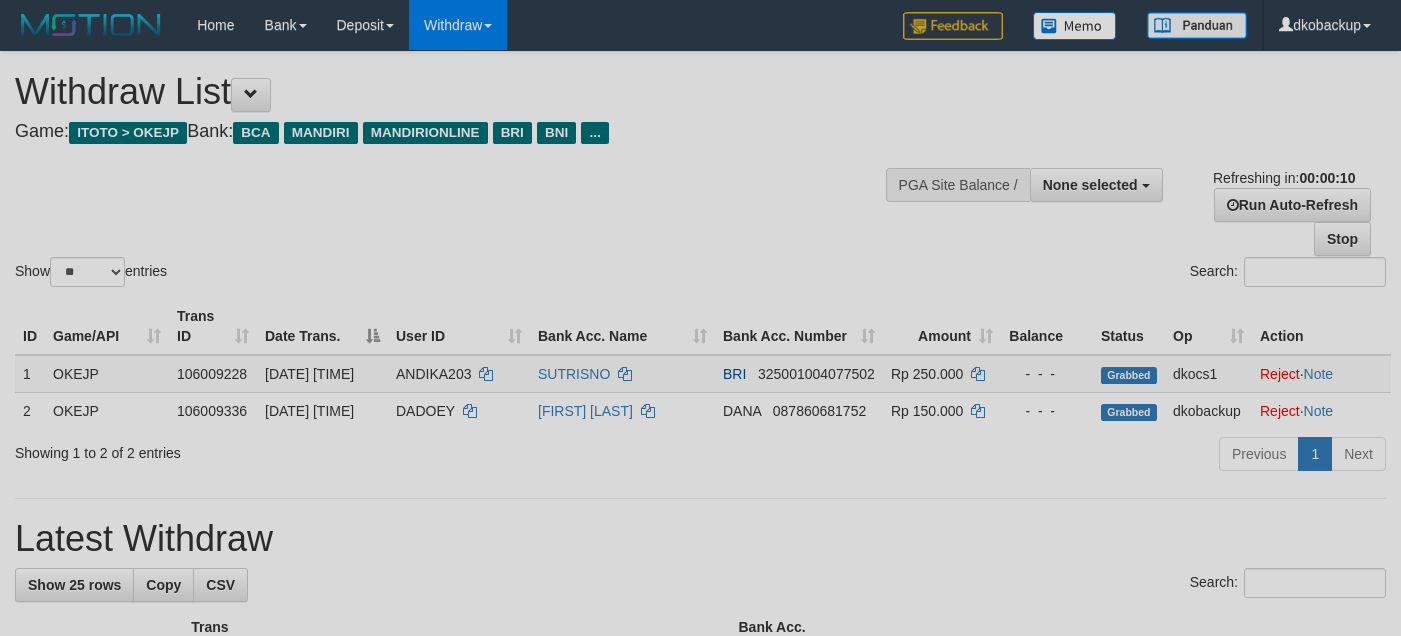 scroll, scrollTop: 0, scrollLeft: 0, axis: both 